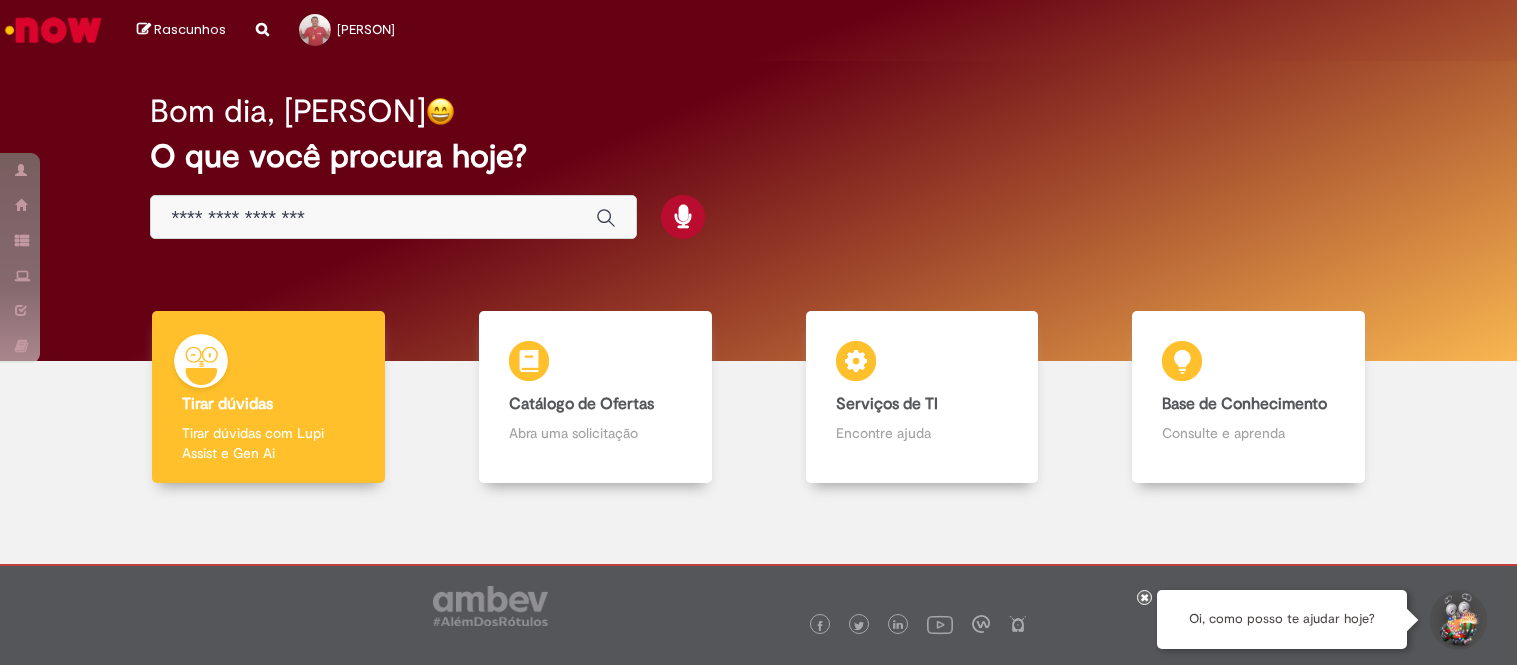scroll, scrollTop: 0, scrollLeft: 0, axis: both 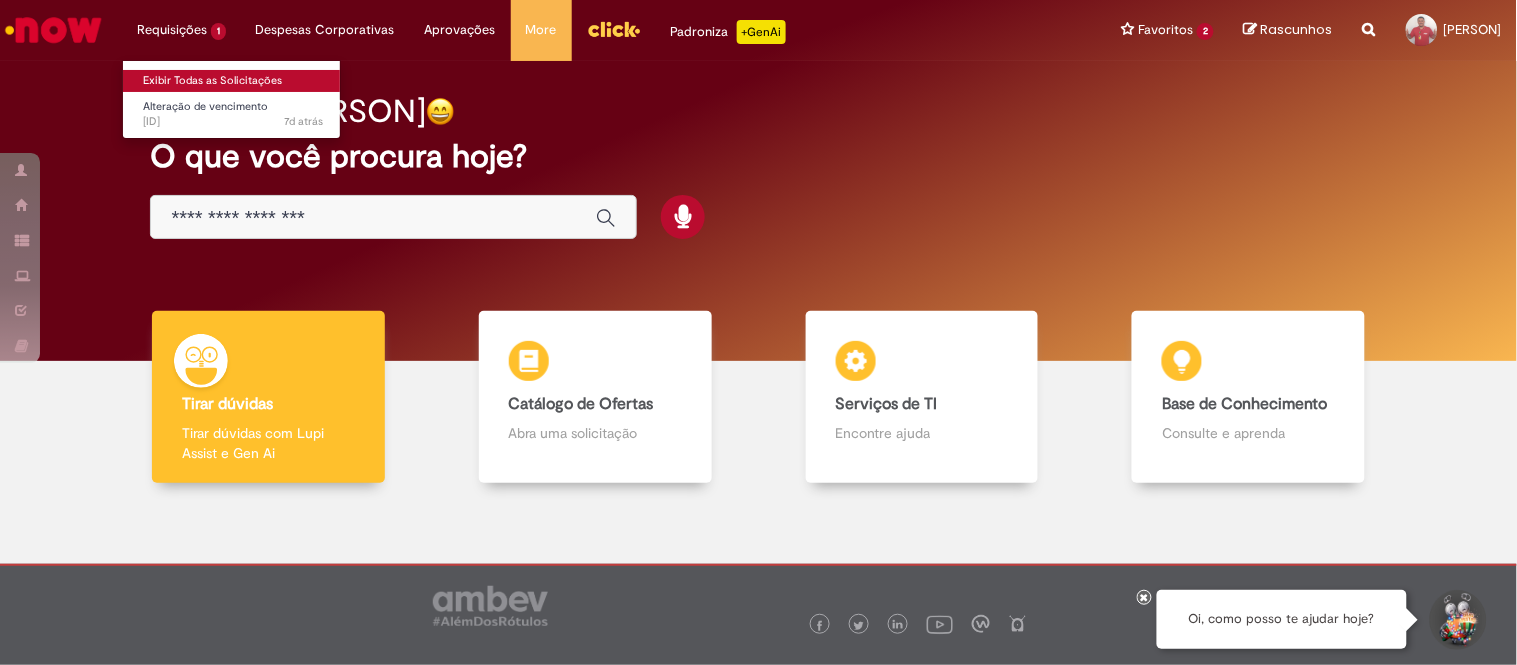 click on "Exibir Todas as Solicitações" at bounding box center (233, 81) 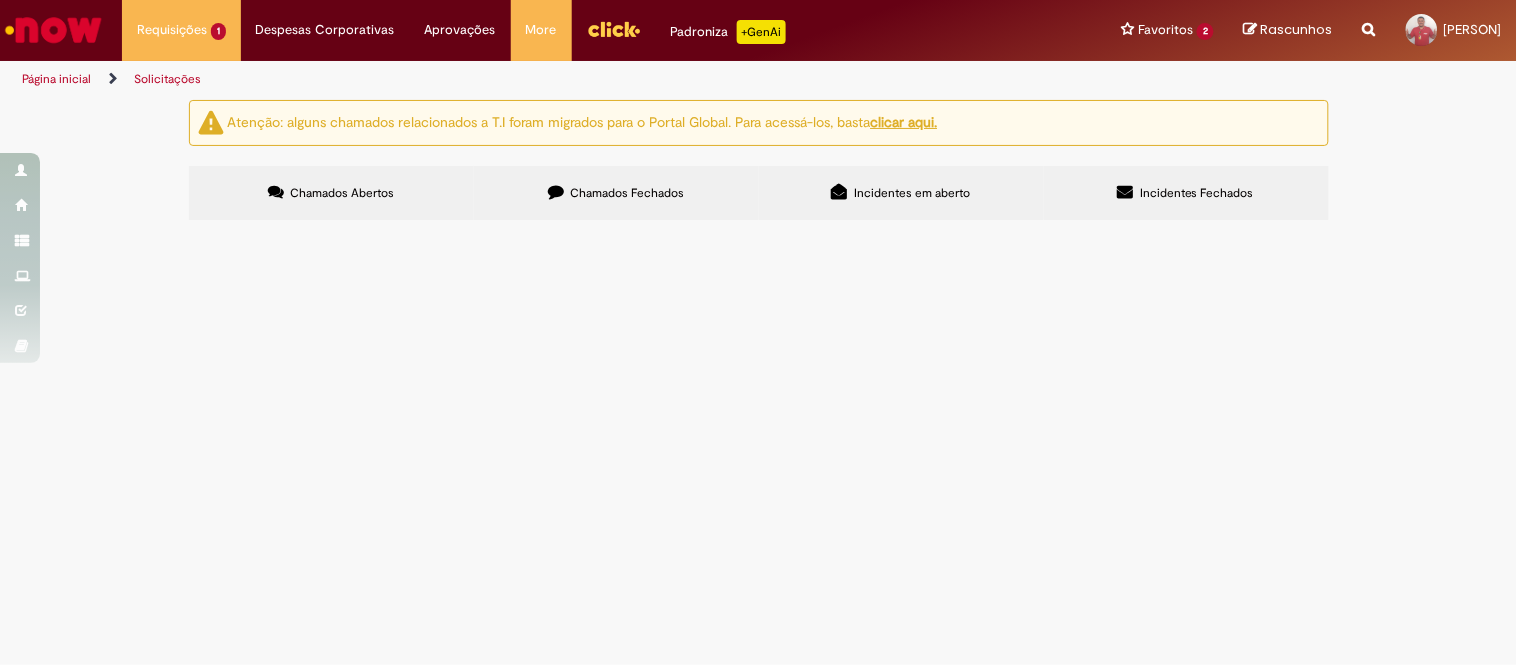 click on "Chamados Fechados" at bounding box center [627, 193] 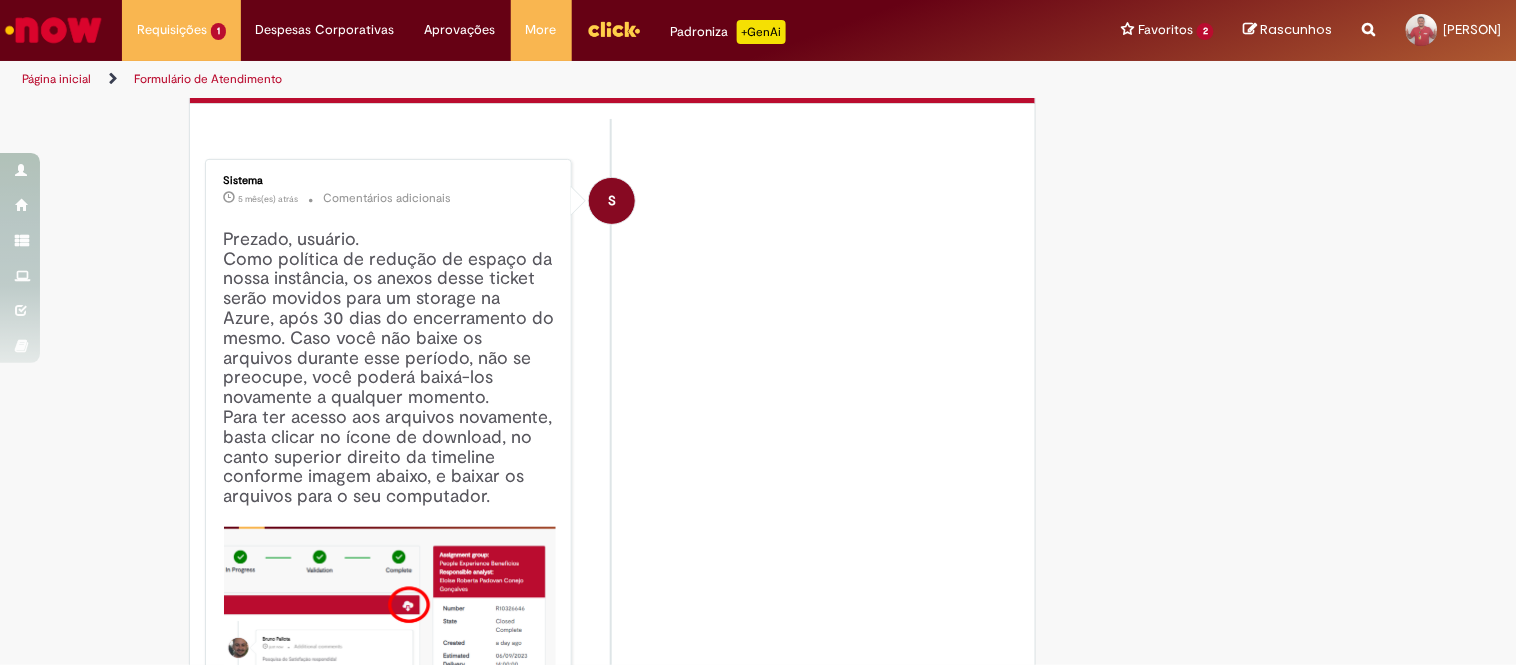 scroll, scrollTop: 115, scrollLeft: 0, axis: vertical 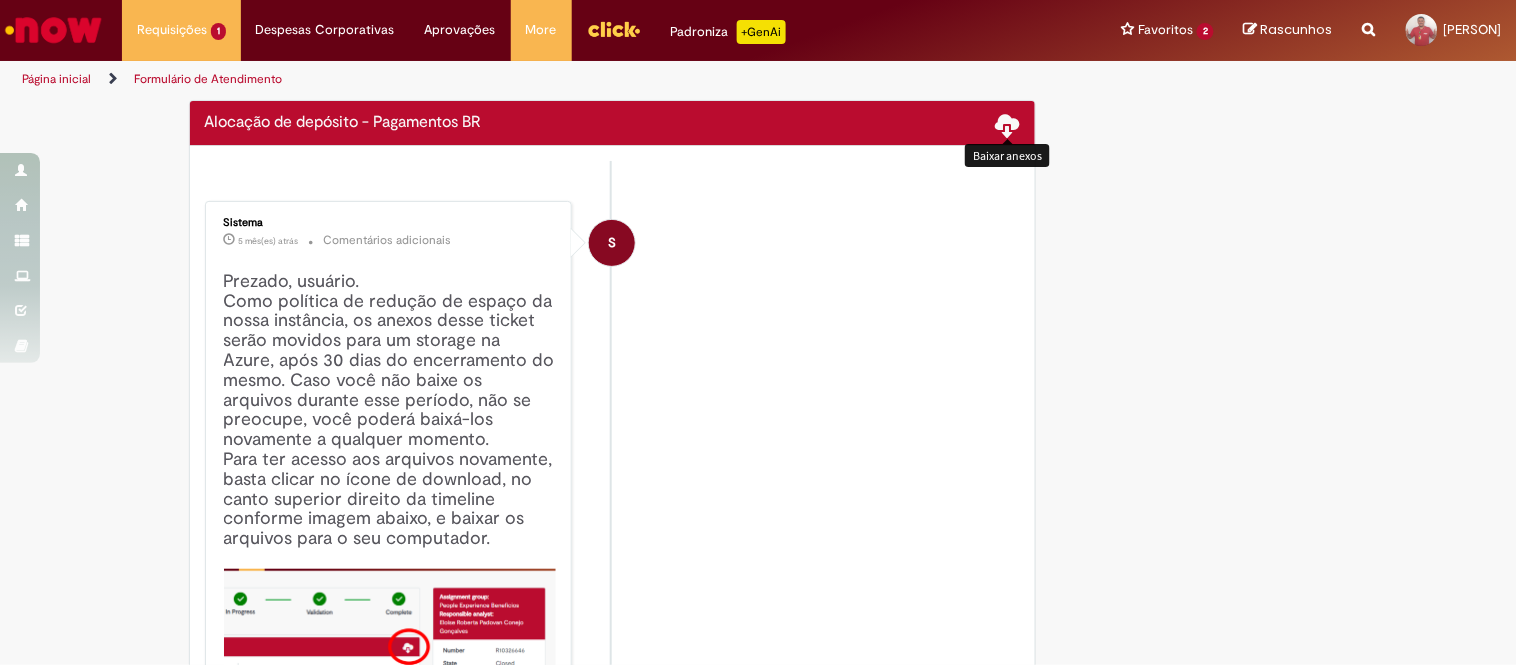 click at bounding box center [1008, 124] 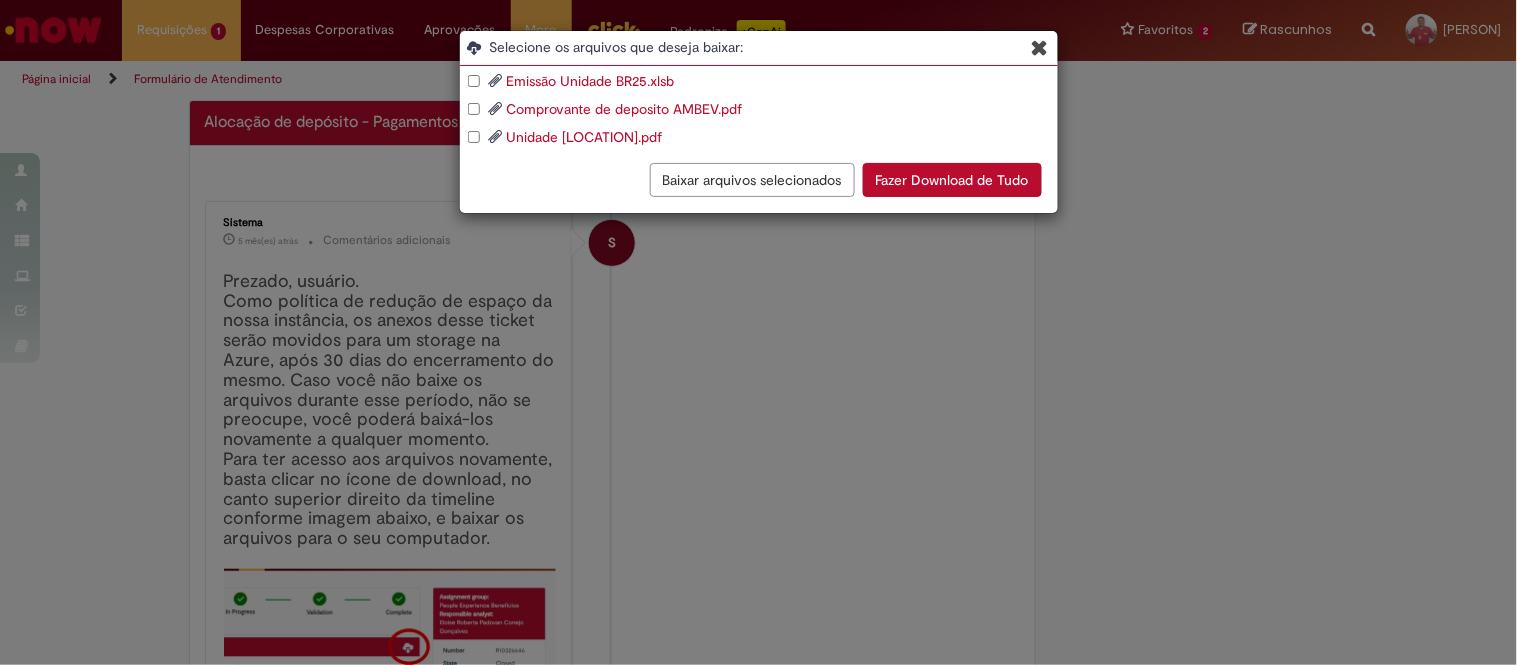 click on "Baixar arquivos selecionados" at bounding box center [752, 180] 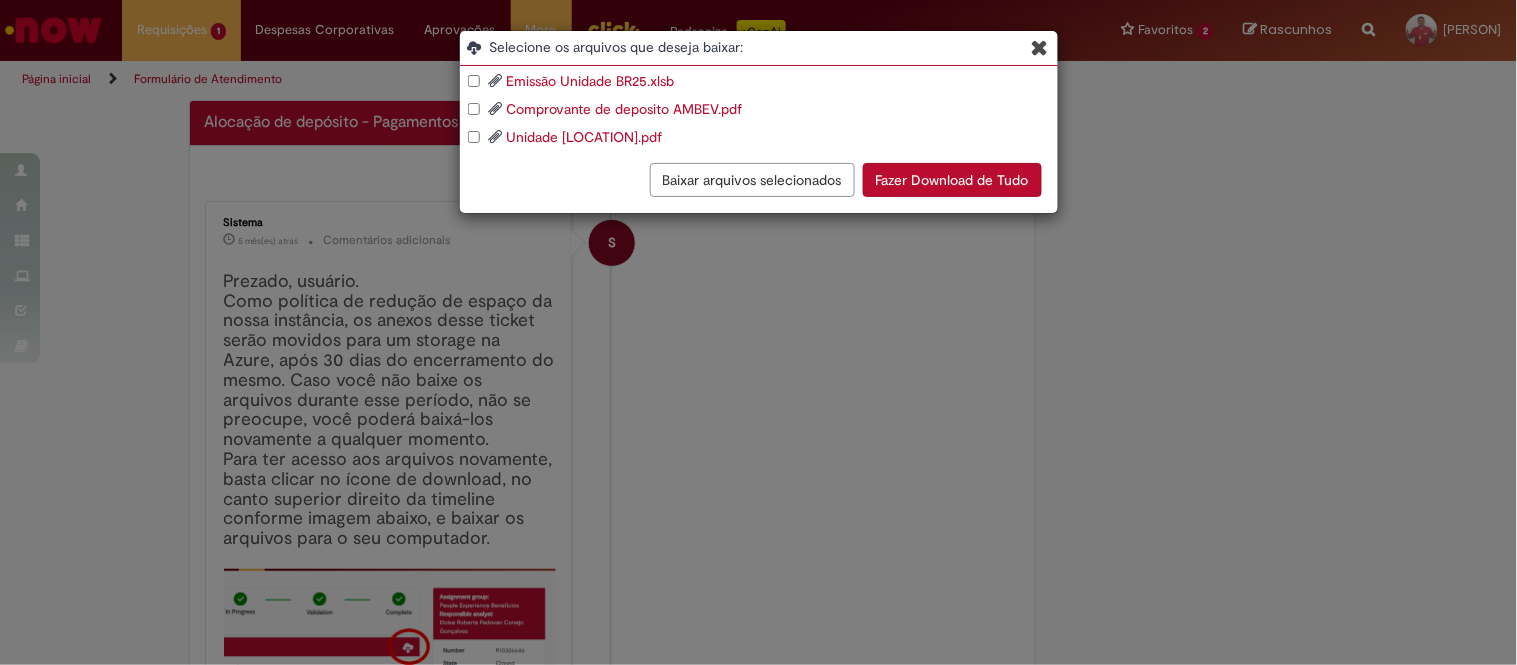 click on "Baixar arquivos selecionados" at bounding box center [752, 180] 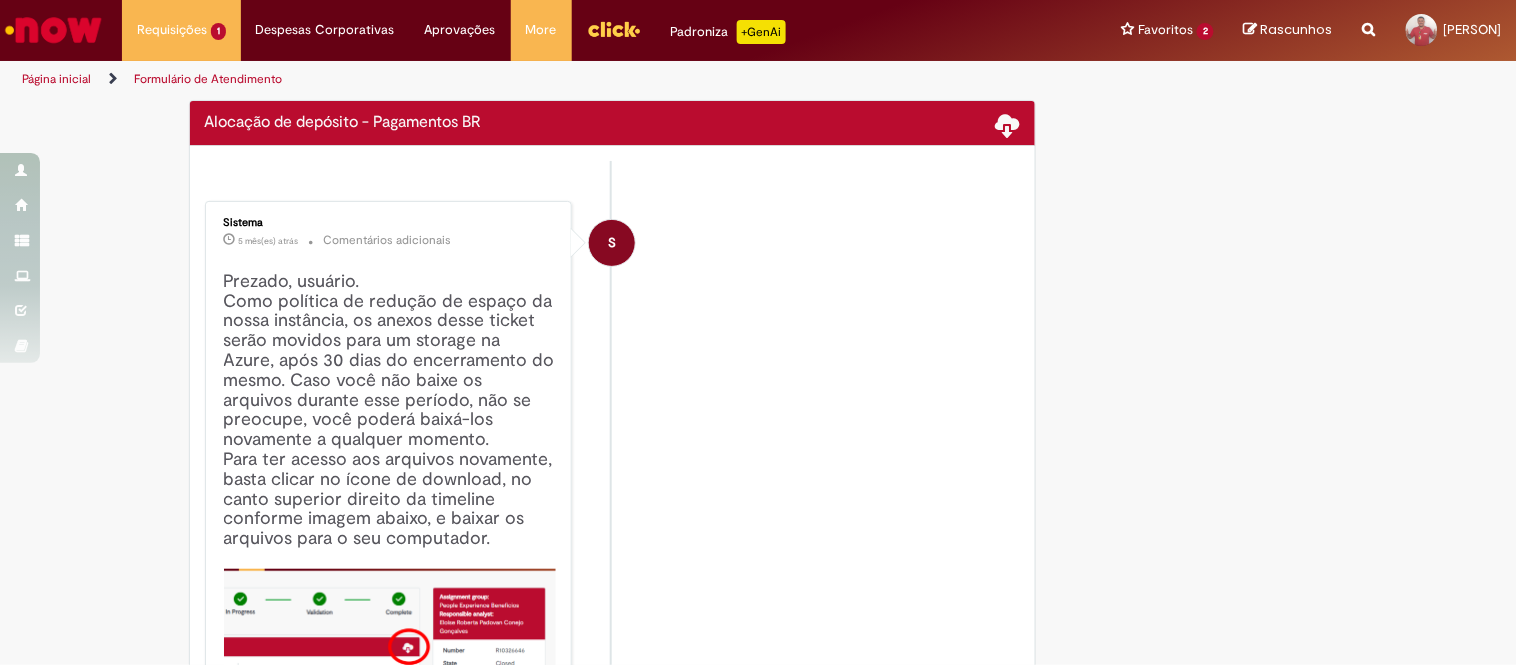 scroll, scrollTop: 448, scrollLeft: 0, axis: vertical 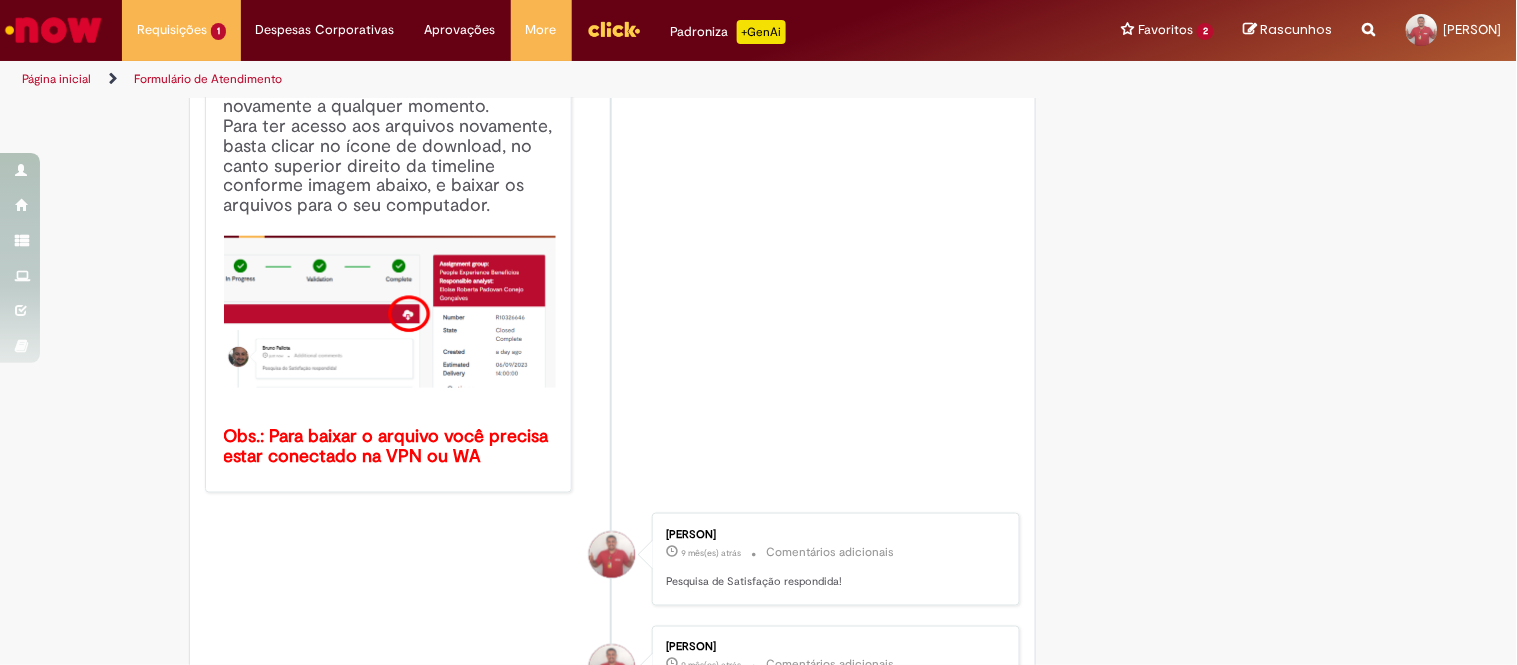 click at bounding box center (390, 312) 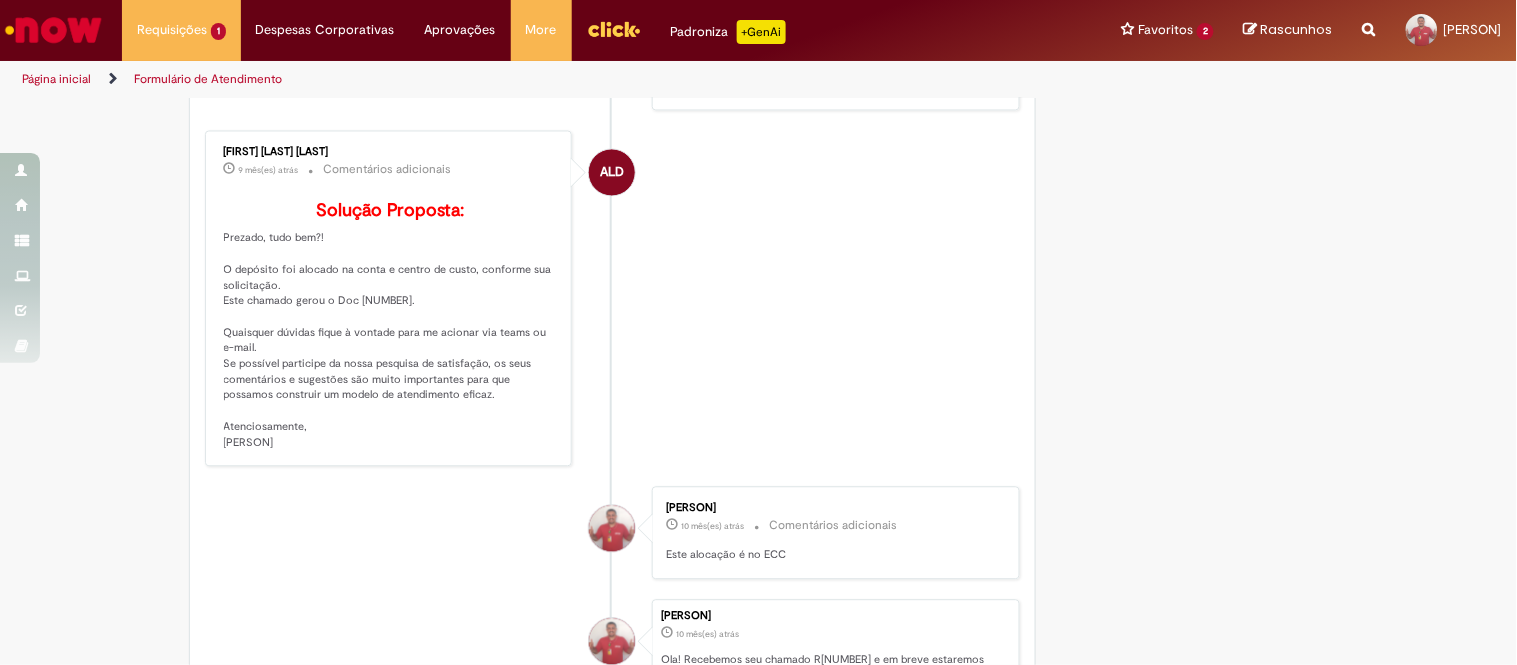 scroll, scrollTop: 1226, scrollLeft: 0, axis: vertical 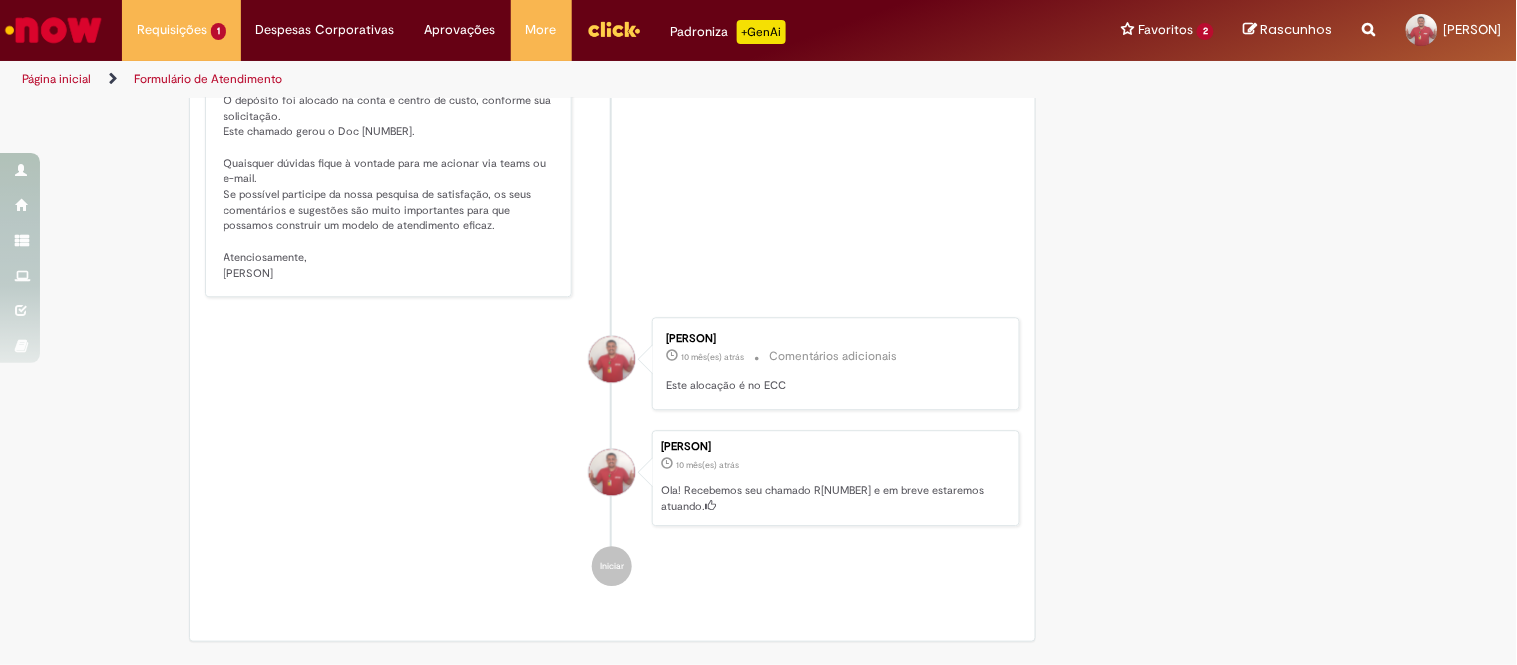 click on "[PERSON]" at bounding box center [832, 339] 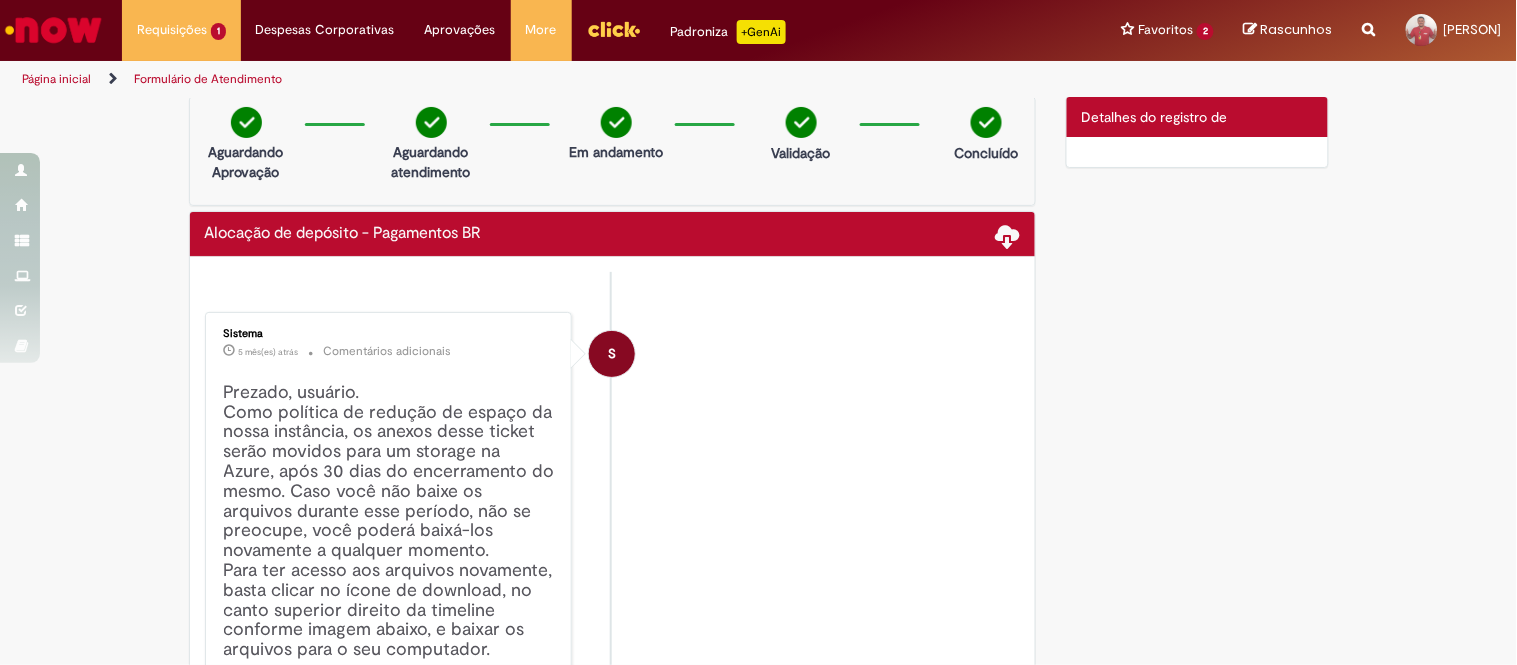 scroll, scrollTop: 0, scrollLeft: 0, axis: both 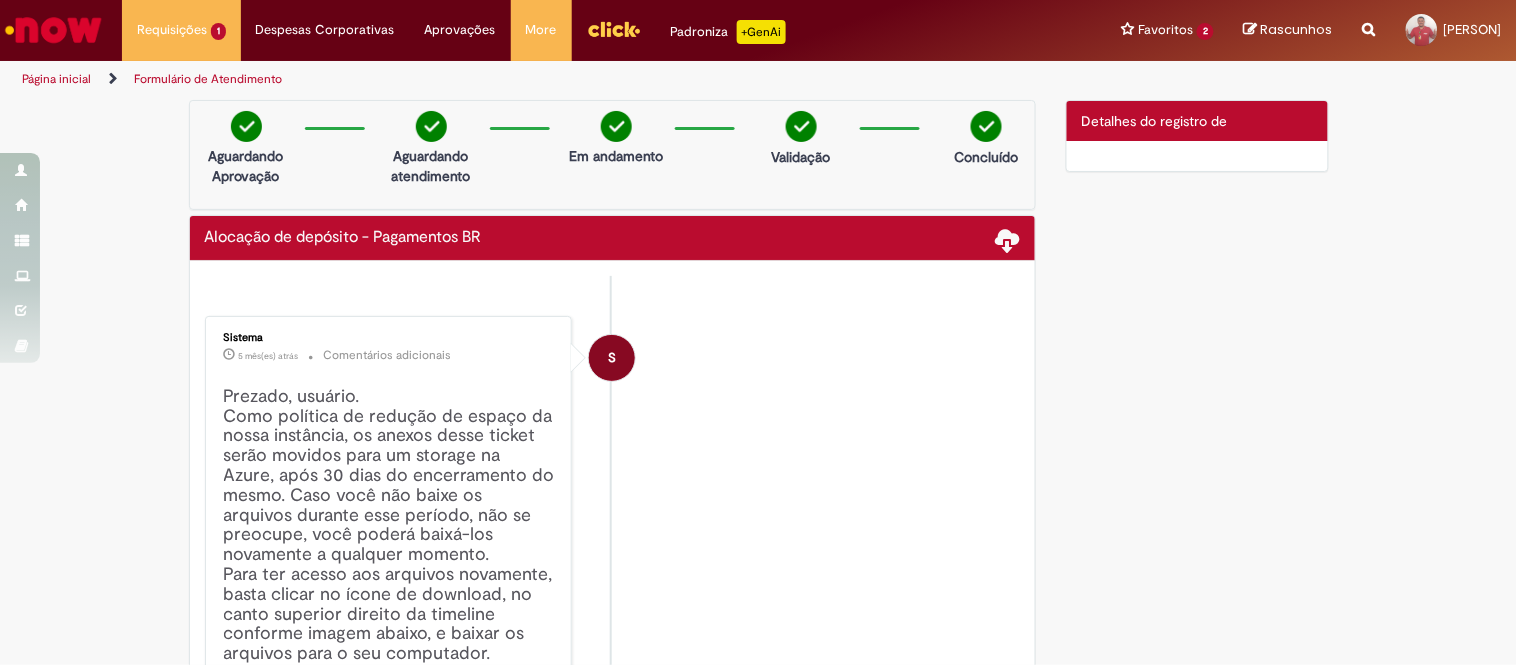 click on "Detalhes do registro de" at bounding box center (1155, 121) 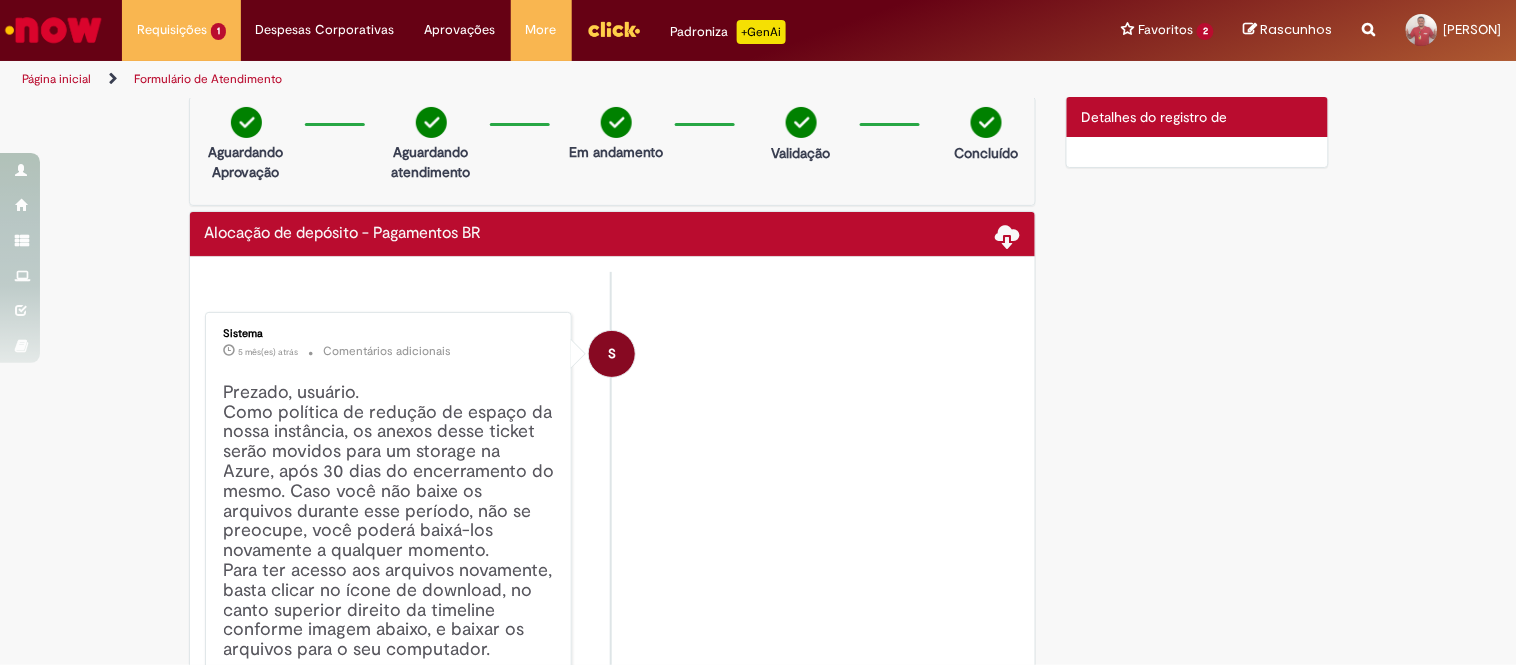 scroll, scrollTop: 0, scrollLeft: 0, axis: both 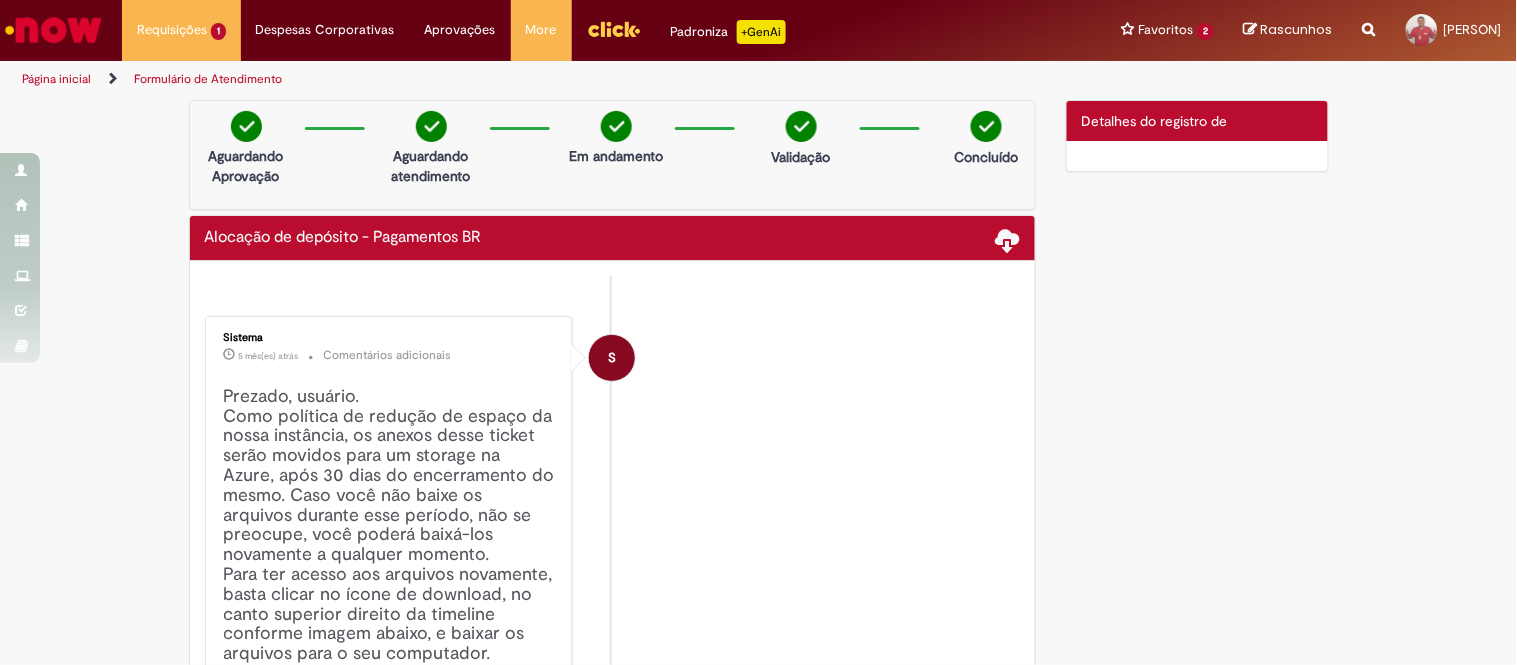 click on "Alocação de depósito - Pagamentos BR" at bounding box center (613, 238) 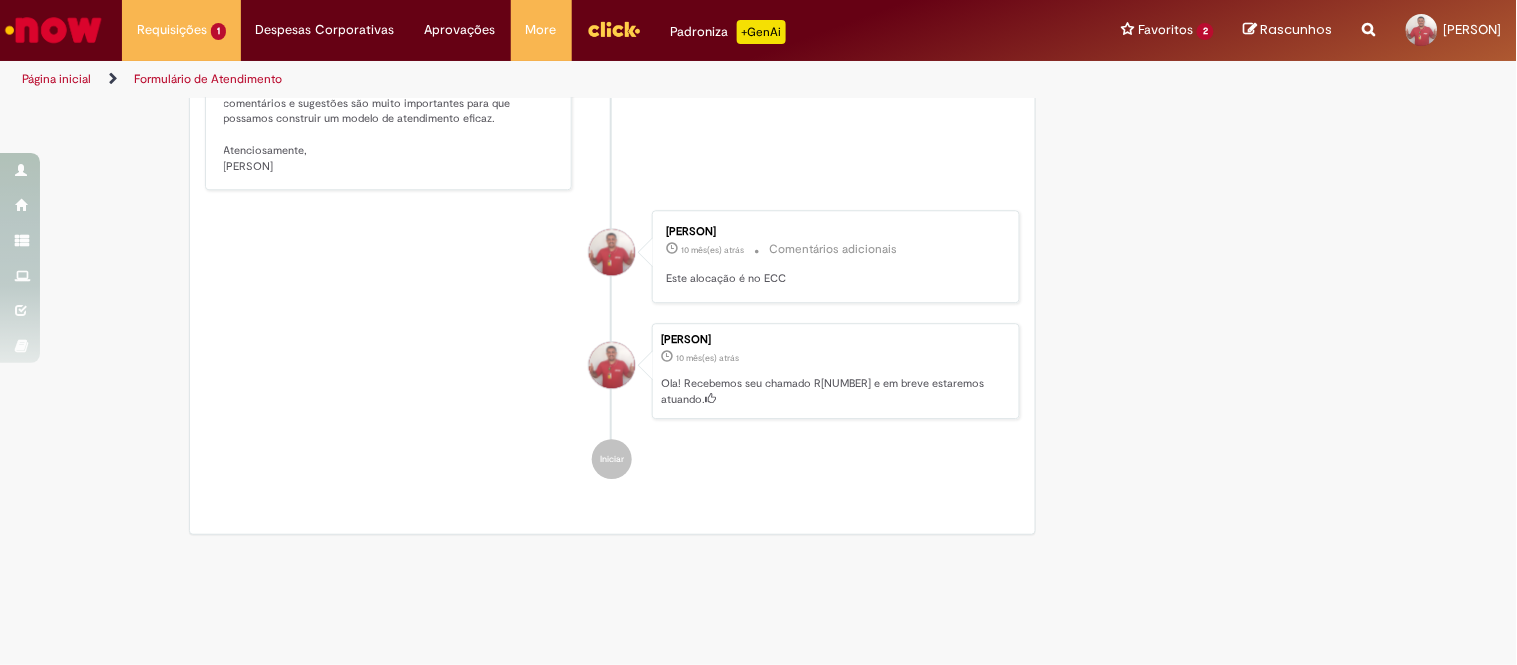 scroll, scrollTop: 1442, scrollLeft: 0, axis: vertical 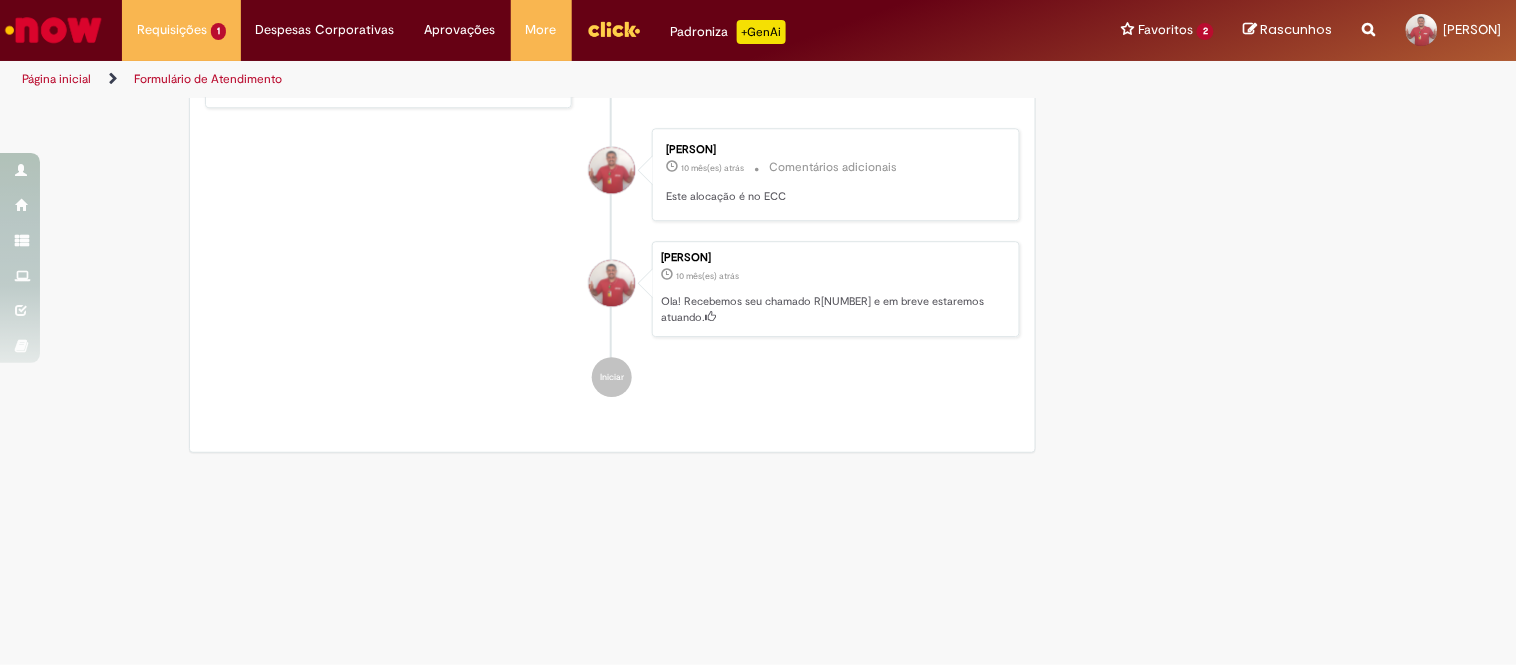 click at bounding box center (612, 461) 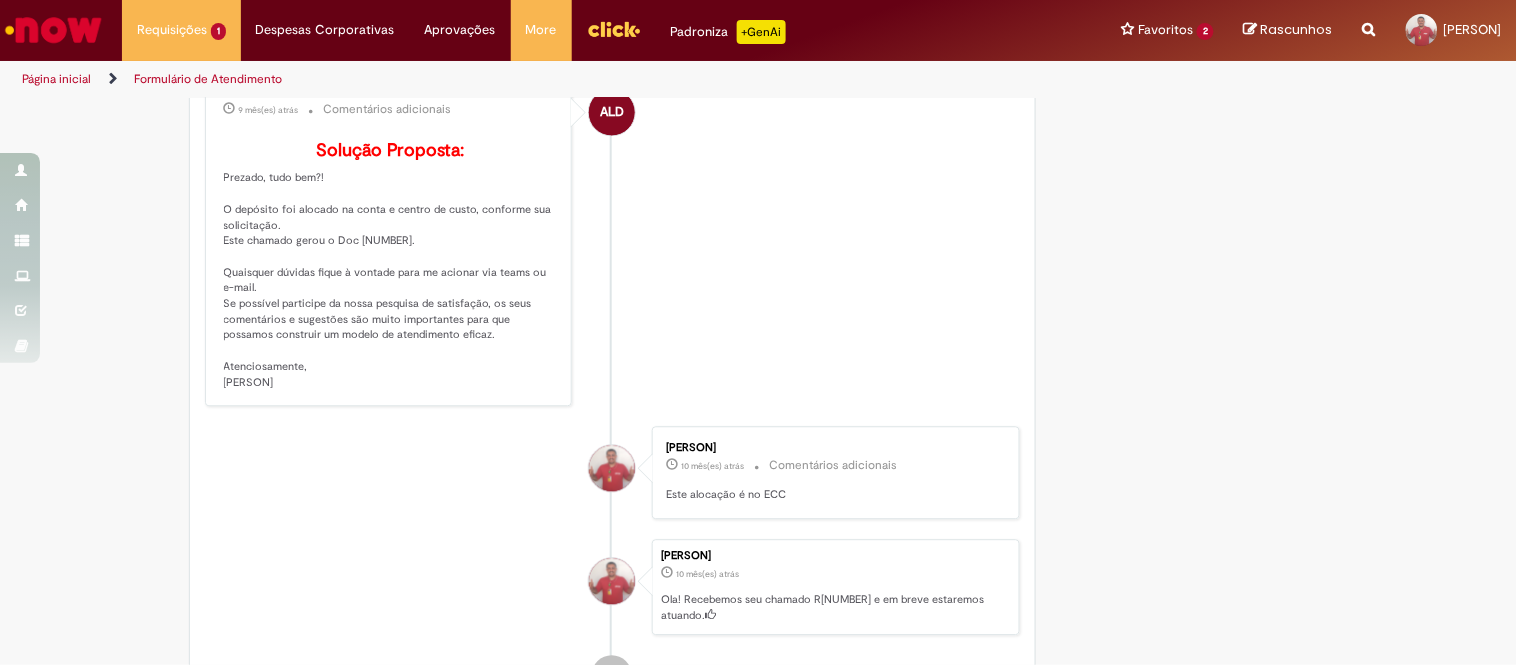 scroll, scrollTop: 1108, scrollLeft: 0, axis: vertical 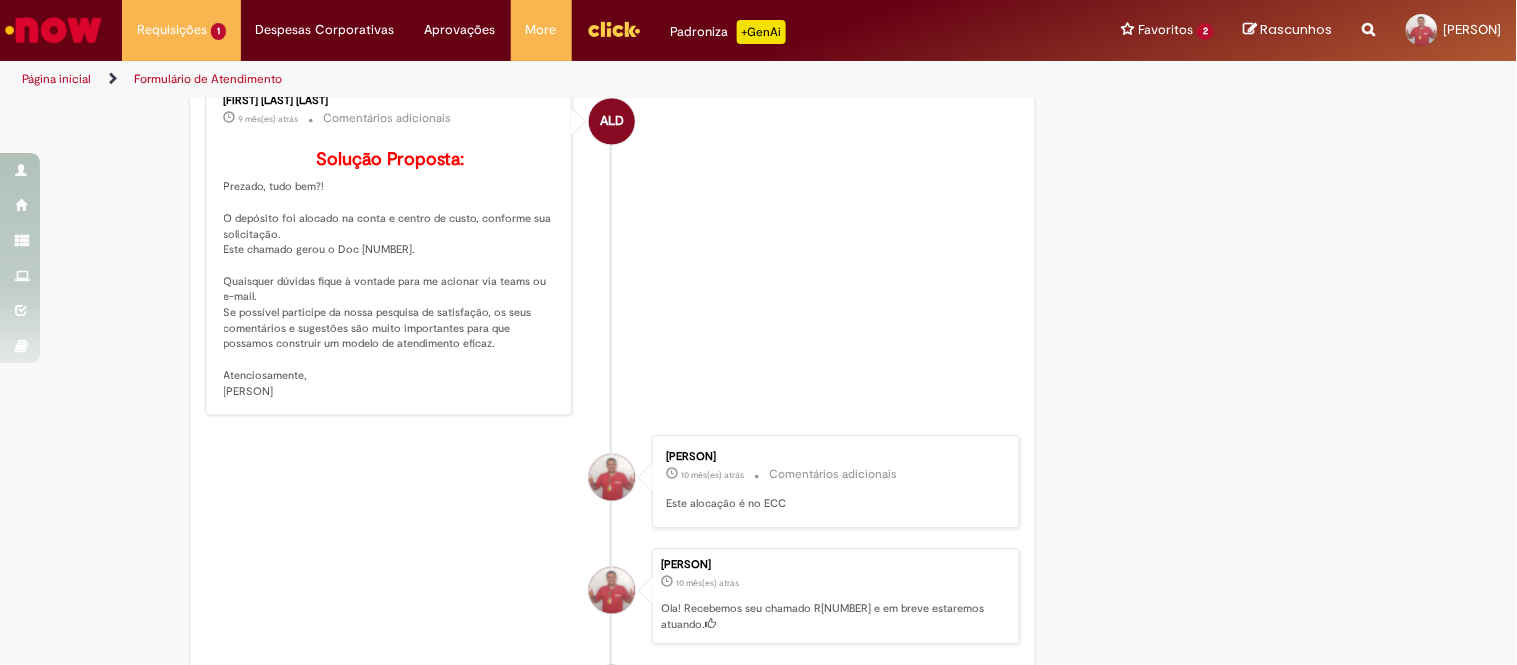 drag, startPoint x: 674, startPoint y: 492, endPoint x: 653, endPoint y: 490, distance: 21.095022 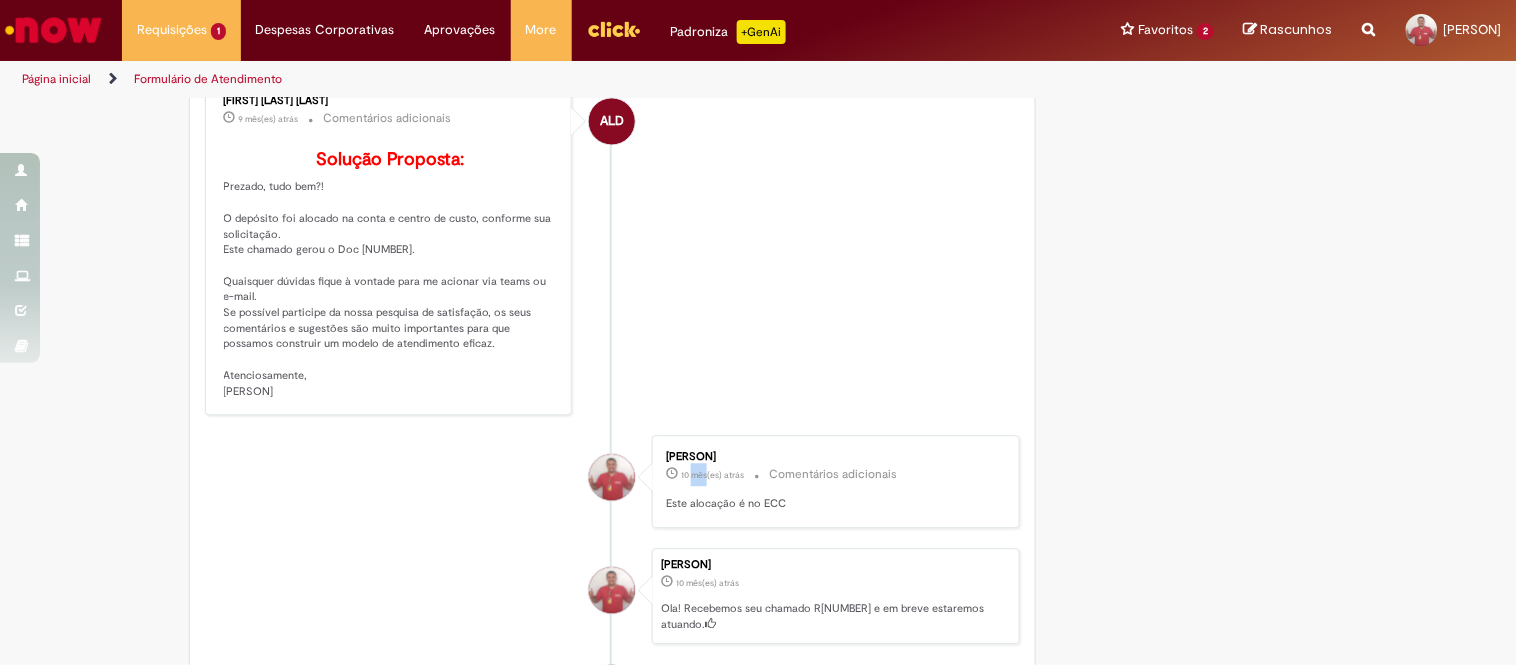 click on "10 mês(es) atrás" at bounding box center [712, 475] 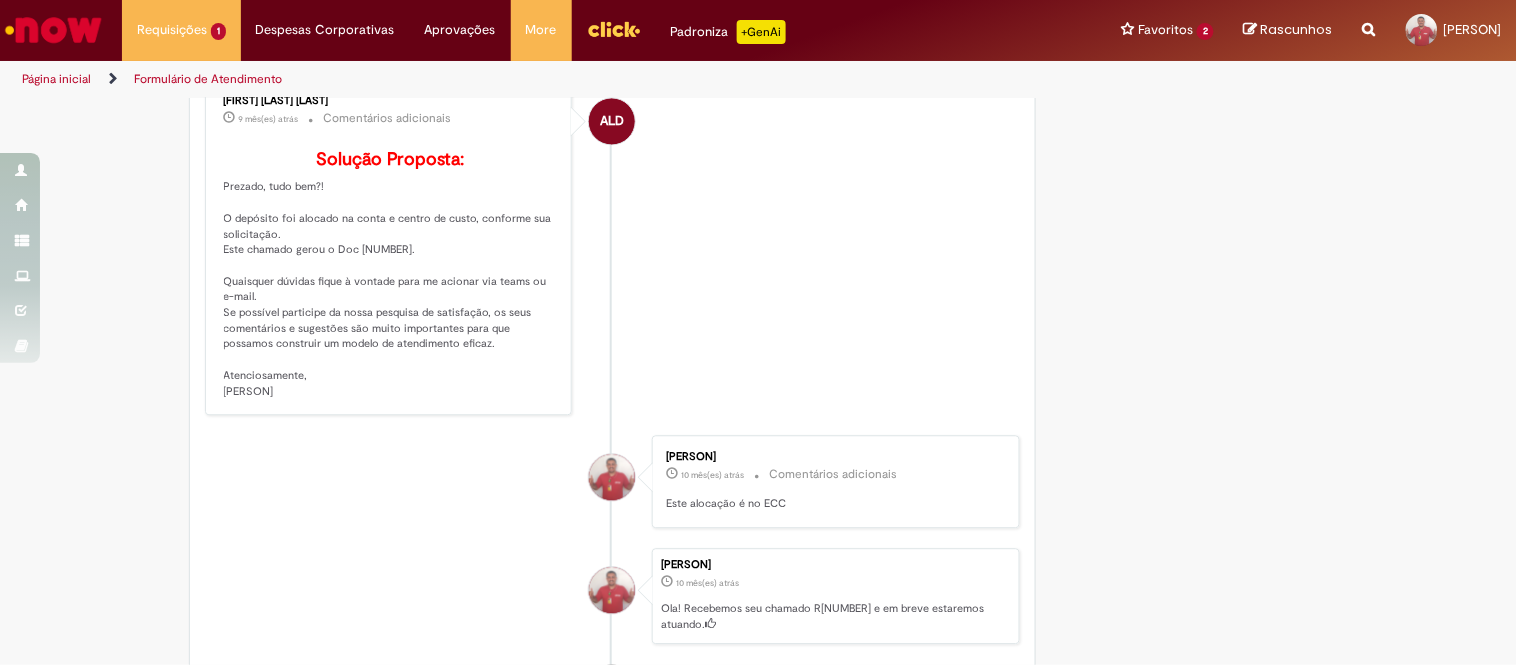 click on "[NUMBER] mês(es) atrás [NUMBER] meses atrás     Comentários adicionais" at bounding box center [832, 474] 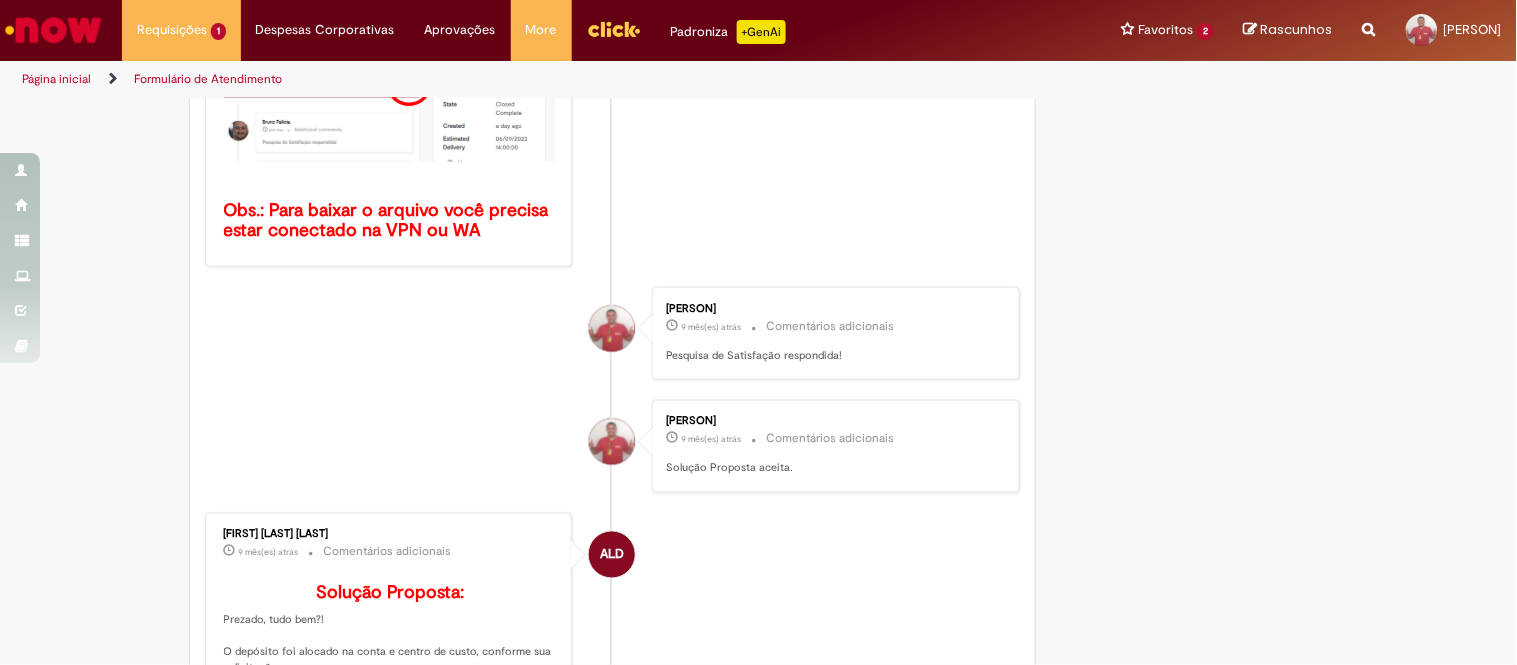 scroll, scrollTop: 664, scrollLeft: 0, axis: vertical 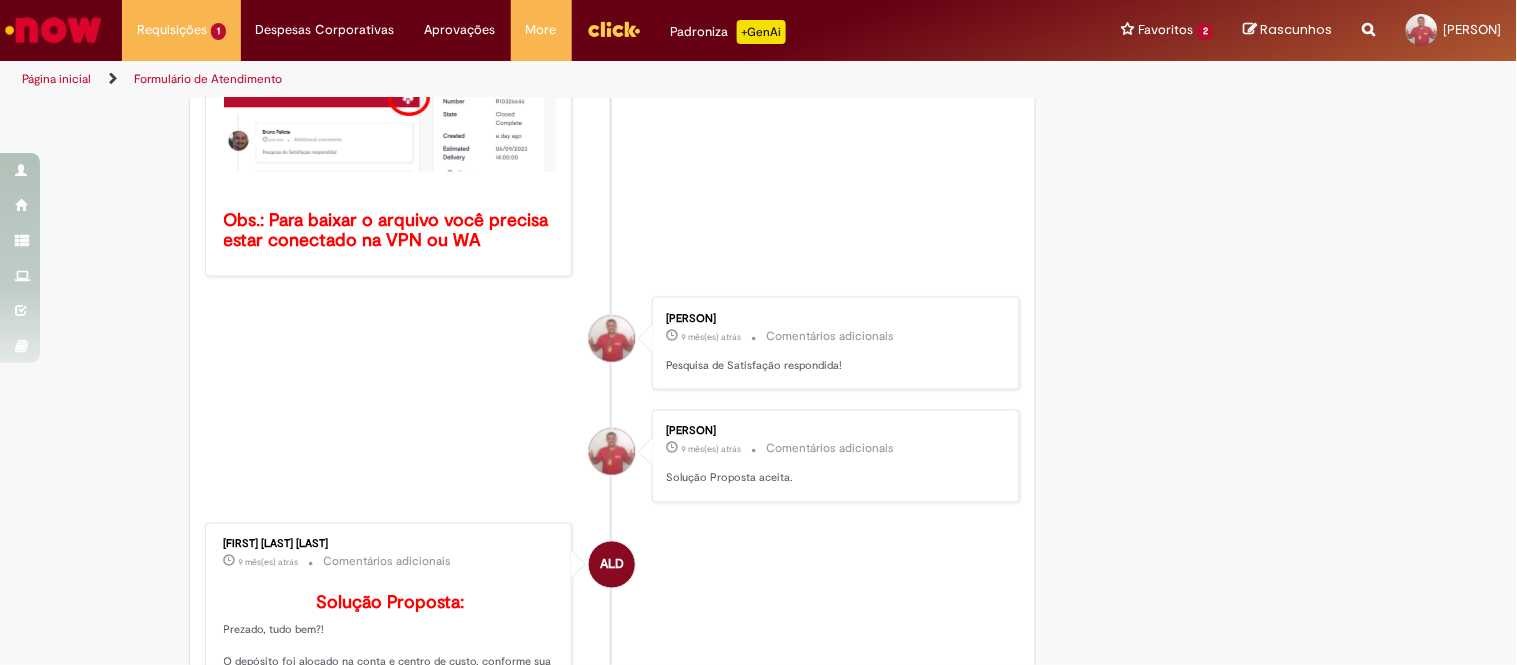 click on "[PERSON]" at bounding box center (832, 319) 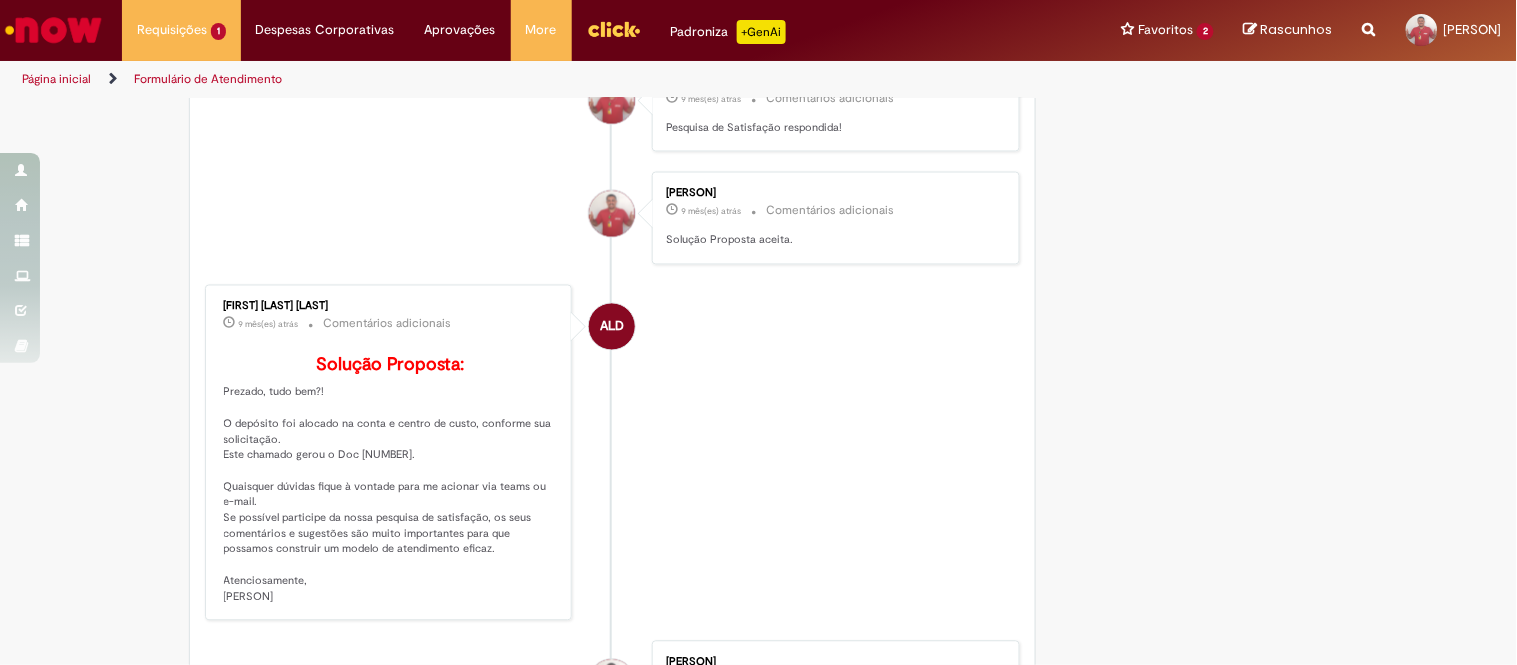 scroll, scrollTop: 886, scrollLeft: 0, axis: vertical 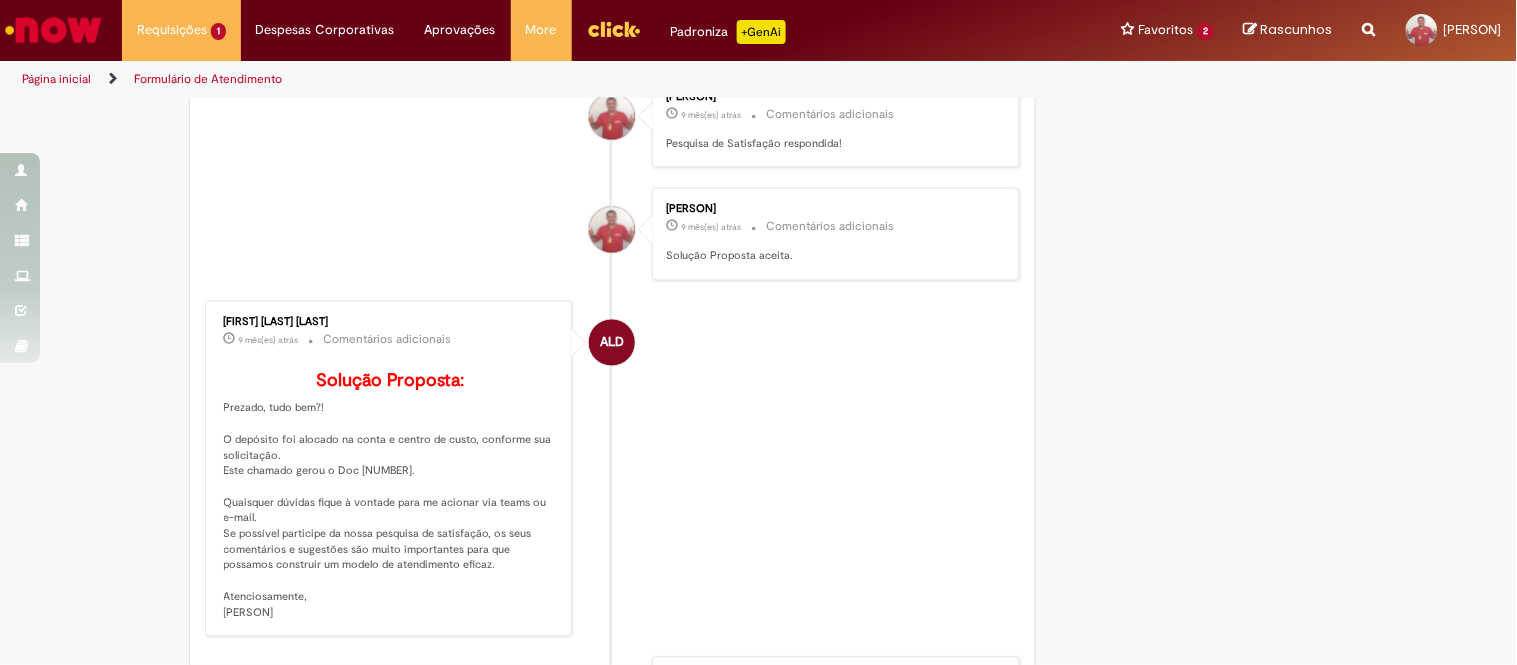 click on "[MONTH] mês(es) atrás [MONTH] meses atrás" at bounding box center [261, 340] 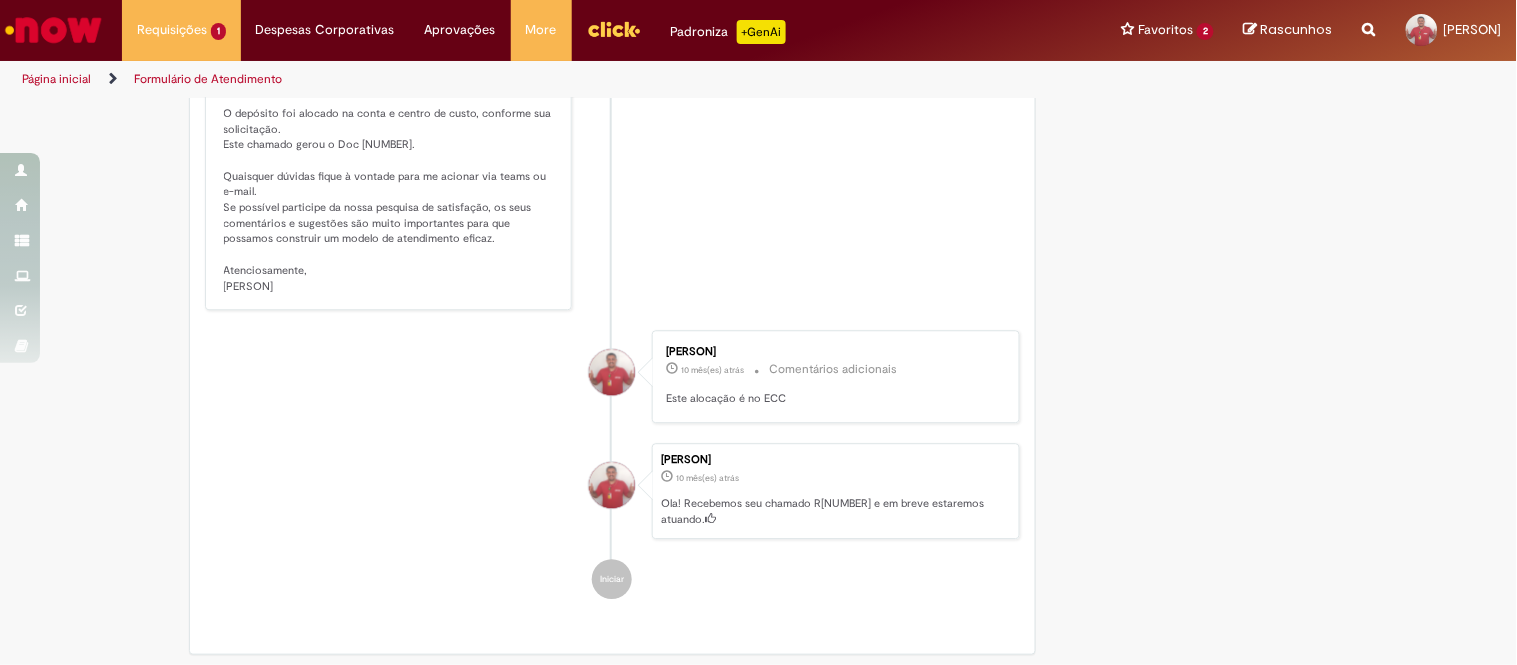 scroll, scrollTop: 1220, scrollLeft: 0, axis: vertical 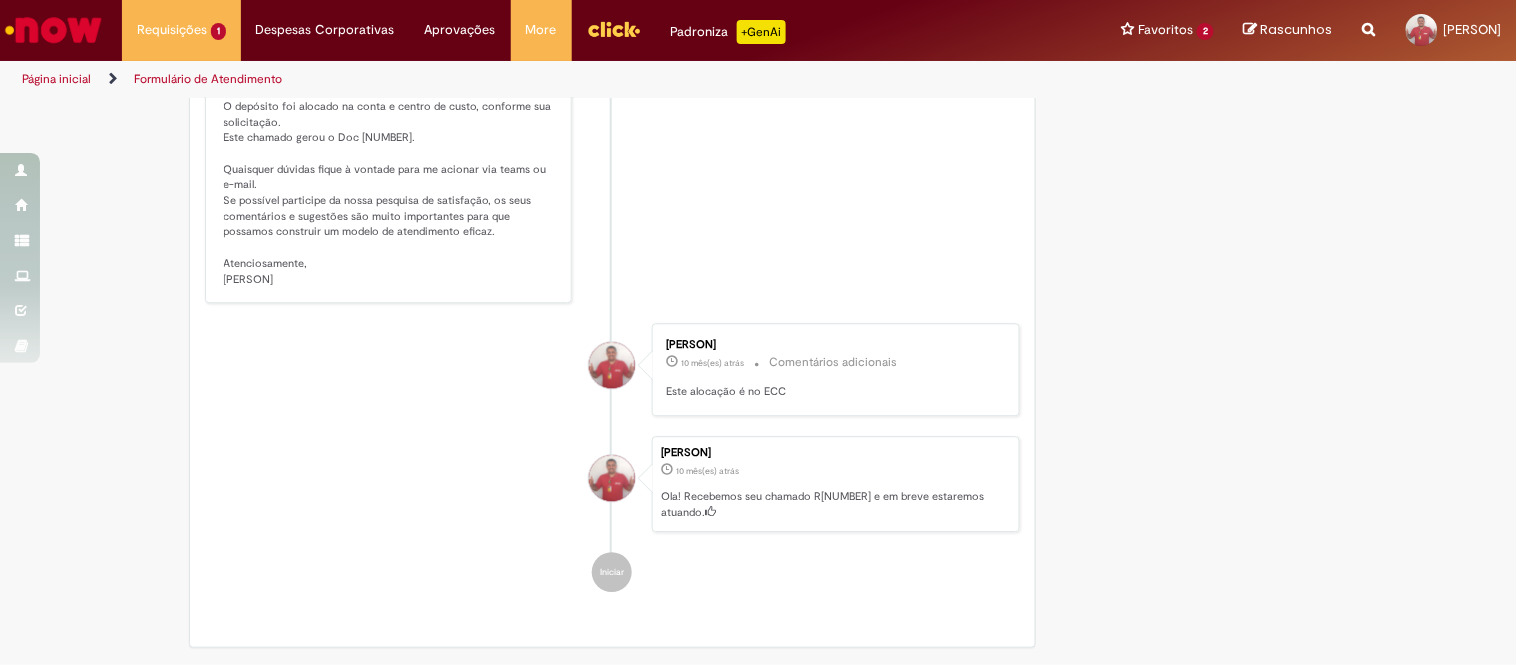 click on "Solução Proposta:
Prezado, tudo bem?!
O depósito foi alocado na conta e centro de custo, conforme sua solicitação.
Este chamado gerou o Doc 101503236.
Quaisquer dúvidas fique à vontade para me acionar via teams ou e-mail.
Se possível participe da nossa pesquisa de satisfação, os seus comentários e sugestões são muito importantes para que possamos construir um modelo de atendimento eficaz.
Atenciosamente,
[FIRST] [LAST] [LAST]" at bounding box center [390, 163] 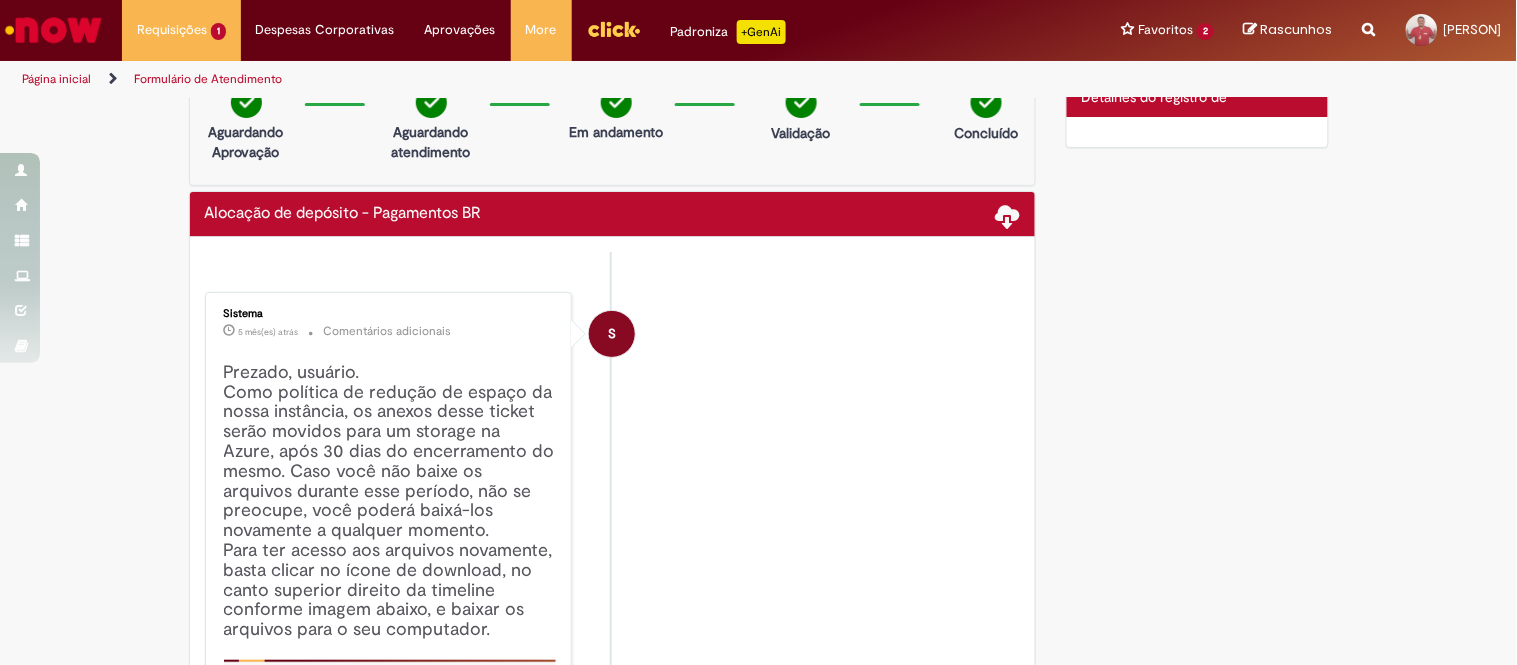 scroll, scrollTop: 0, scrollLeft: 0, axis: both 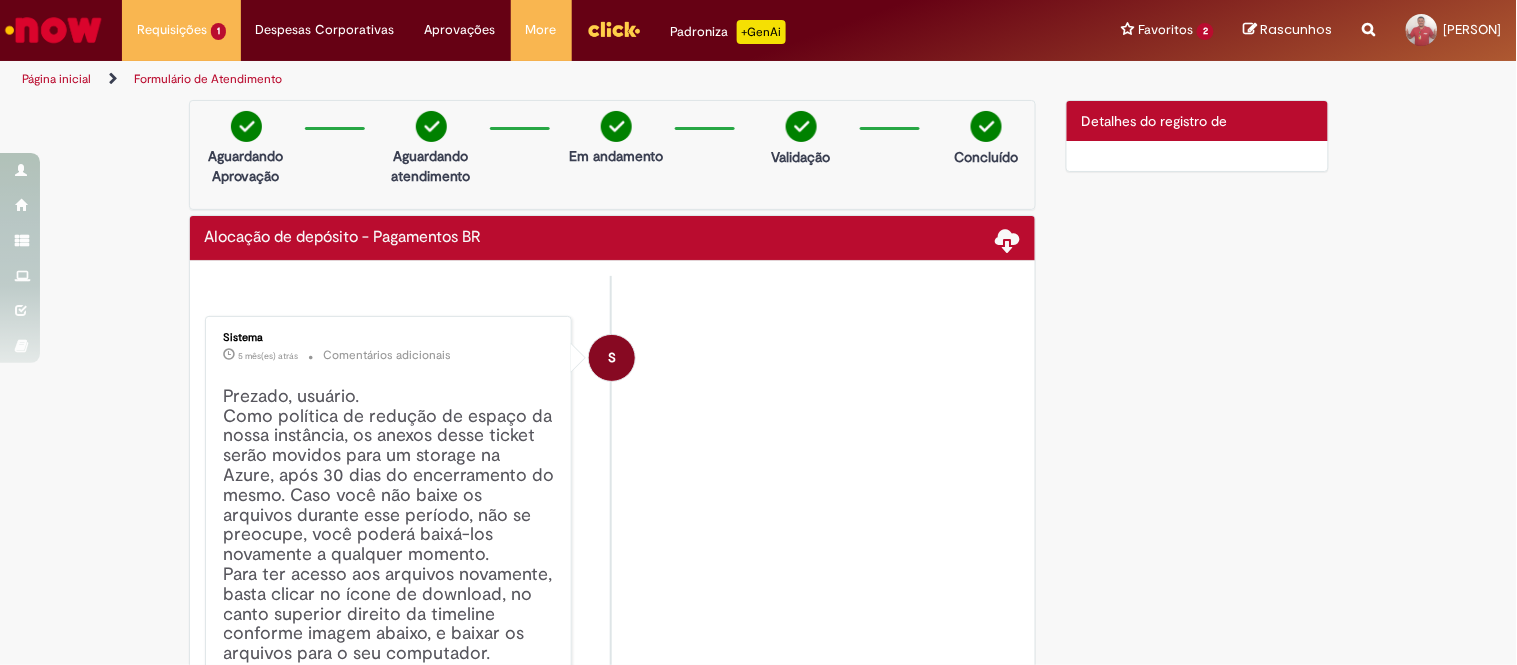 click on "Detalhes do registro de" at bounding box center (1155, 121) 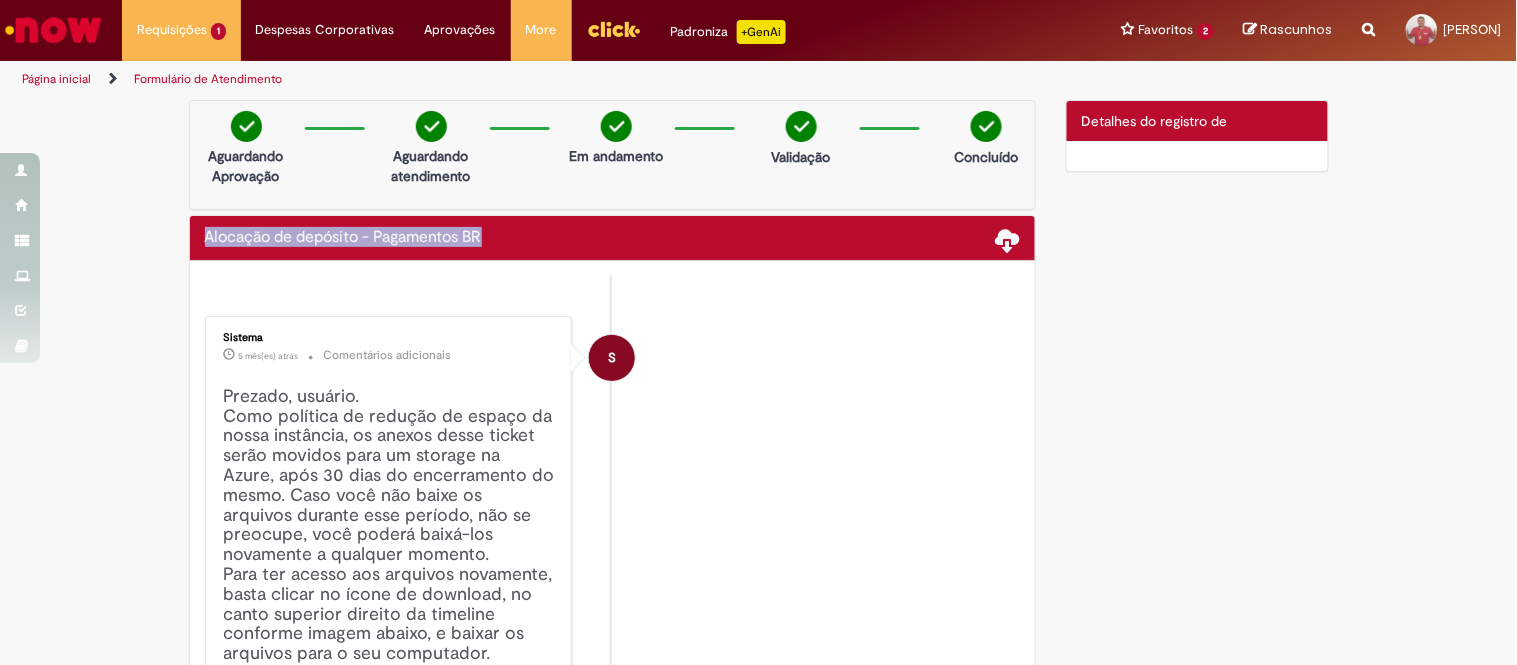 drag, startPoint x: 501, startPoint y: 227, endPoint x: 187, endPoint y: 252, distance: 314.99365 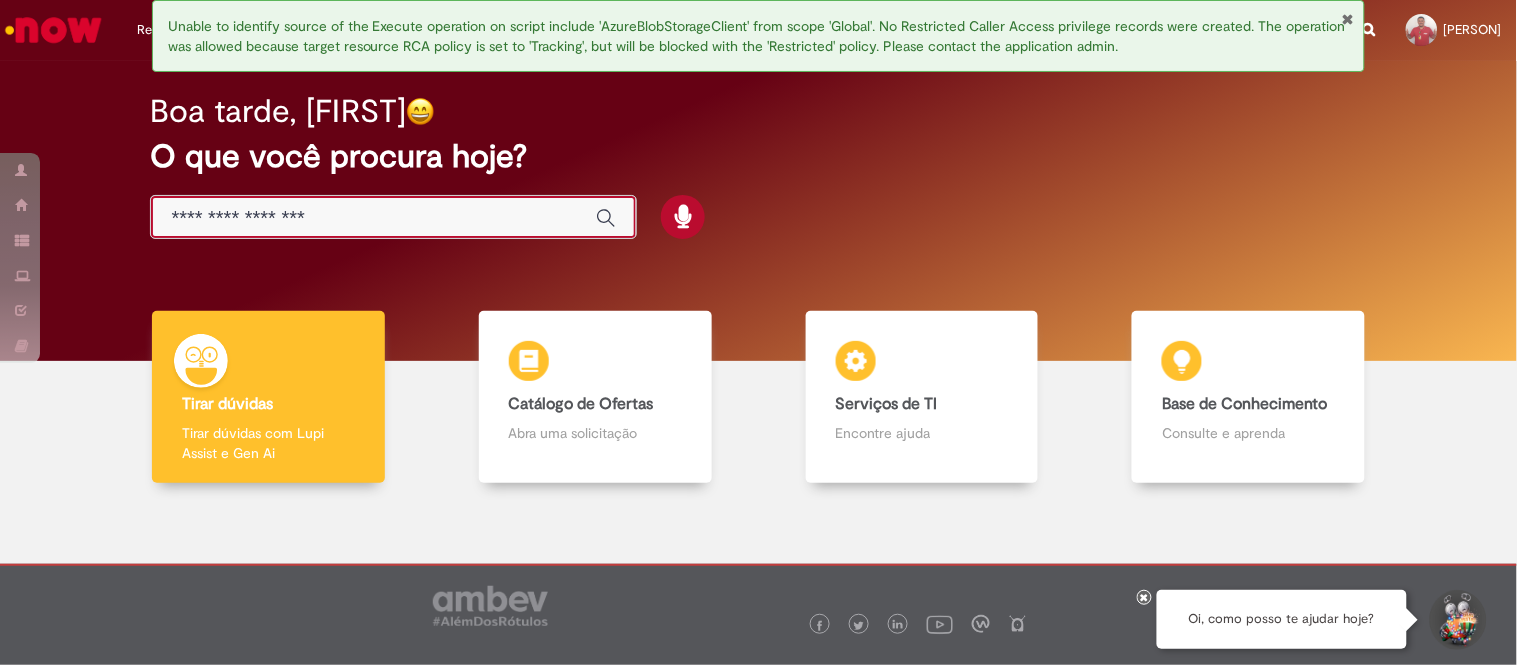 click at bounding box center [373, 218] 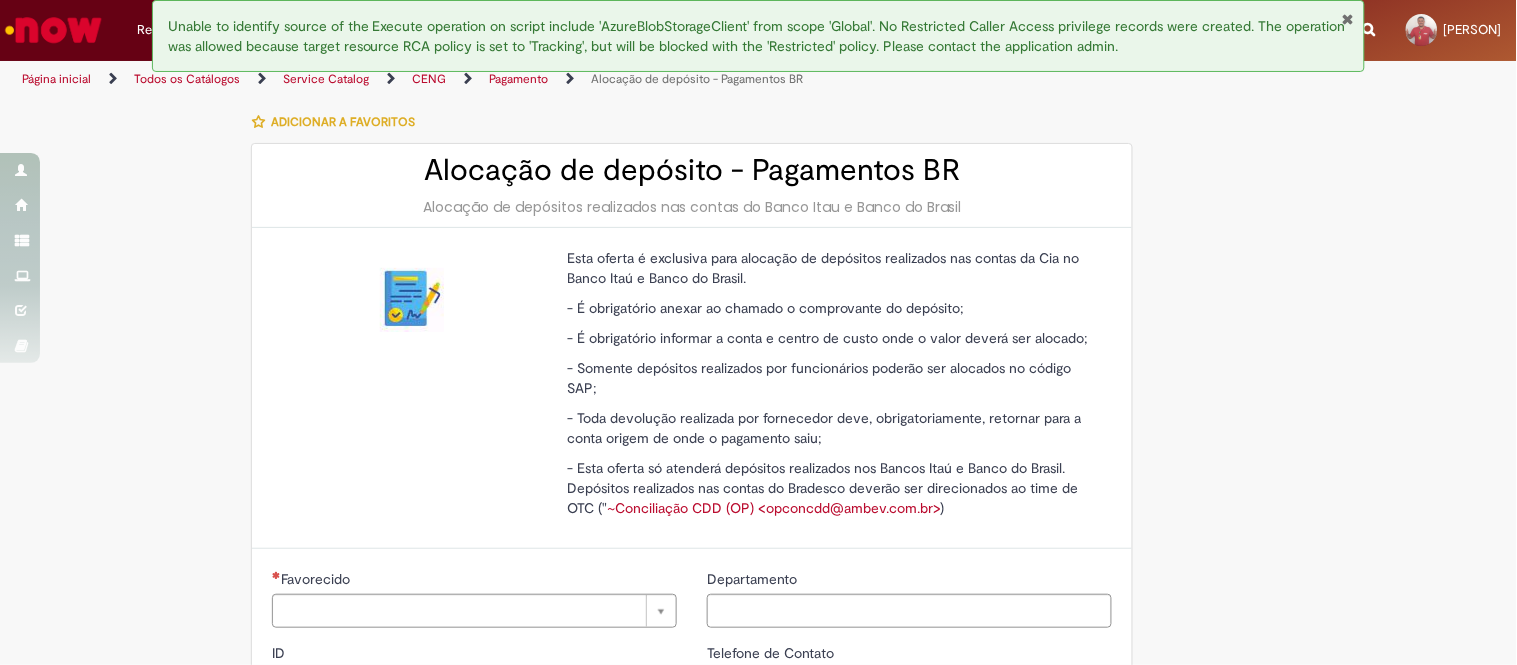 type on "**********" 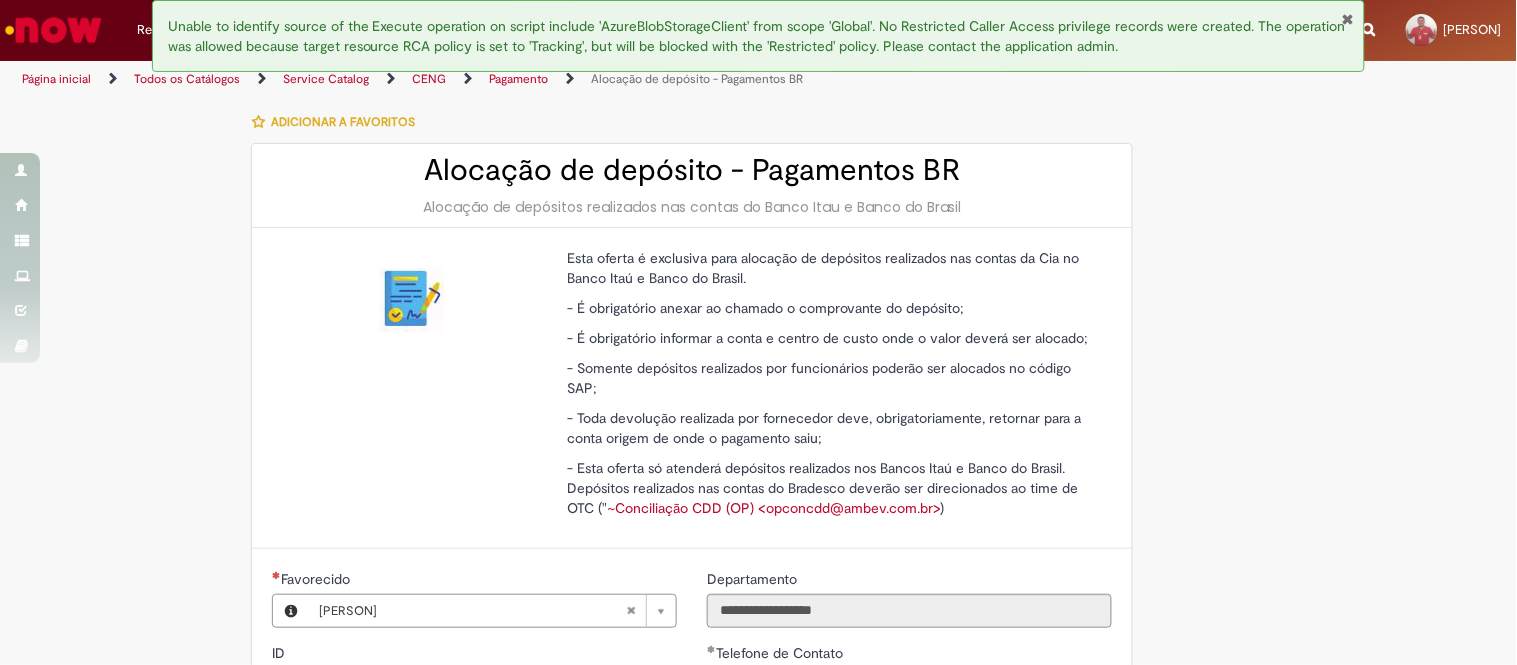 type on "**********" 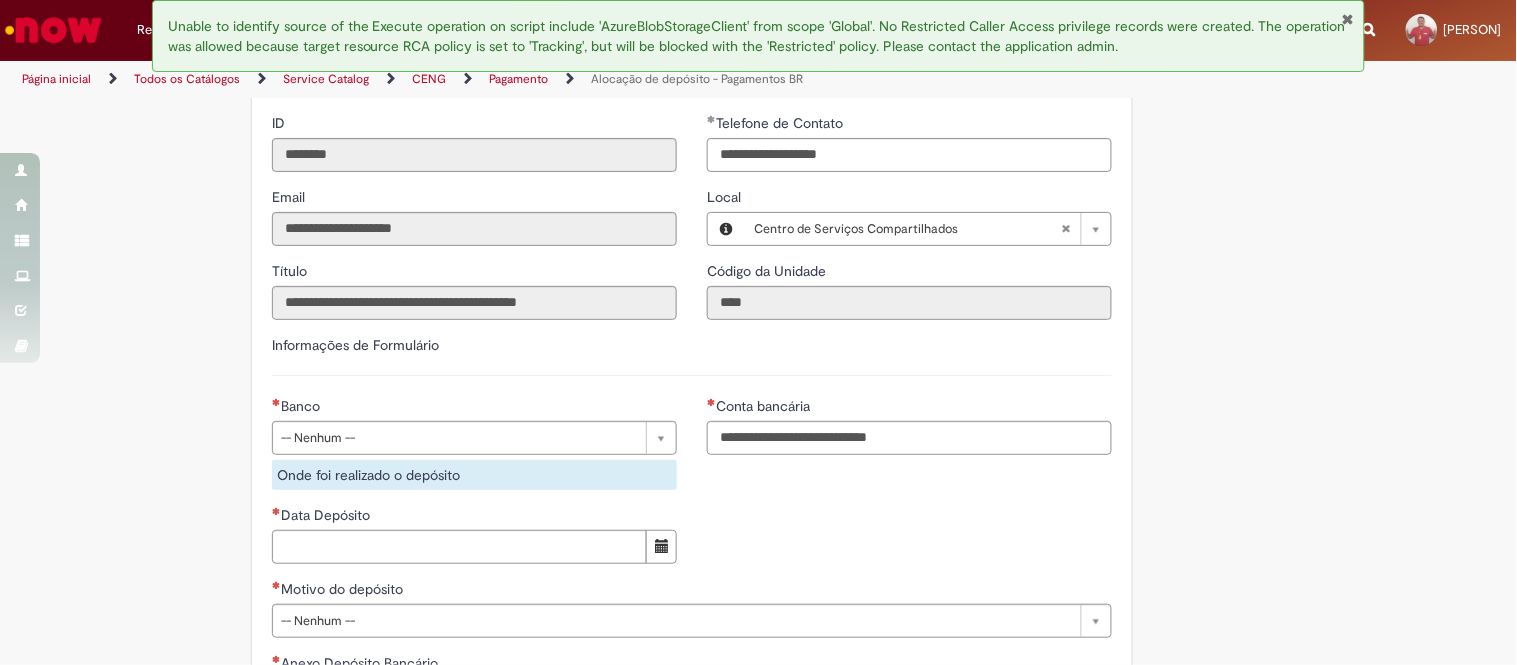 scroll, scrollTop: 666, scrollLeft: 0, axis: vertical 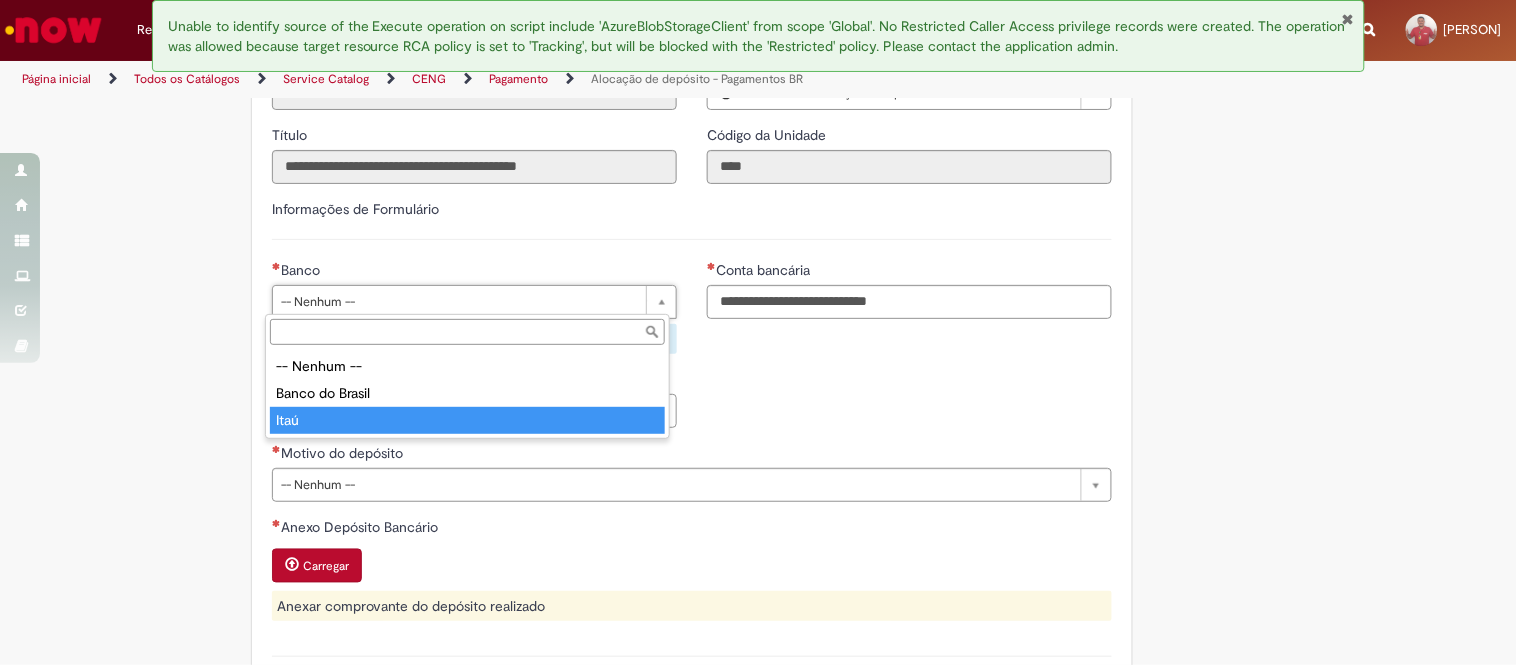 type on "****" 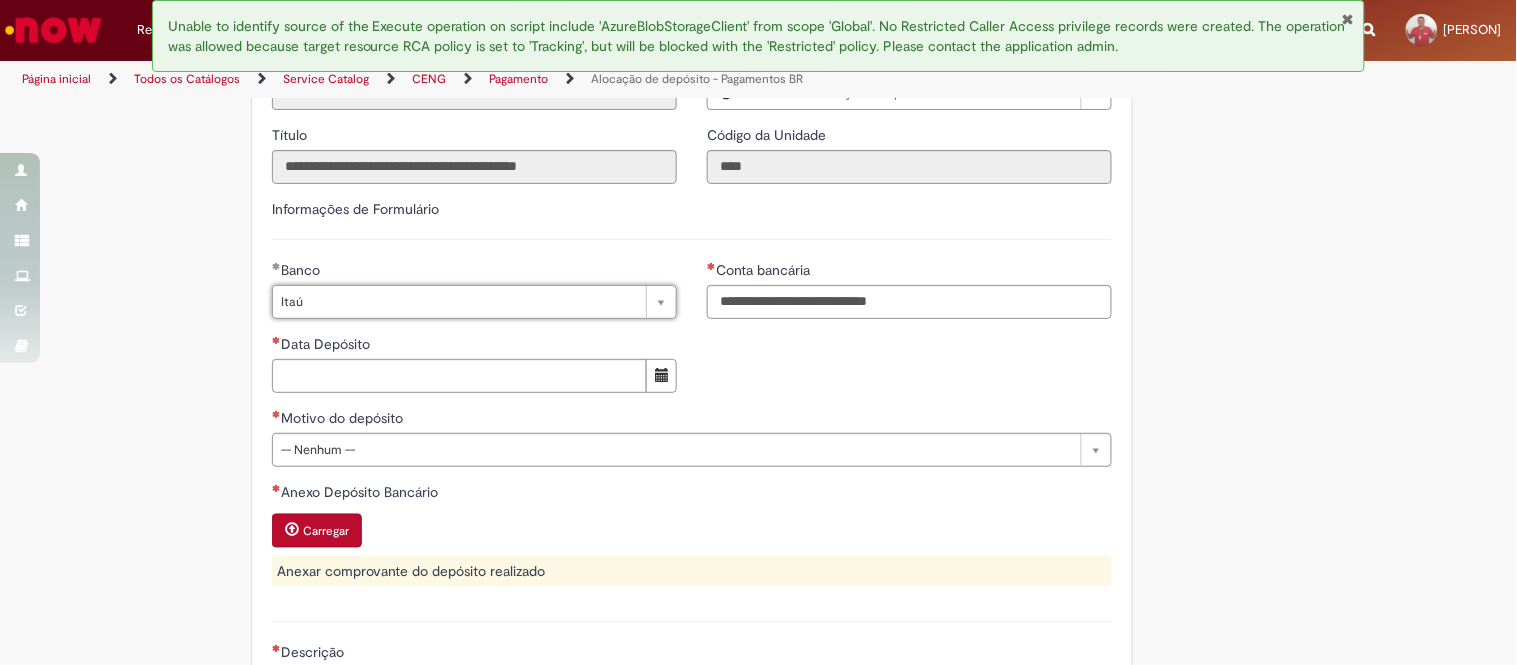 click on "**********" at bounding box center [692, 334] 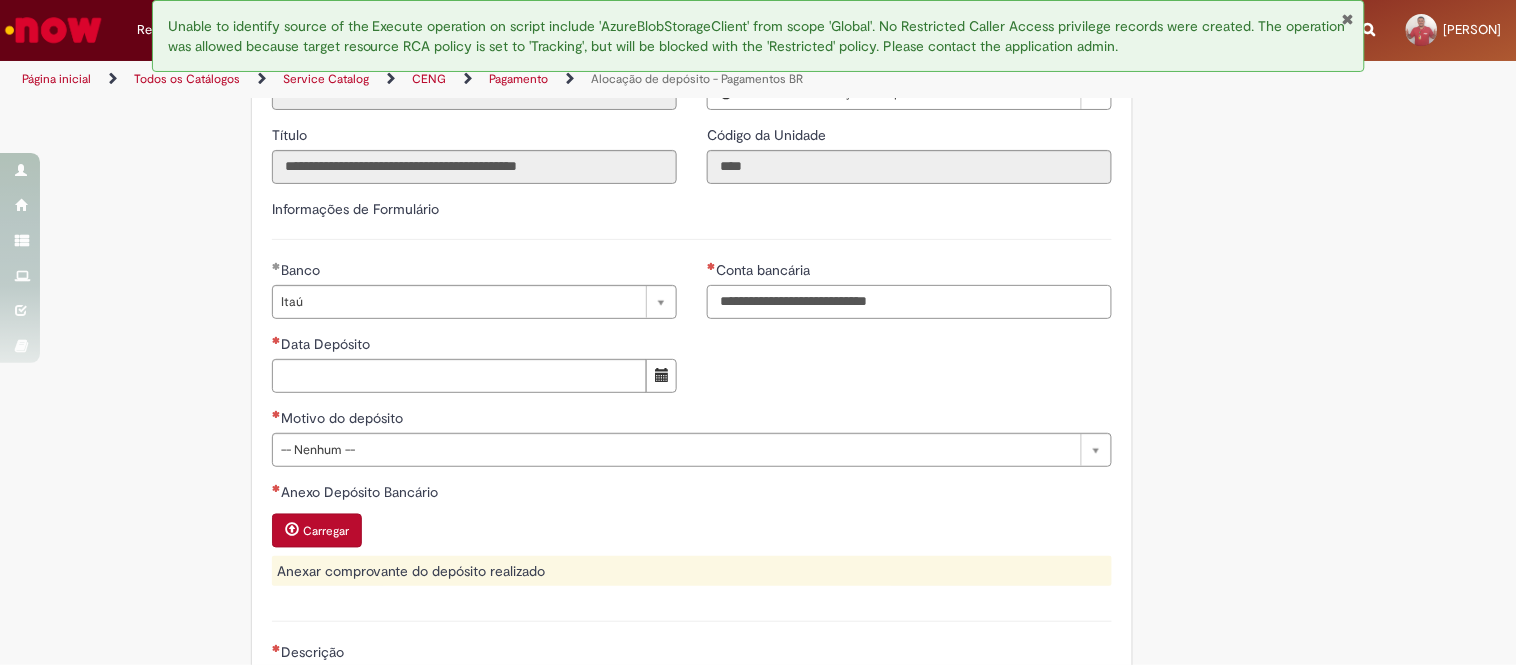 click on "Conta bancária" at bounding box center (909, 302) 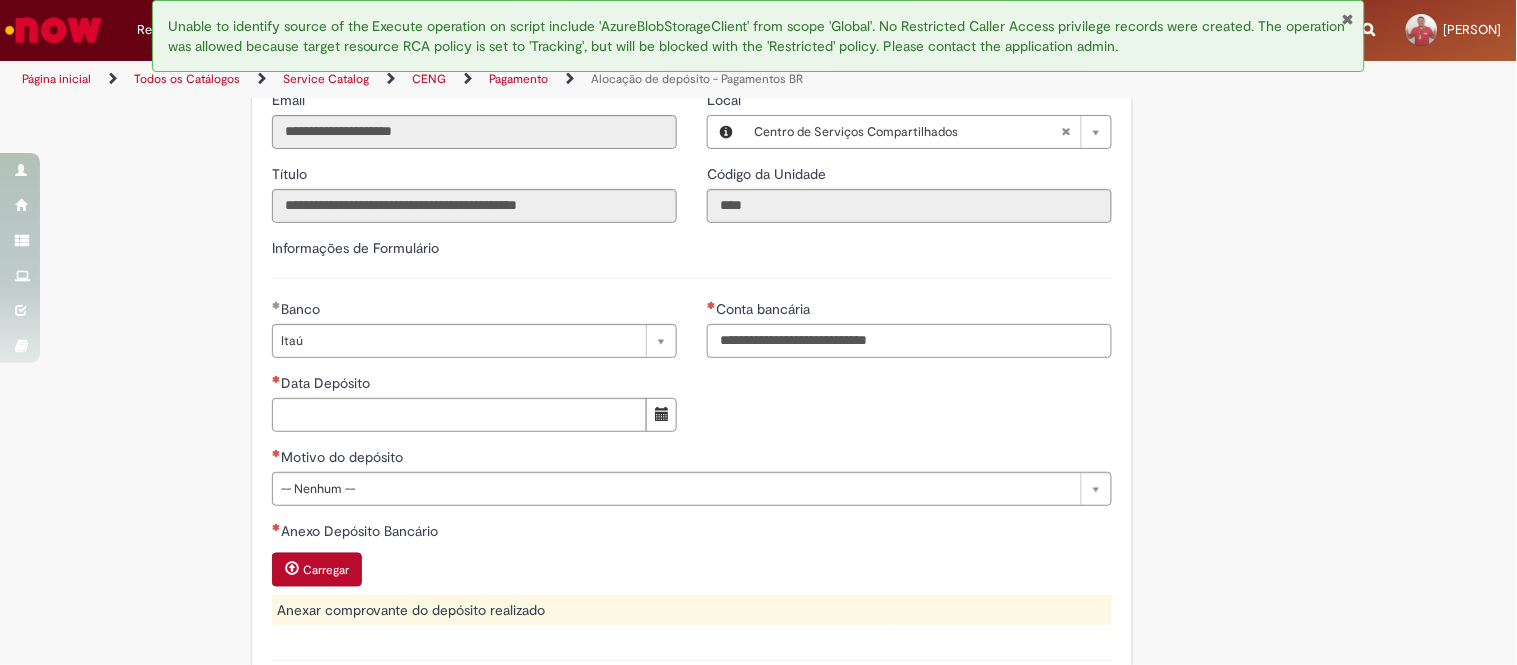 scroll, scrollTop: 666, scrollLeft: 0, axis: vertical 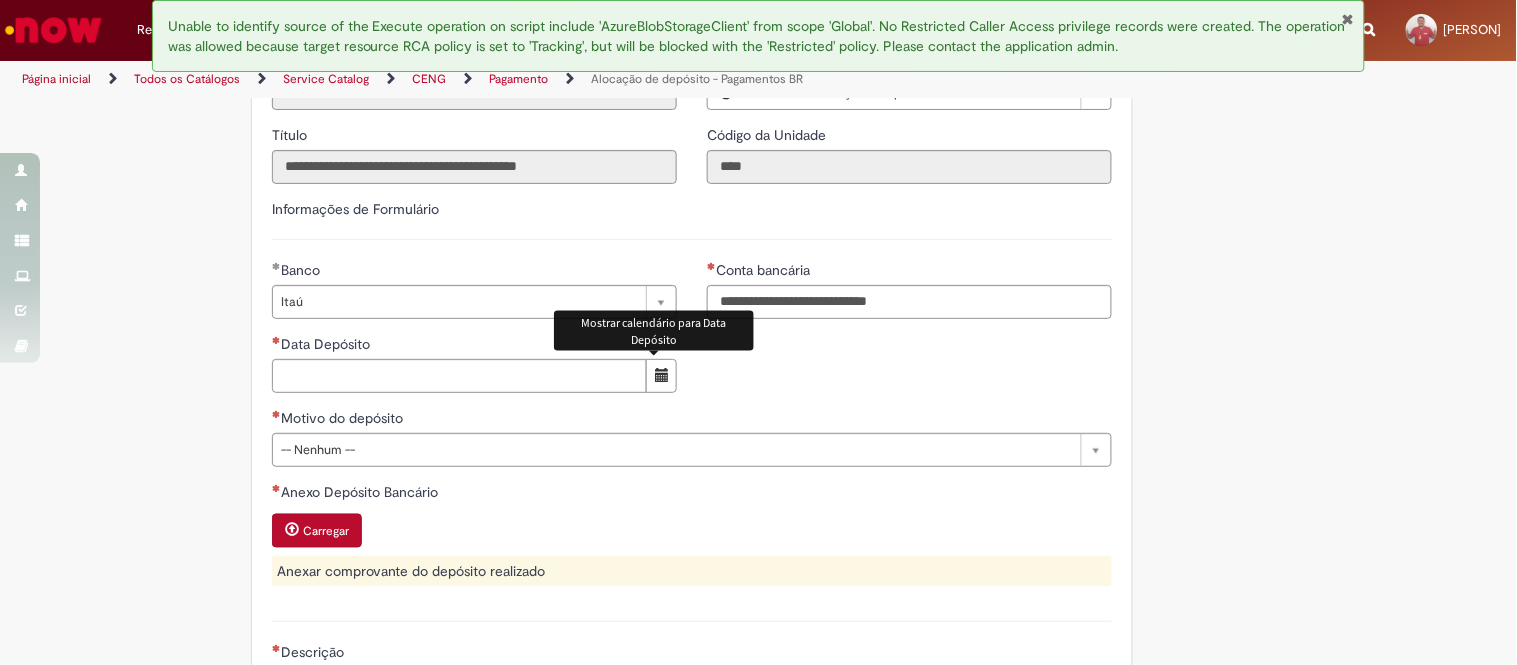 click at bounding box center (662, 375) 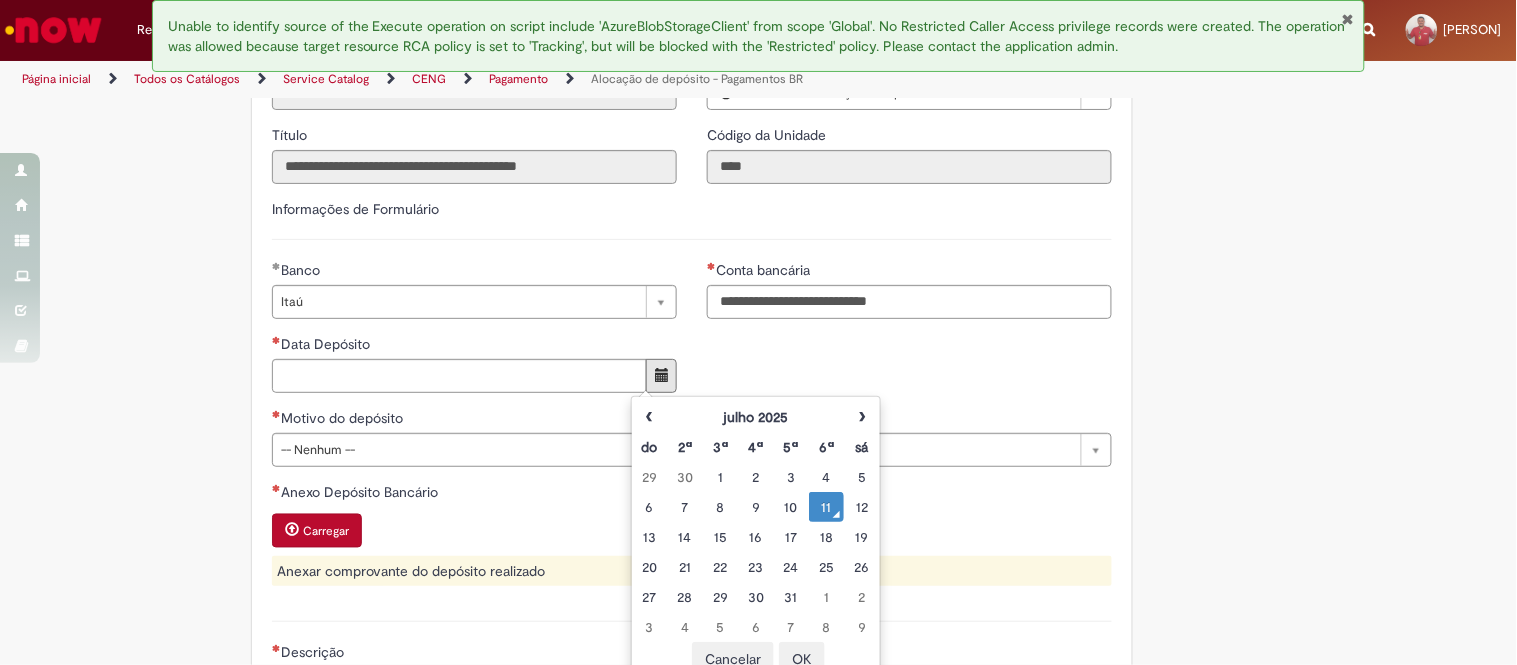 click on "11" at bounding box center (826, 507) 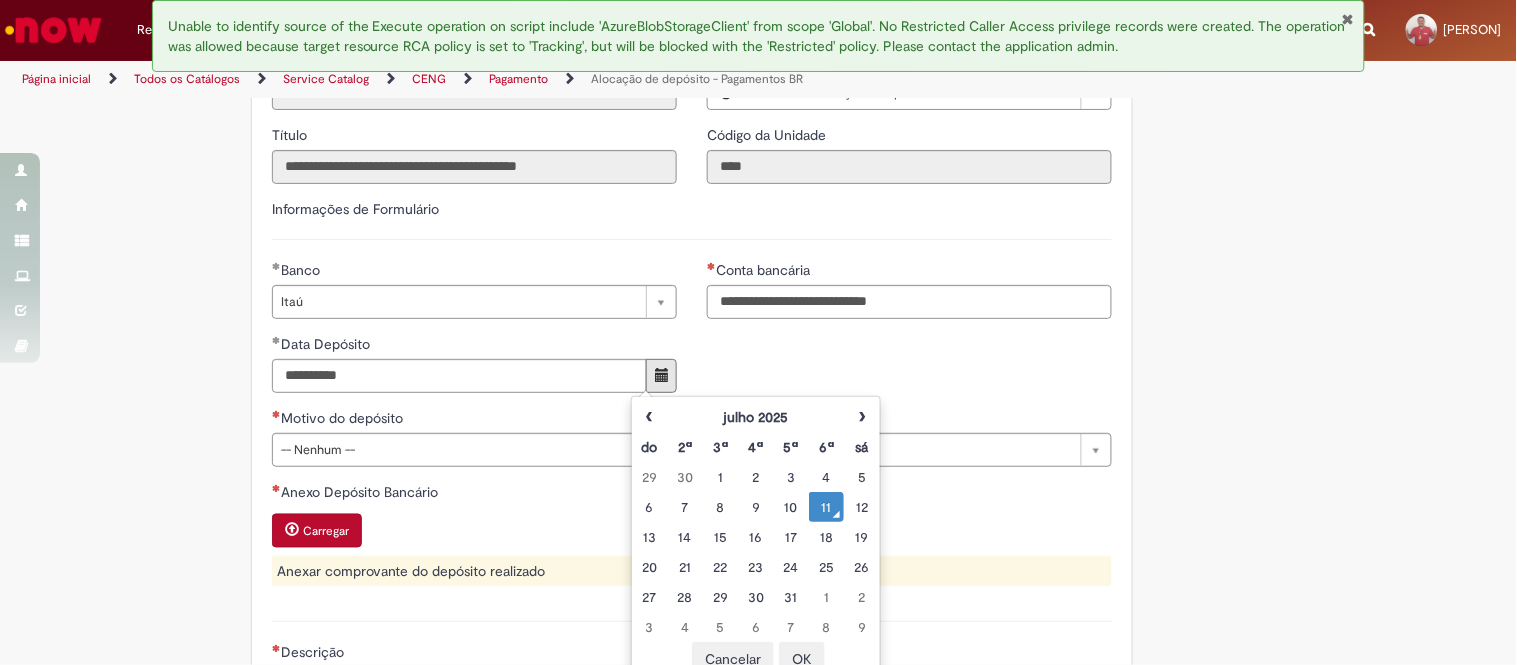 click on "**********" at bounding box center (692, 334) 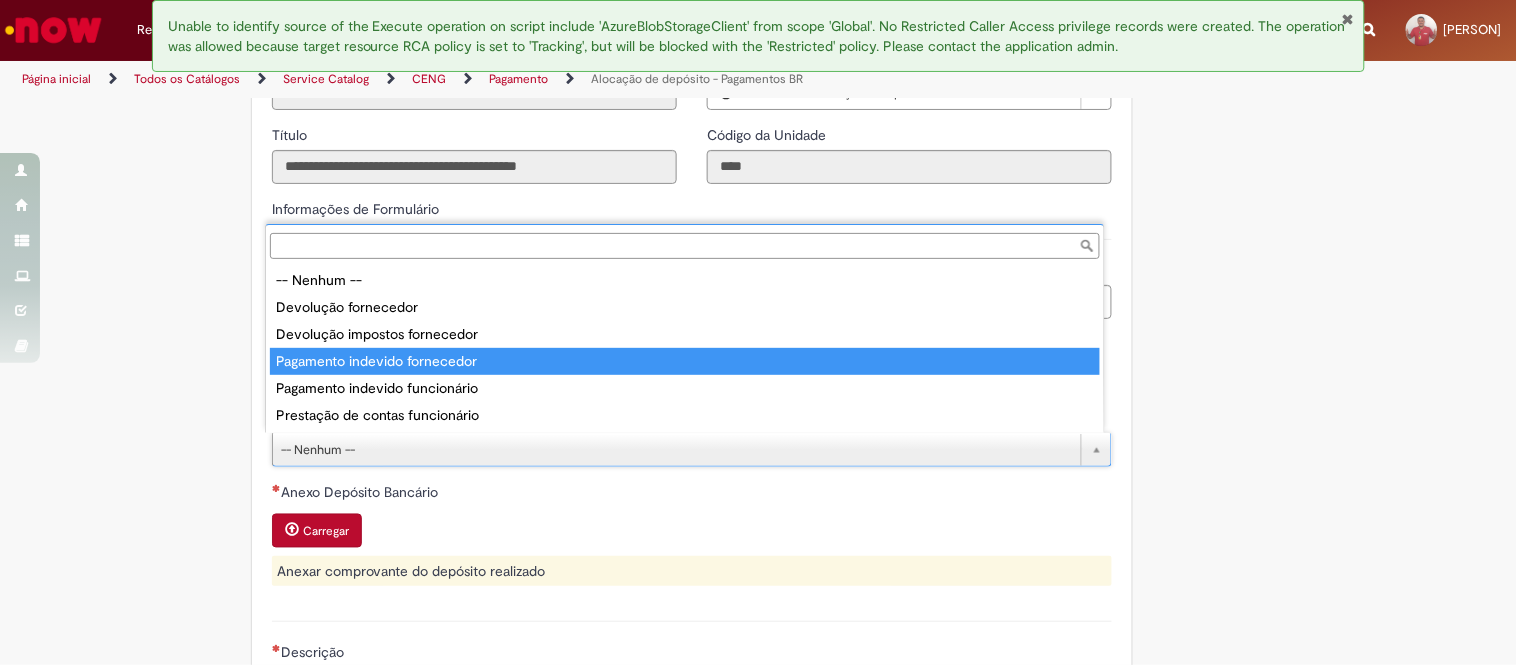 type on "**********" 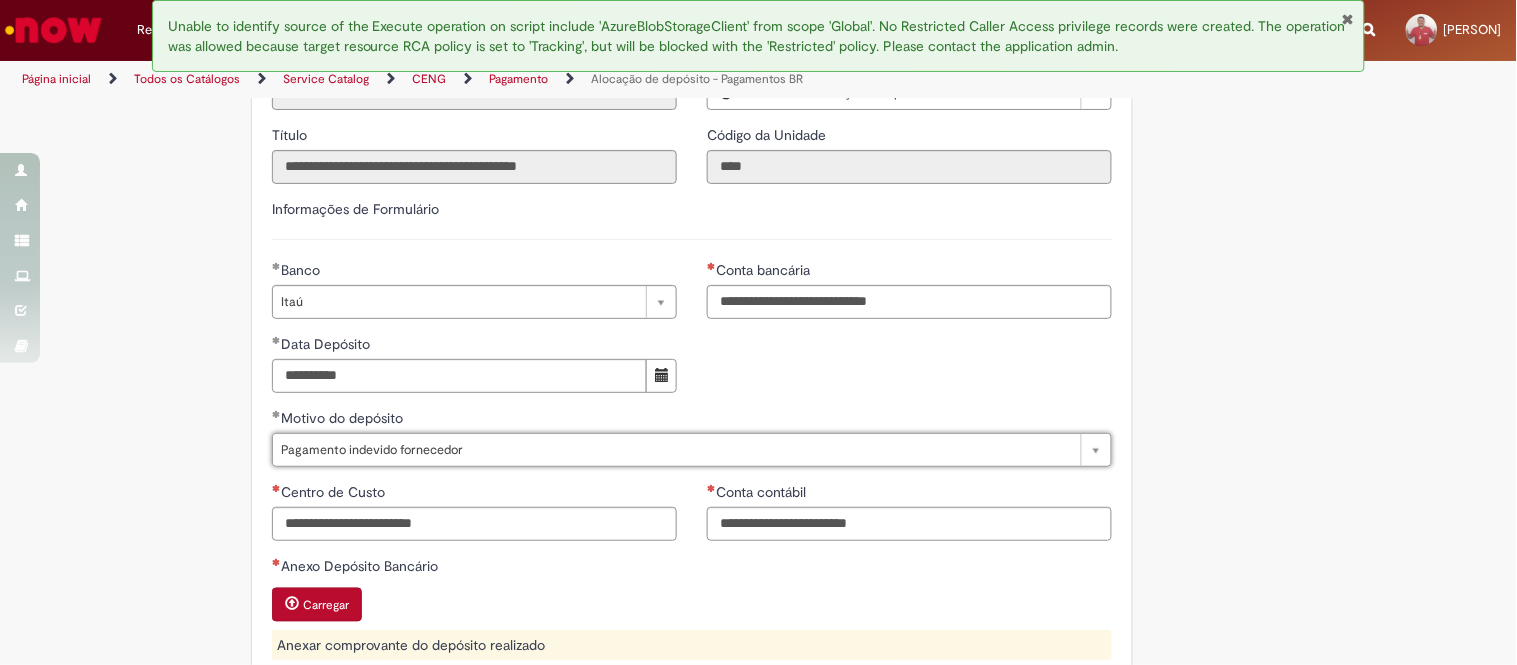 click on "**********" at bounding box center (692, 334) 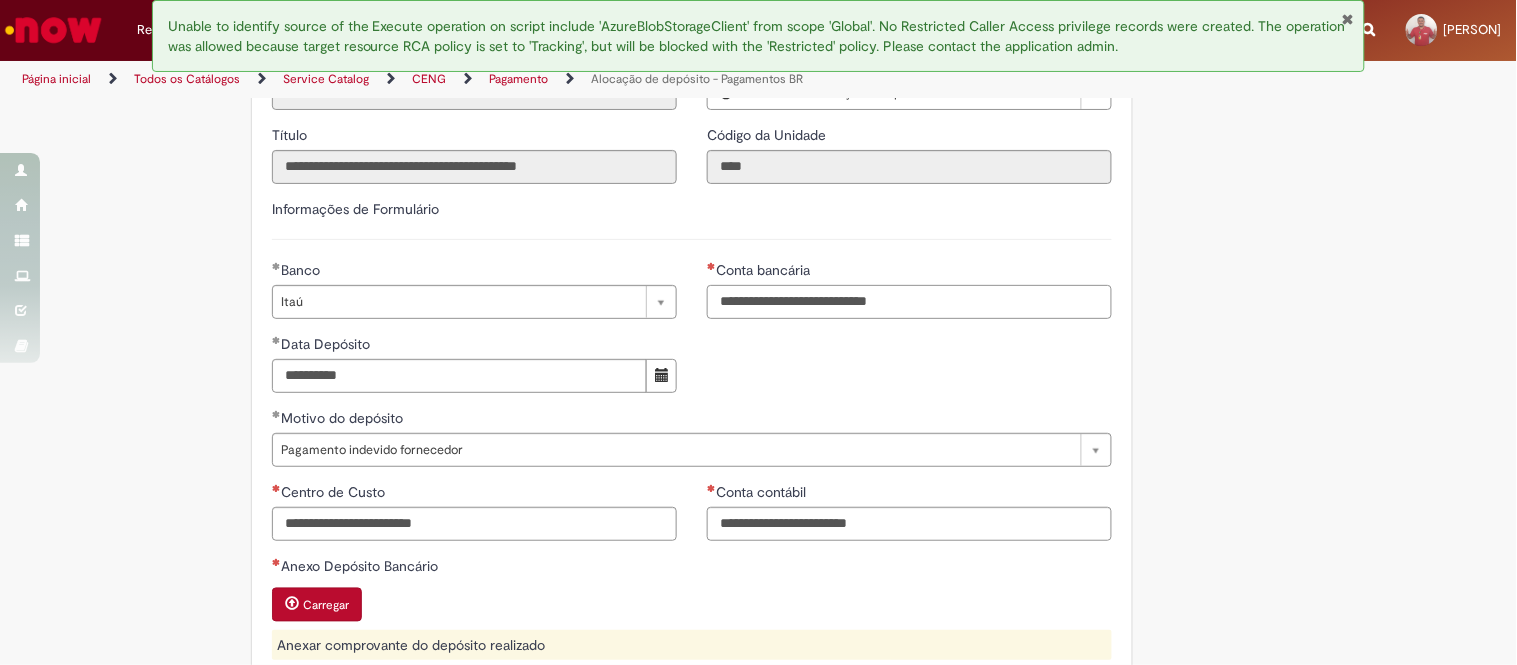 click on "Conta bancária" at bounding box center (909, 302) 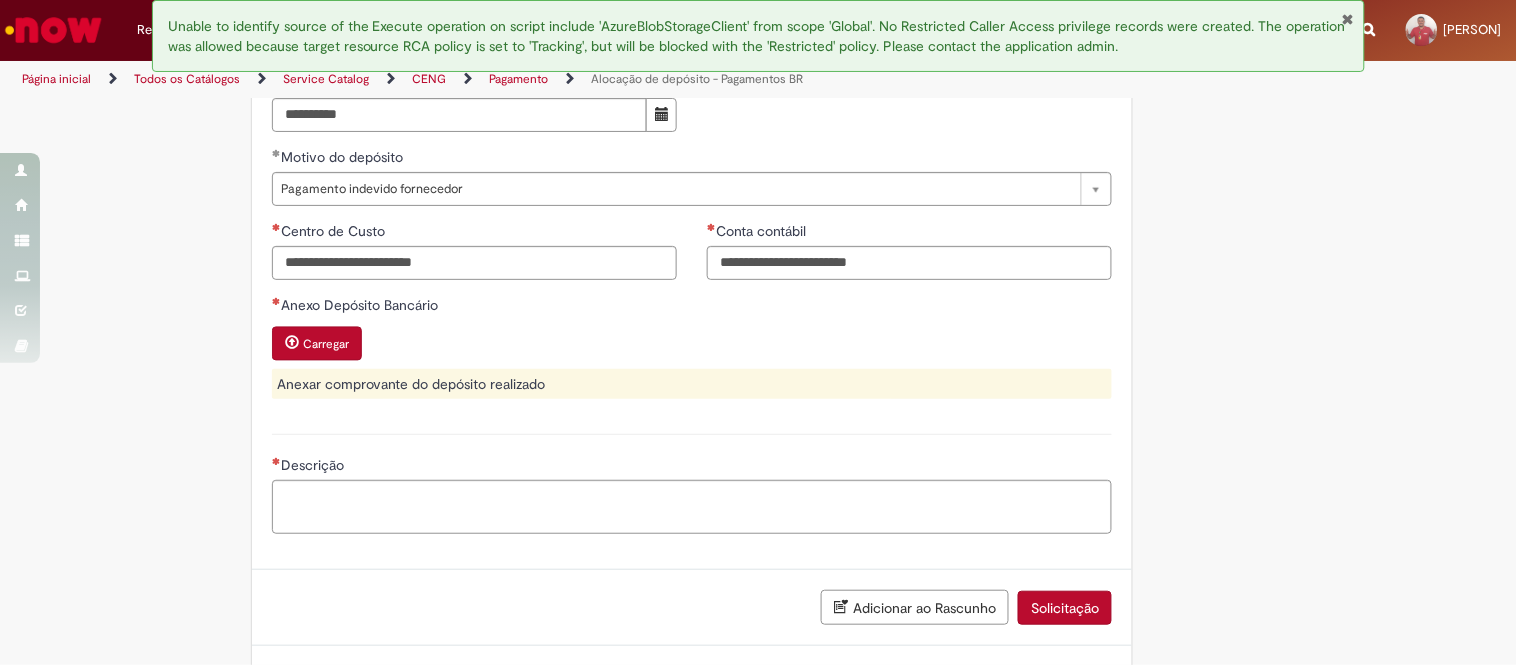 scroll, scrollTop: 888, scrollLeft: 0, axis: vertical 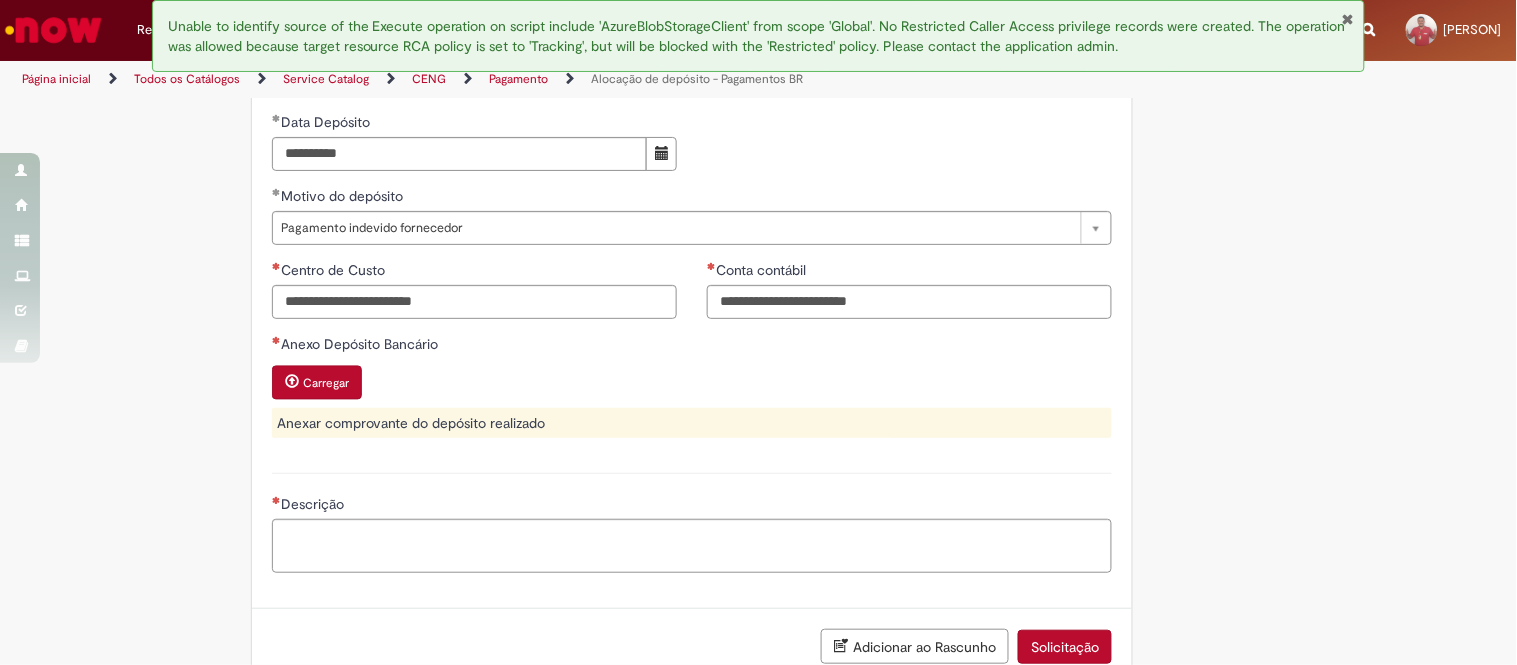 click on "Adicionar a Favoritos
Alocação de depósito - Pagamentos BR
Alocação de depósitos realizados nas contas do Banco Itau e Banco do Brasil
Esta oferta é exclusiva para alocação de depósitos realizados nas contas da Cia no Banco Itau e Banco do Brasil.
- É obrigatório anexar ao chamado o comprovante do depósito;
- É obrigatório informar a conta e centro de custo onde o valor deverá ser alocado;
- Somente depósitos realizados por funcionários poderão ser alocados no código SAP;
- Toda devolução realizada por fornecedor deve, obrigatoriamente, retornar para a conta origem de onde o pagamento saiu;
- Esta oferta só atenderá depósitos realizados nos Bancos Itau e Banco do Brasil. Depósitos realizados nas contas do Bradesco deverão ser direcionados ao time de OTC ( ~Conciliação CDD (OP) <opconcdd@ambev.com.br> )" at bounding box center [759, 3] 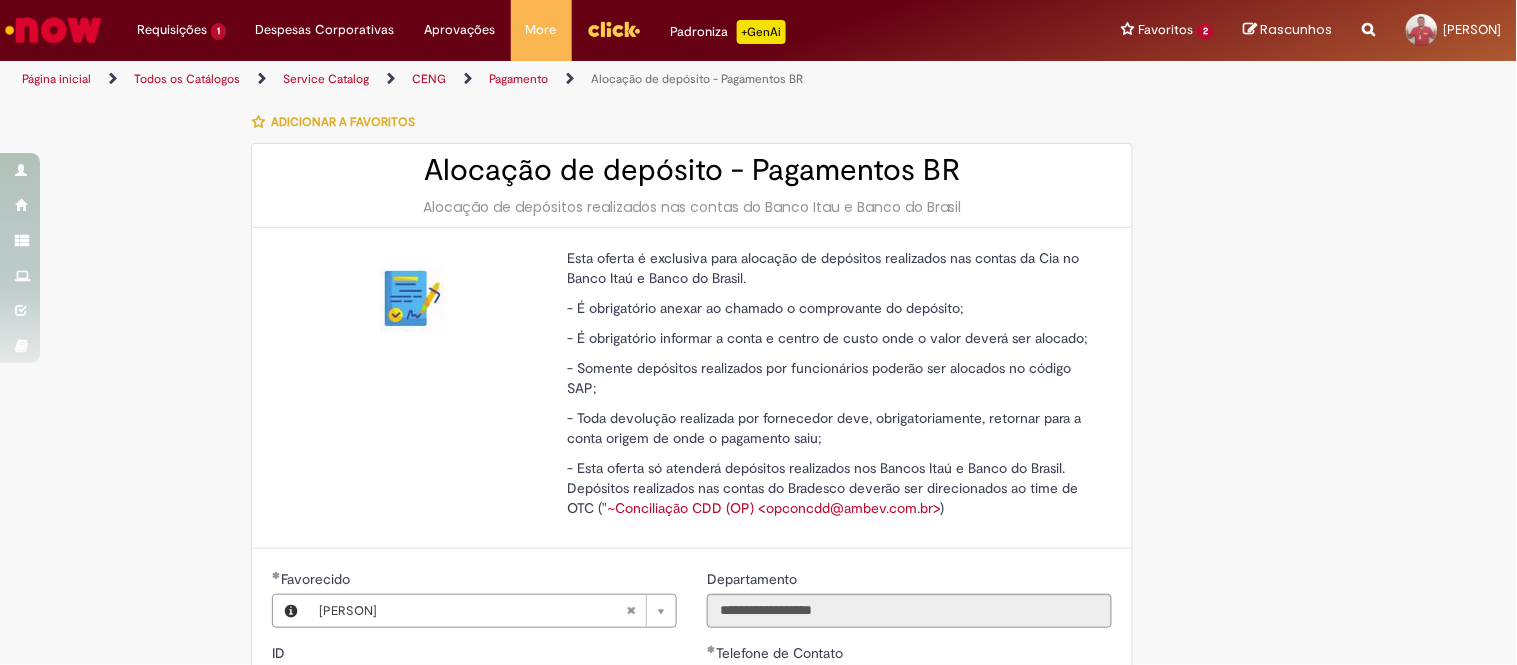 click on "Adicionar a Favoritos
Alocação de depósito - Pagamentos BR
Alocação de depósitos realizados nas contas do Banco Itau e Banco do Brasil
Esta oferta é exclusiva para alocação de depósitos realizados nas contas da Cia no Banco Itau e Banco do Brasil.
- É obrigatório anexar ao chamado o comprovante do depósito;
- É obrigatório informar a conta e centro de custo onde o valor deverá ser alocado;
- Somente depósitos realizados por funcionários poderão ser alocados no código SAP;
- Toda devolução realizada por fornecedor deve, obrigatoriamente, retornar para a conta origem de onde o pagamento saiu;
- Esta oferta só atenderá depósitos realizados nos Bancos Itau e Banco do Brasil. Depósitos realizados nas contas do Bradesco deverão ser direcionados ao time de OTC ( ~Conciliação CDD (OP) <opconcdd@ambev.com.br> )" at bounding box center (759, 891) 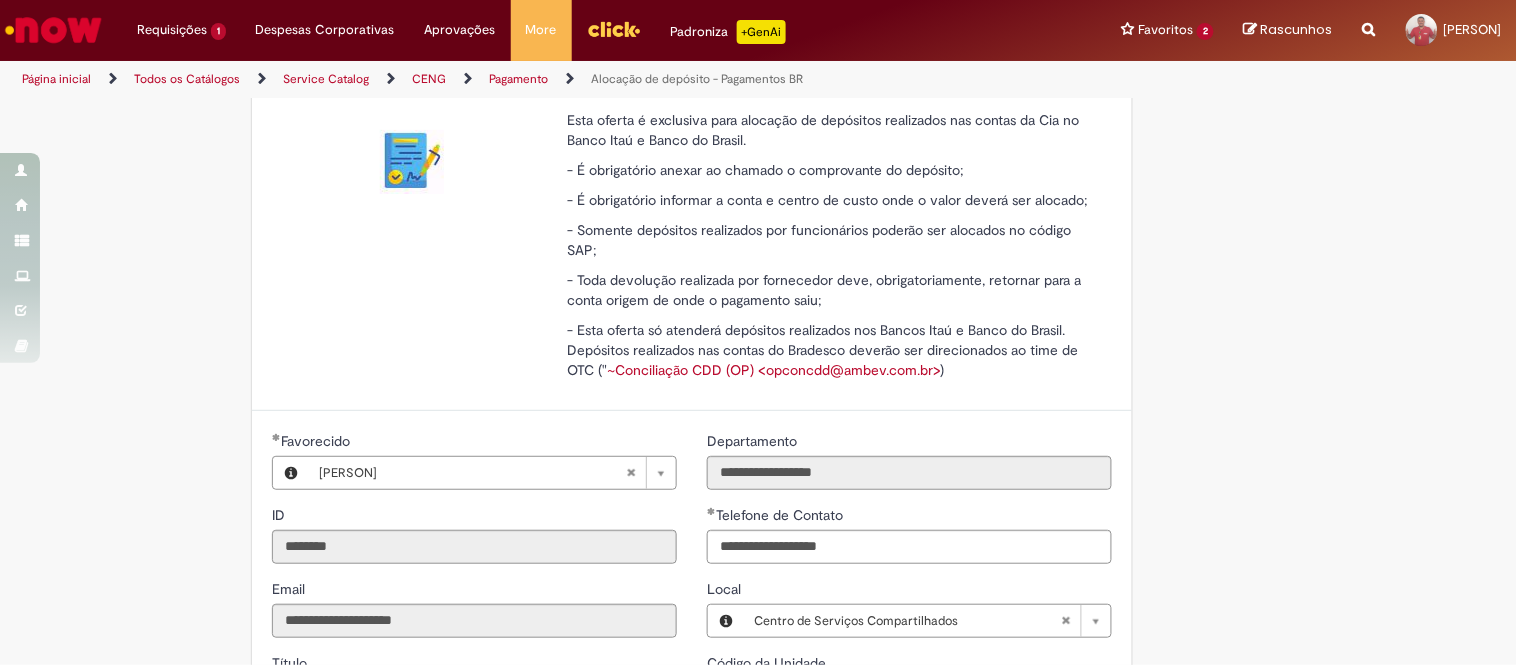 scroll, scrollTop: 0, scrollLeft: 0, axis: both 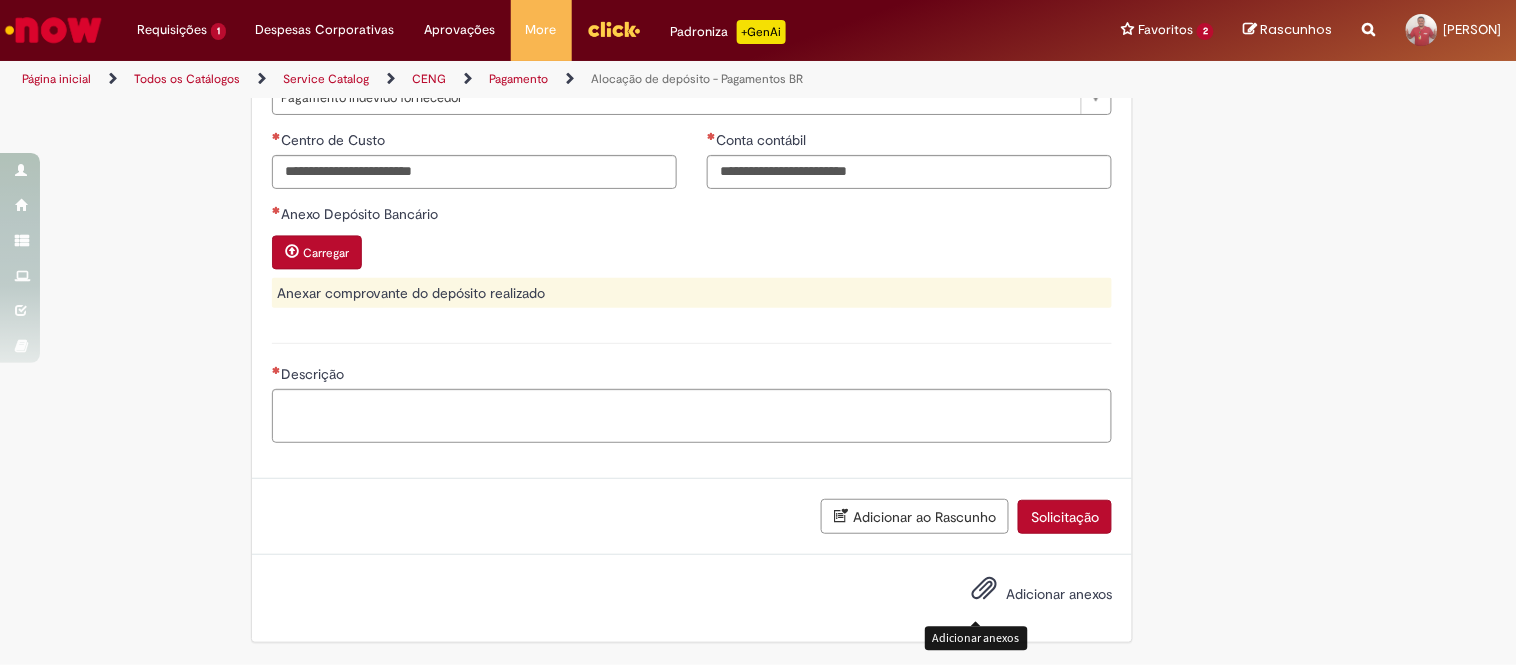 click at bounding box center (984, 589) 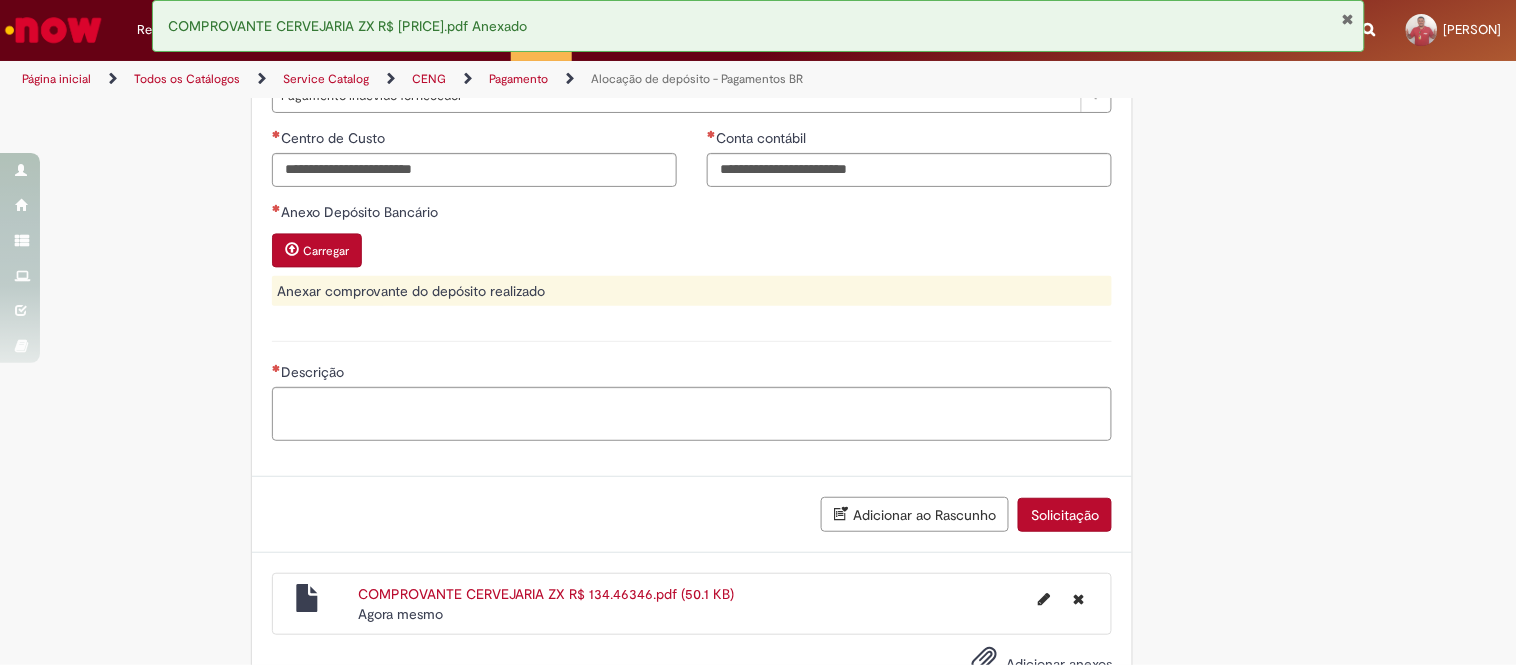 click on "Tire dúvidas com LupiAssist    +GenAI
Oi! Eu sou LupiAssist, uma Inteligência Artificial Generativa em constante aprendizado   Meu conteúdo é monitorado para trazer uma melhor experiência
Dúvidas comuns:
Só mais um instante, estou consultando nossas bases de conhecimento  e escrevendo a melhor resposta pra você!
Title
Lorem ipsum dolor sit amet    Fazer uma nova pergunta
Gerei esta resposta utilizando IA Generativa em conjunto com os nossos padrões. Em caso de divergência, os documentos oficiais prevalecerão.
Saiba mais em:
Ou ligue para:
E aí, te ajudei?
Sim, obrigado!" at bounding box center (758, -93) 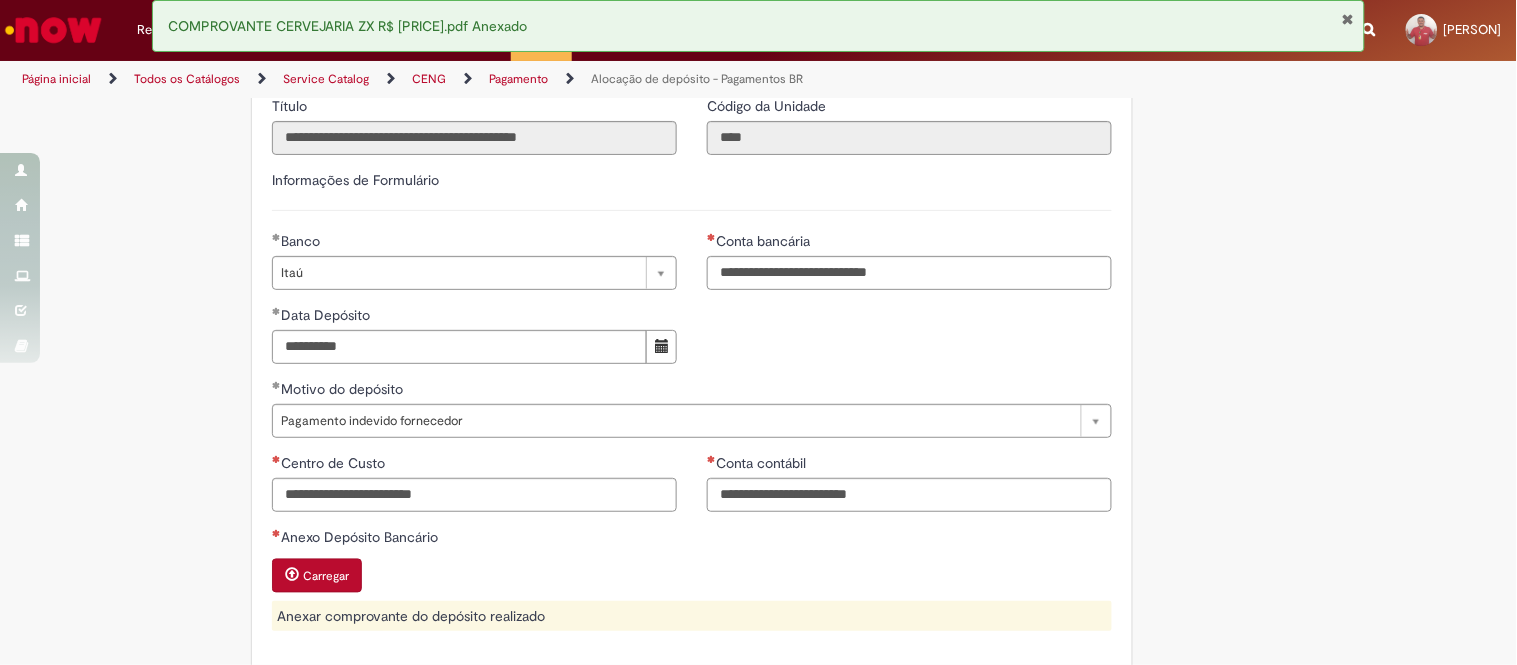 scroll, scrollTop: 686, scrollLeft: 0, axis: vertical 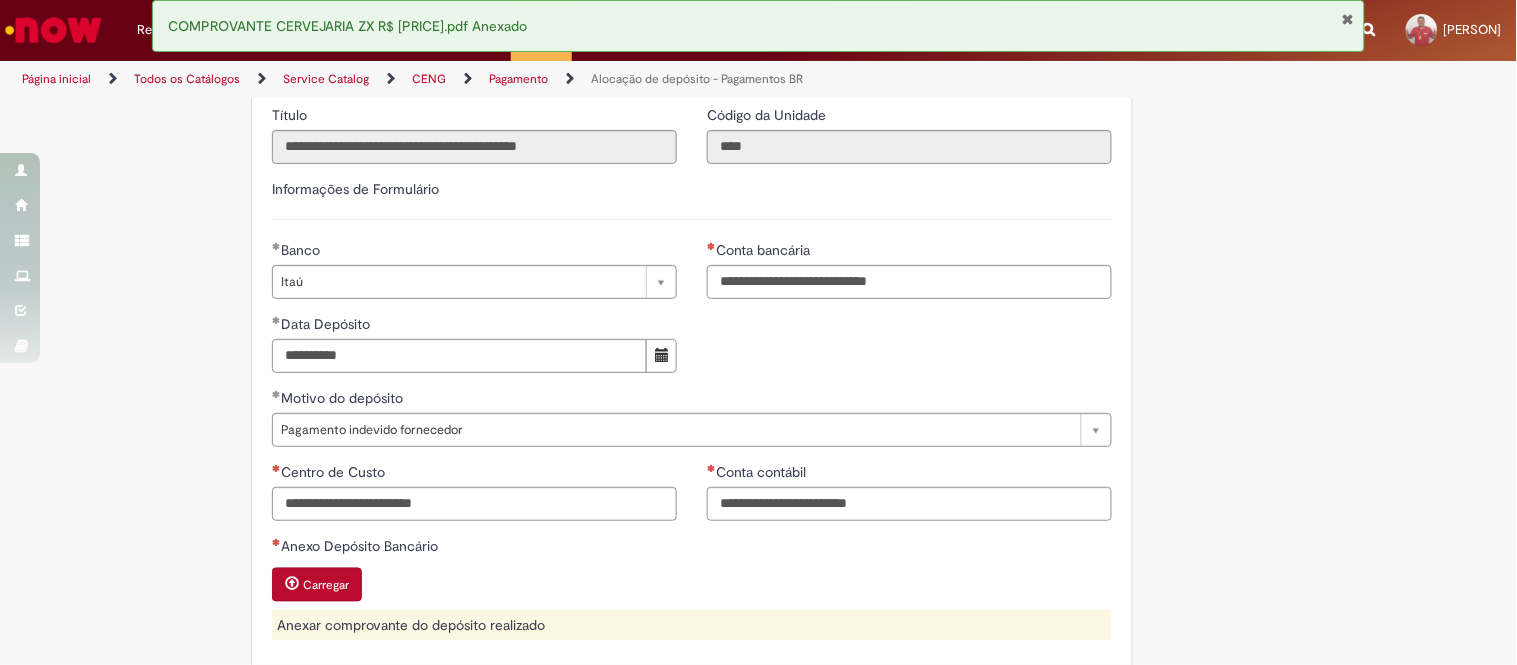 click on "Adicionar a Favoritos
Alocação de depósito - Pagamentos BR
Alocação de depósitos realizados nas contas do Banco Itau e Banco do Brasil
Esta oferta é exclusiva para alocação de depósitos realizados nas contas da Cia no Banco Itau e Banco do Brasil.
- É obrigatório anexar ao chamado o comprovante do depósito;
- É obrigatório informar a conta e centro de custo onde o valor deverá ser alocado;
- Somente depósitos realizados por funcionários poderão ser alocados no código SAP;
- Toda devolução realizada por fornecedor deve, obrigatoriamente, retornar para a conta origem de onde o pagamento saiu;
- Esta oferta só atenderá depósitos realizados nos Bancos Itau e Banco do Brasil. Depósitos realizados nas contas do Bradesco deverão ser direcionados ao time de OTC ( ~Conciliação CDD (OP) <opconcdd@ambev.com.br> )" at bounding box center [759, 241] 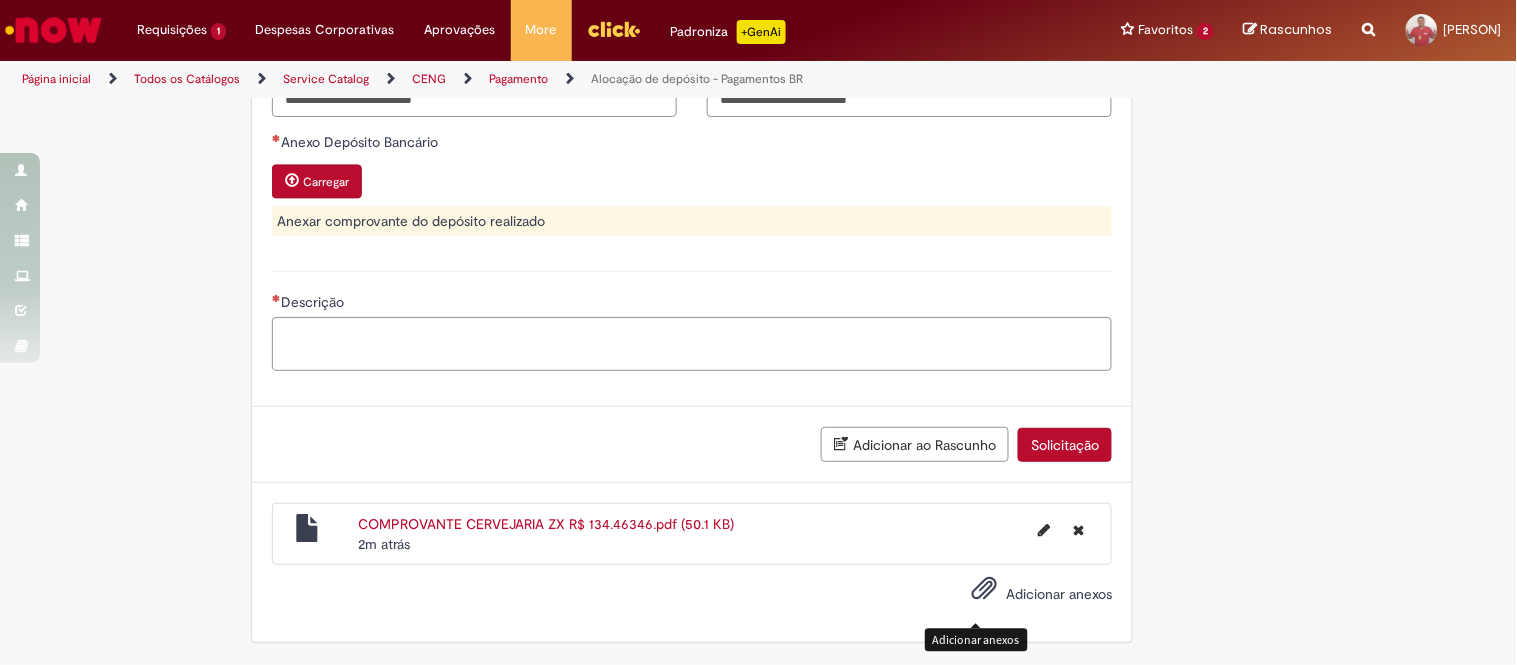 click on "Adicionar a Favoritos
Alocação de depósito - Pagamentos BR
Alocação de depósitos realizados nas contas do Banco Itau e Banco do Brasil
Esta oferta é exclusiva para alocação de depósitos realizados nas contas da Cia no Banco Itau e Banco do Brasil.
- É obrigatório anexar ao chamado o comprovante do depósito;
- É obrigatório informar a conta e centro de custo onde o valor deverá ser alocado;
- Somente depósitos realizados por funcionários poderão ser alocados no código SAP;
- Toda devolução realizada por fornecedor deve, obrigatoriamente, retornar para a conta origem de onde o pagamento saiu;
- Esta oferta só atenderá depósitos realizados nos Bancos Itau e Banco do Brasil. Depósitos realizados nas contas do Bradesco deverão ser direcionados ao time de OTC ( ~Conciliação CDD (OP) <opconcdd@ambev.com.br> )" at bounding box center [759, -163] 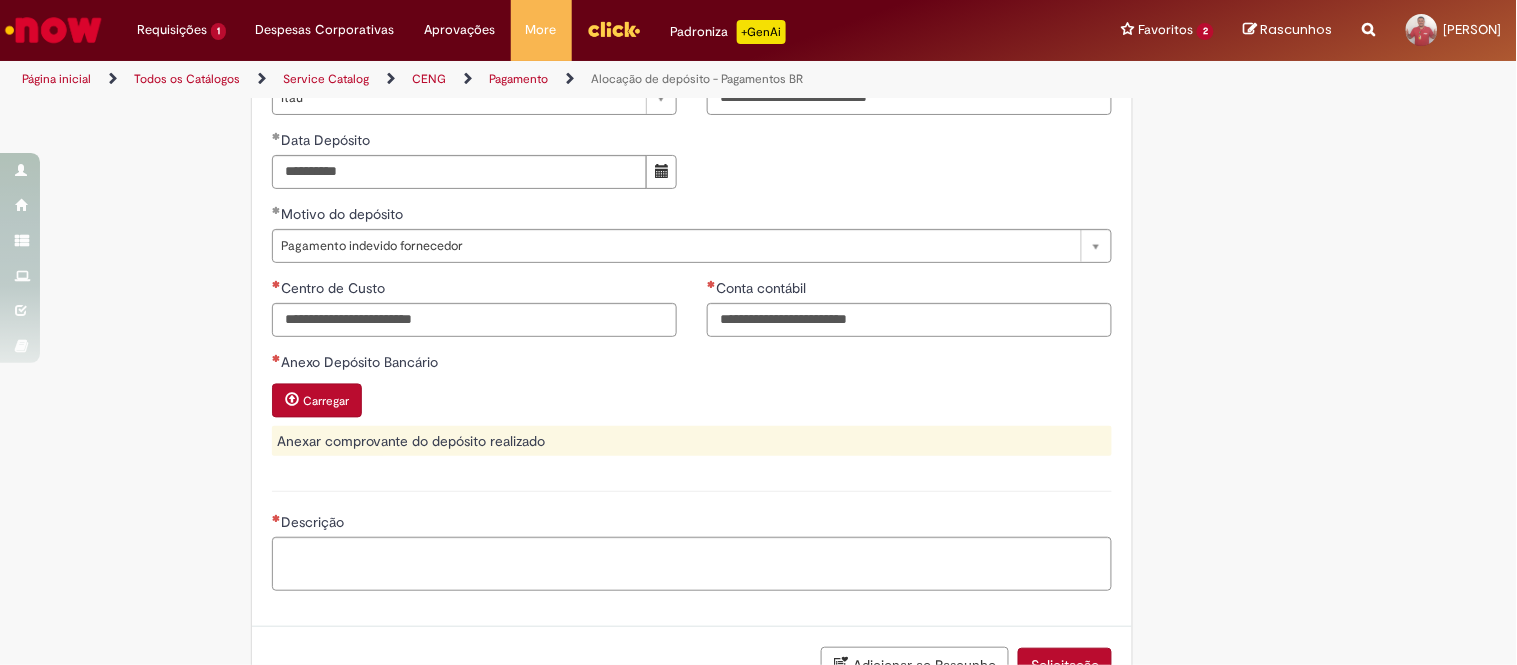 scroll, scrollTop: 758, scrollLeft: 0, axis: vertical 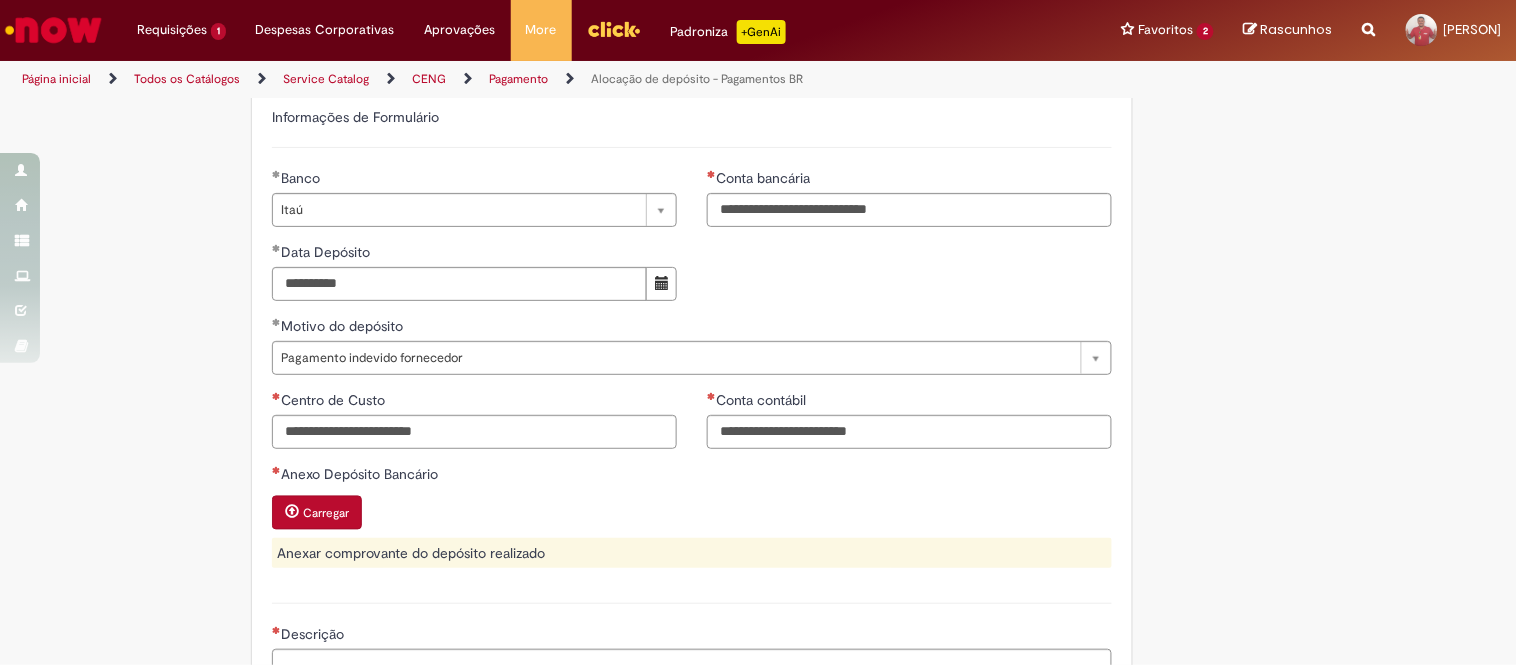 click on "Adicionar a Favoritos
Alocação de depósito - Pagamentos BR
Alocação de depósitos realizados nas contas do Banco Itau e Banco do Brasil
Esta oferta é exclusiva para alocação de depósitos realizados nas contas da Cia no Banco Itau e Banco do Brasil.
- É obrigatório anexar ao chamado o comprovante do depósito;
- É obrigatório informar a conta e centro de custo onde o valor deverá ser alocado;
- Somente depósitos realizados por funcionários poderão ser alocados no código SAP;
- Toda devolução realizada por fornecedor deve, obrigatoriamente, retornar para a conta origem de onde o pagamento saiu;
- Esta oferta só atenderá depósitos realizados nos Bancos Itau e Banco do Brasil. Depósitos realizados nas contas do Bradesco deverão ser direcionados ao time de OTC ( ~Conciliação CDD (OP) <opconcdd@ambev.com.br> )" at bounding box center [759, 169] 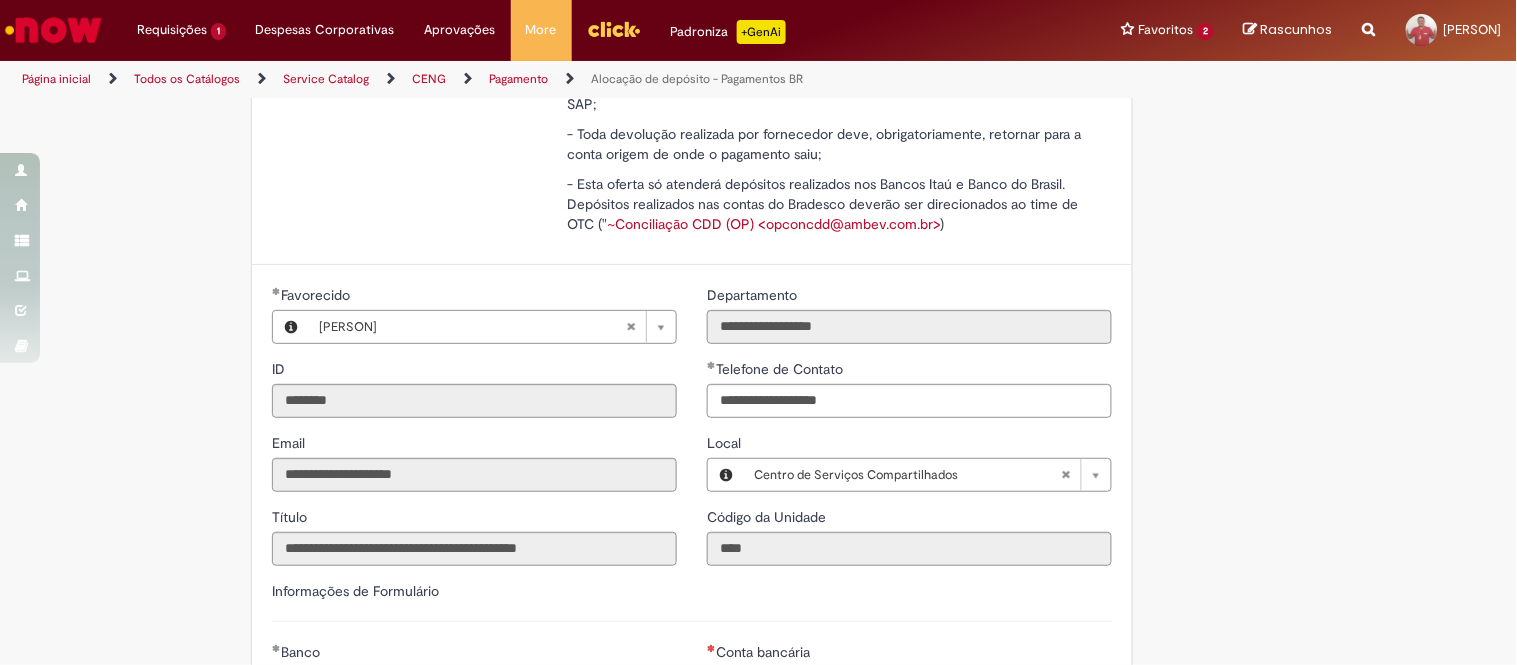 scroll, scrollTop: 333, scrollLeft: 0, axis: vertical 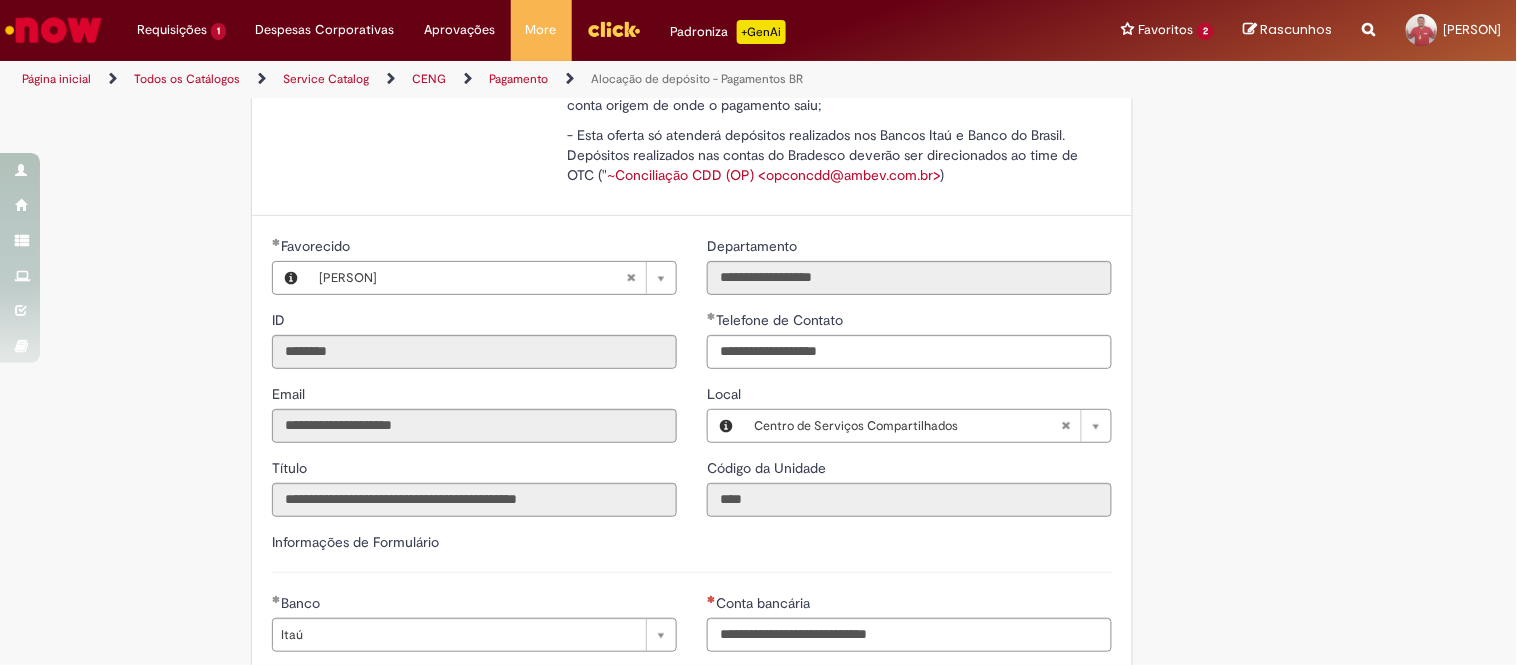 click on "Adicionar a Favoritos
Alocação de depósito - Pagamentos BR
Alocação de depósitos realizados nas contas do Banco Itau e Banco do Brasil
Esta oferta é exclusiva para alocação de depósitos realizados nas contas da Cia no Banco Itau e Banco do Brasil.
- É obrigatório anexar ao chamado o comprovante do depósito;
- É obrigatório informar a conta e centro de custo onde o valor deverá ser alocado;
- Somente depósitos realizados por funcionários poderão ser alocados no código SAP;
- Toda devolução realizada por fornecedor deve, obrigatoriamente, retornar para a conta origem de onde o pagamento saiu;
- Esta oferta só atenderá depósitos realizados nos Bancos Itau e Banco do Brasil. Depósitos realizados nas contas do Bradesco deverão ser direcionados ao time de OTC ( ~Conciliação CDD (OP) <opconcdd@ambev.com.br> )" at bounding box center [759, 594] 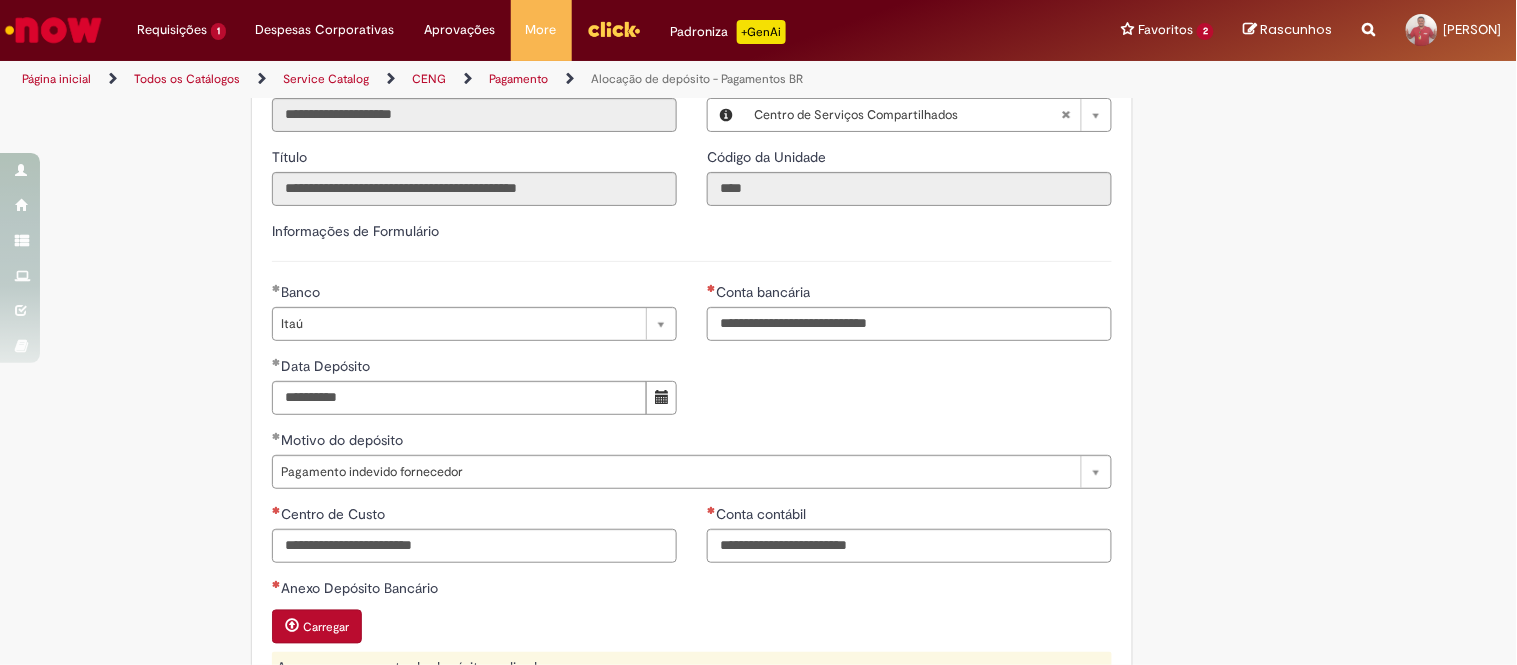 scroll, scrollTop: 777, scrollLeft: 0, axis: vertical 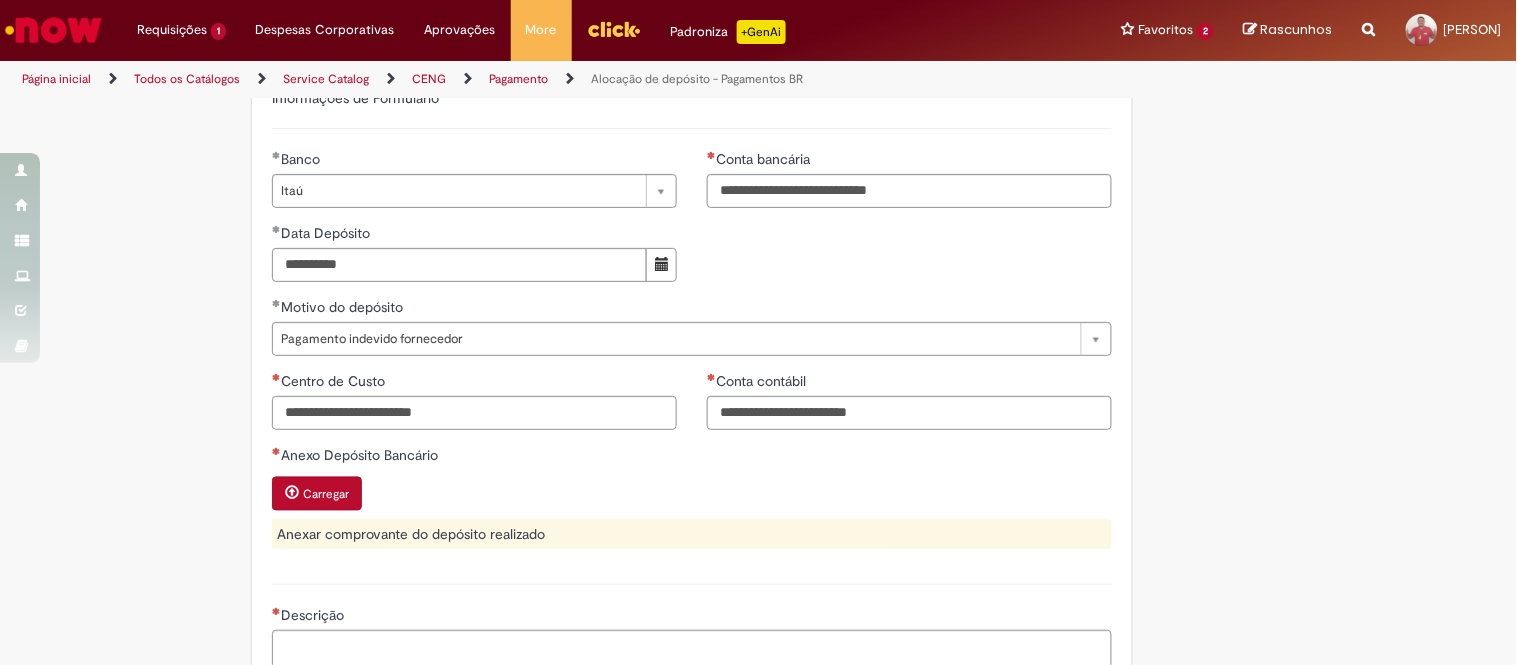 click on "Adicionar a Favoritos
Alocação de depósito - Pagamentos BR
Alocação de depósitos realizados nas contas do Banco Itau e Banco do Brasil
Esta oferta é exclusiva para alocação de depósitos realizados nas contas da Cia no Banco Itau e Banco do Brasil.
- É obrigatório anexar ao chamado o comprovante do depósito;
- É obrigatório informar a conta e centro de custo onde o valor deverá ser alocado;
- Somente depósitos realizados por funcionários poderão ser alocados no código SAP;
- Toda devolução realizada por fornecedor deve, obrigatoriamente, retornar para a conta origem de onde o pagamento saiu;
- Esta oferta só atenderá depósitos realizados nos Bancos Itau e Banco do Brasil. Depósitos realizados nas contas do Bradesco deverão ser direcionados ao time de OTC ( ~Conciliação CDD (OP) <opconcdd@ambev.com.br> )" at bounding box center (759, 150) 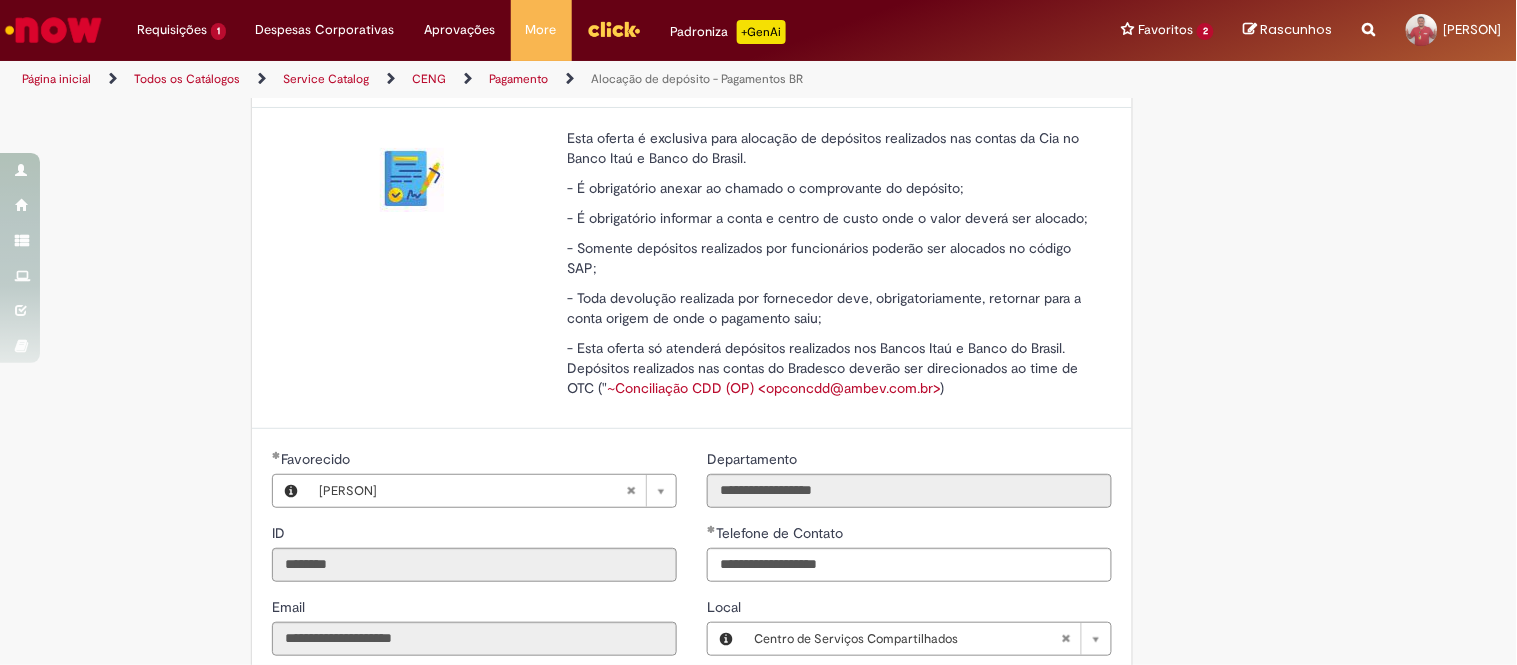scroll, scrollTop: 111, scrollLeft: 0, axis: vertical 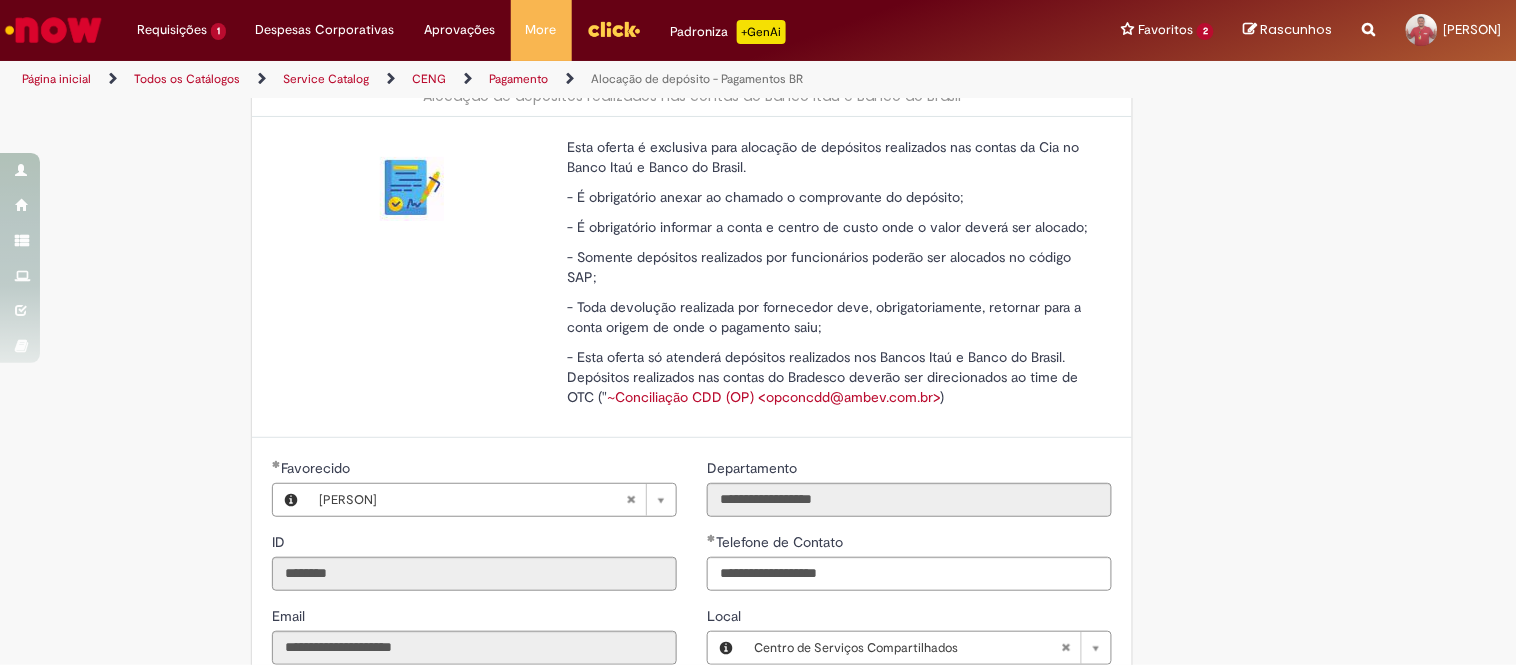 click on "Adicionar a Favoritos
Alocação de depósito - Pagamentos BR
Alocação de depósitos realizados nas contas do Banco Itau e Banco do Brasil
Esta oferta é exclusiva para alocação de depósitos realizados nas contas da Cia no Banco Itau e Banco do Brasil.
- É obrigatório anexar ao chamado o comprovante do depósito;
- É obrigatório informar a conta e centro de custo onde o valor deverá ser alocado;
- Somente depósitos realizados por funcionários poderão ser alocados no código SAP;
- Toda devolução realizada por fornecedor deve, obrigatoriamente, retornar para a conta origem de onde o pagamento saiu;
- Esta oferta só atenderá depósitos realizados nos Bancos Itau e Banco do Brasil. Depósitos realizados nas contas do Bradesco deverão ser direcionados ao time de OTC ( ~Conciliação CDD (OP) <opconcdd@ambev.com.br> )" at bounding box center [759, 816] 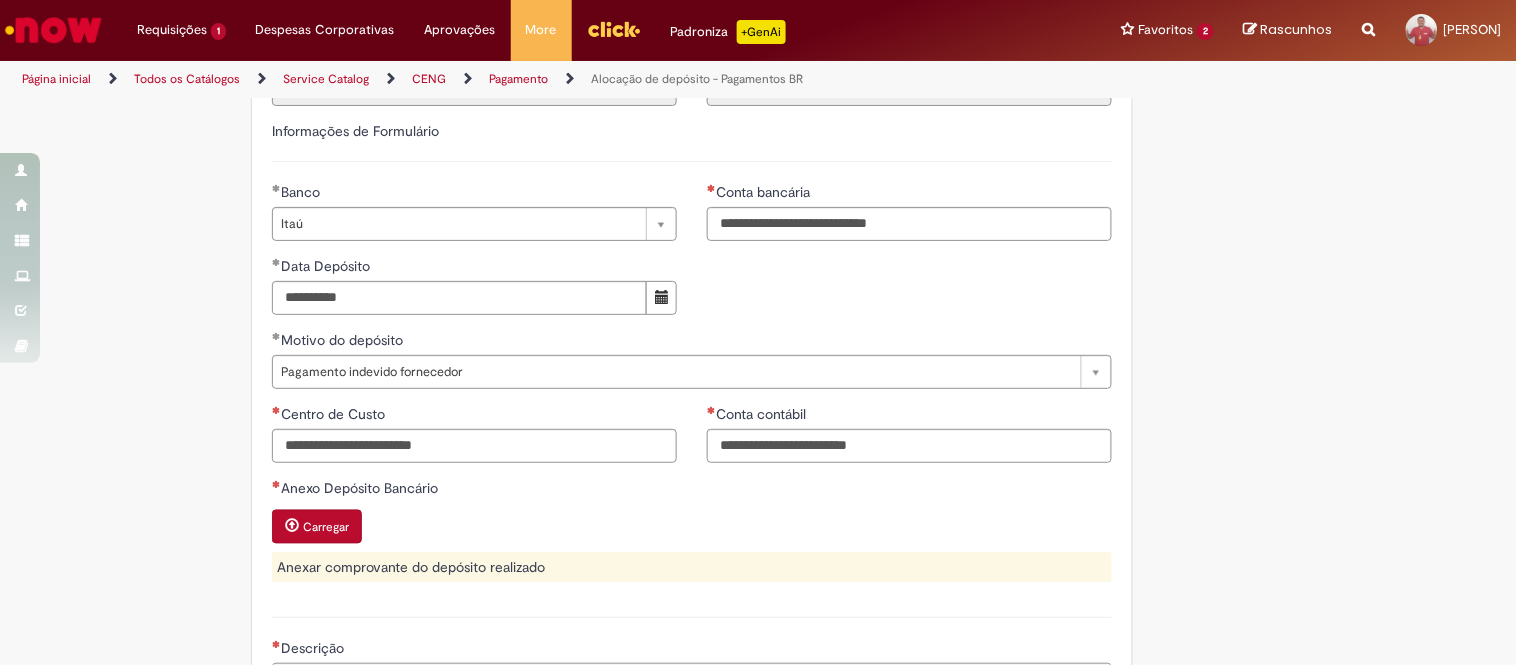 scroll, scrollTop: 777, scrollLeft: 0, axis: vertical 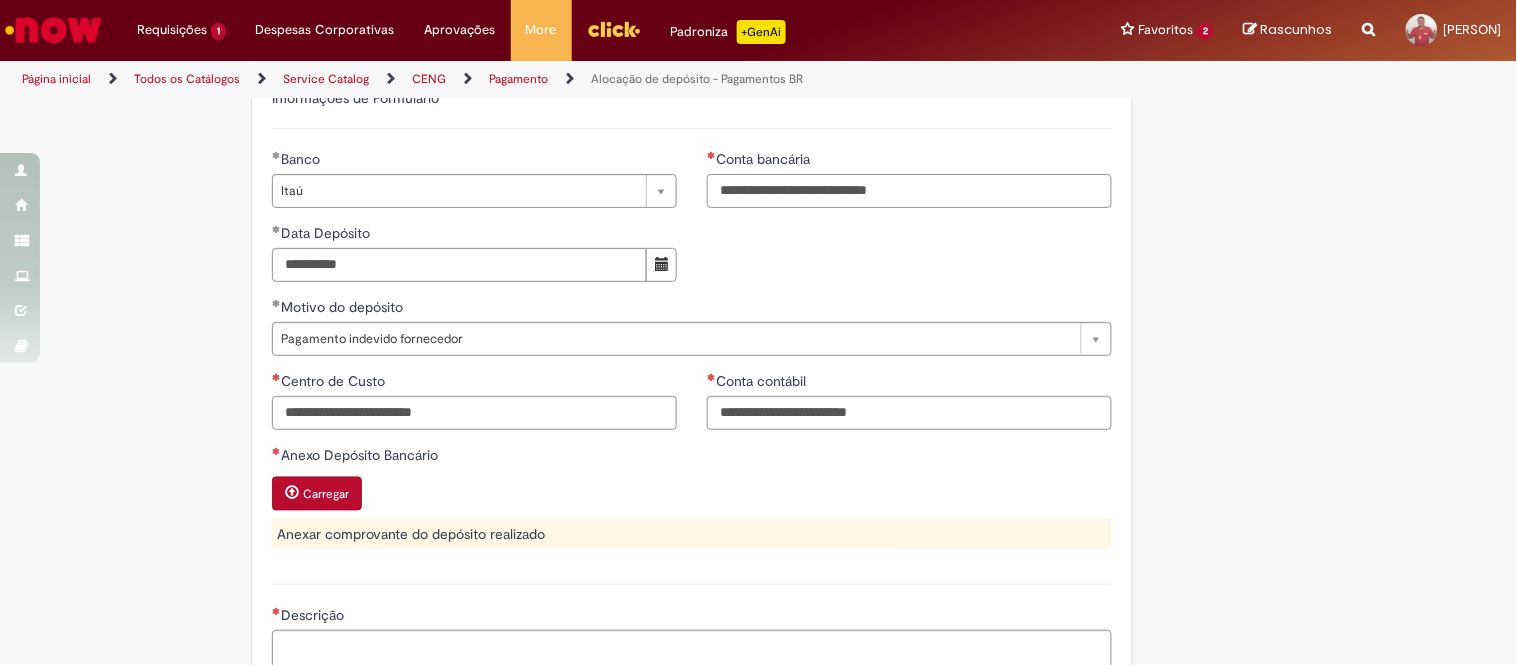 click on "Conta bancária" at bounding box center [909, 191] 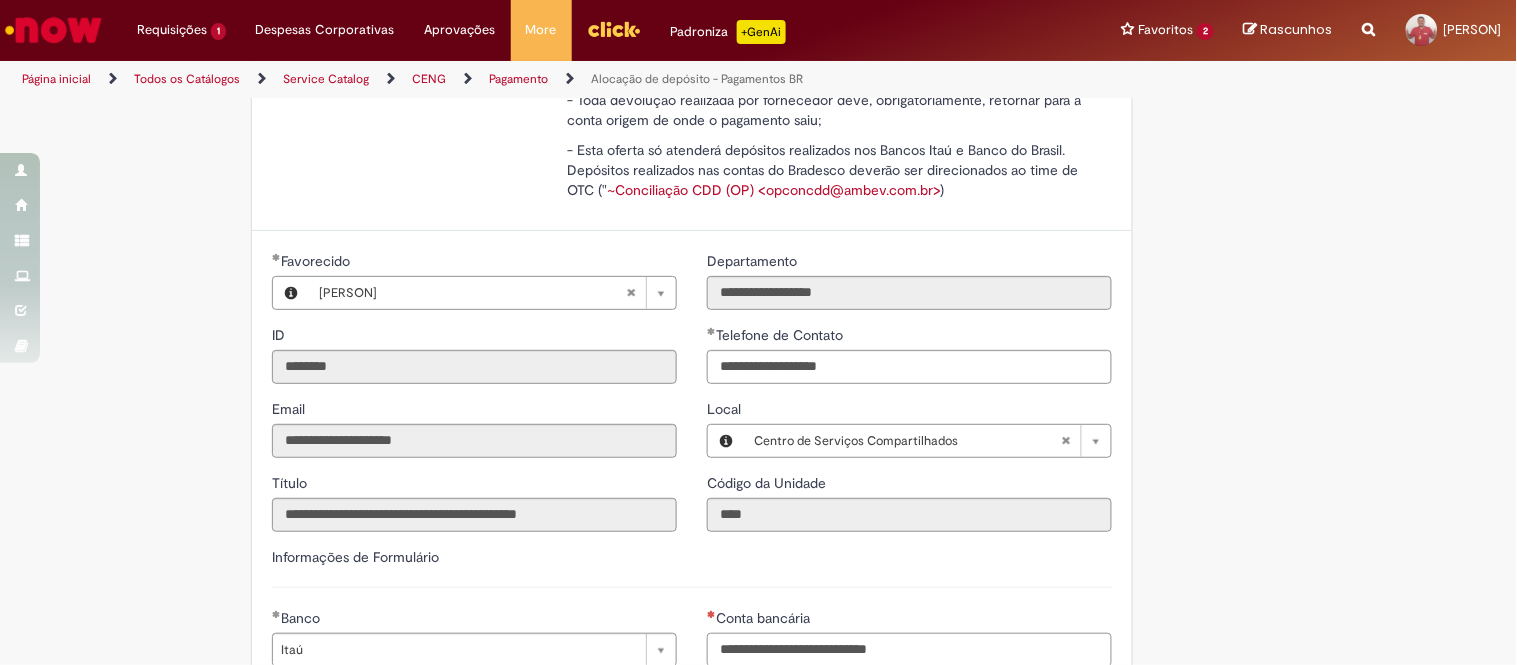 scroll, scrollTop: 444, scrollLeft: 0, axis: vertical 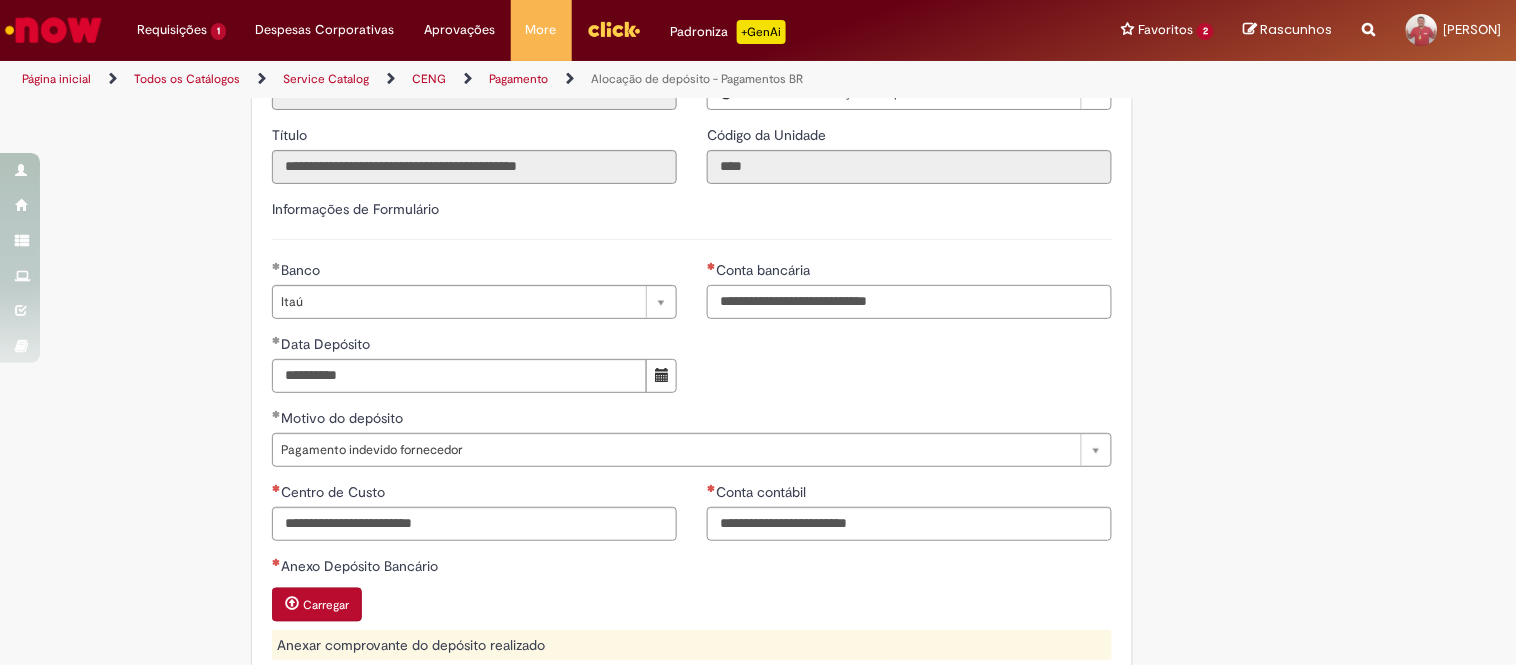 click on "Conta bancária" at bounding box center (909, 302) 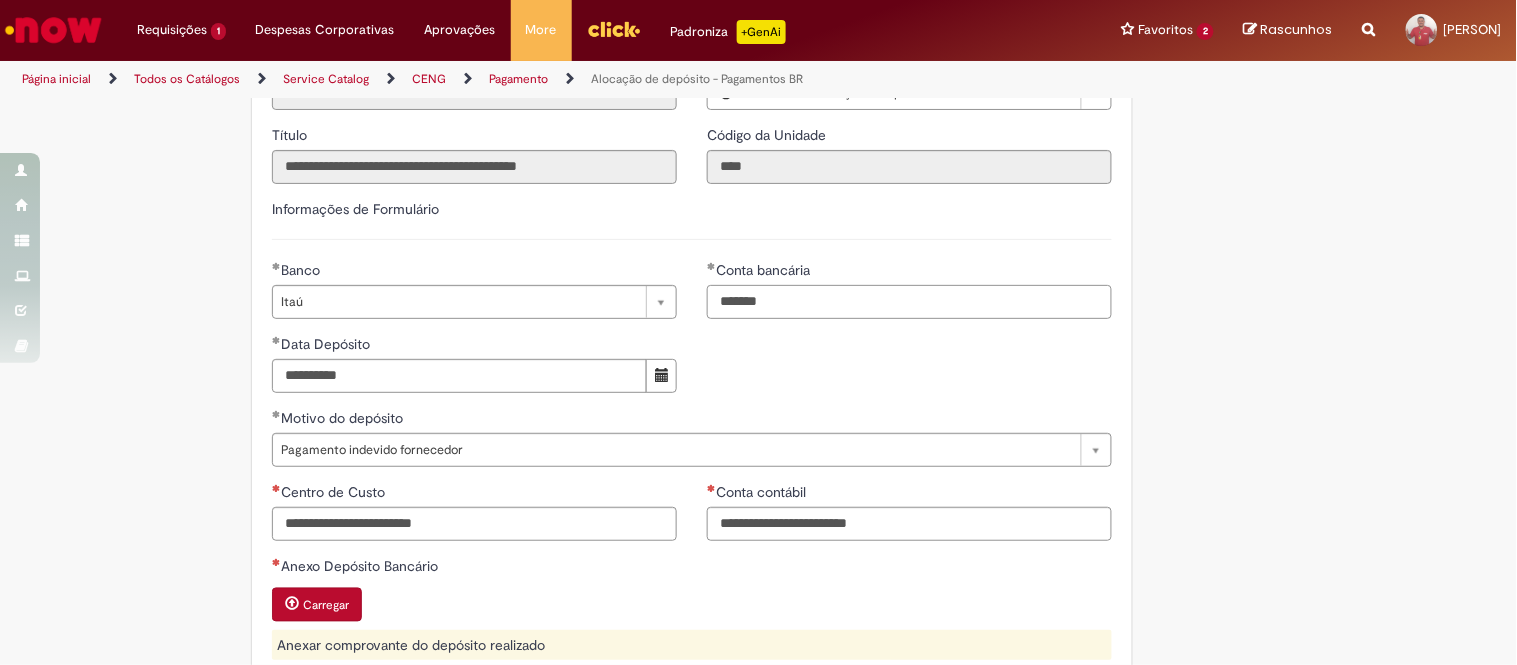 type on "*******" 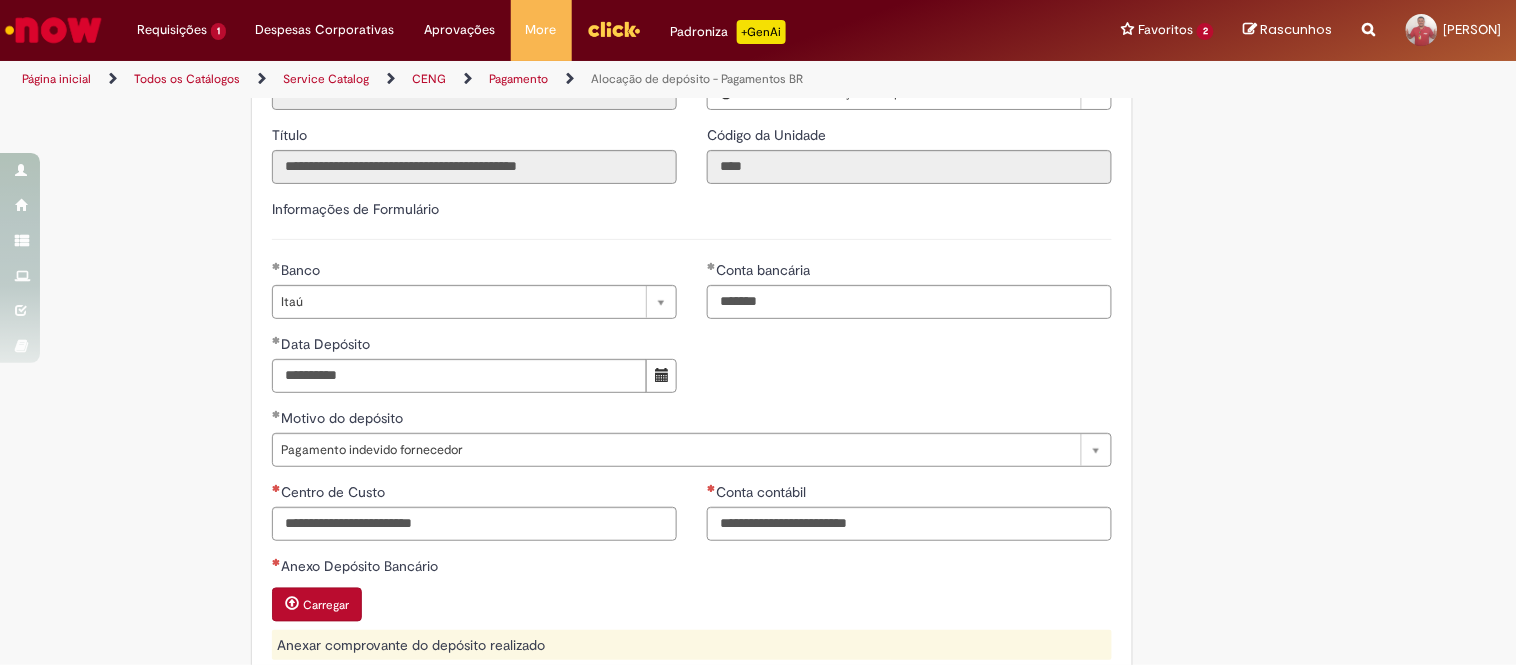 click on "**********" at bounding box center (692, 334) 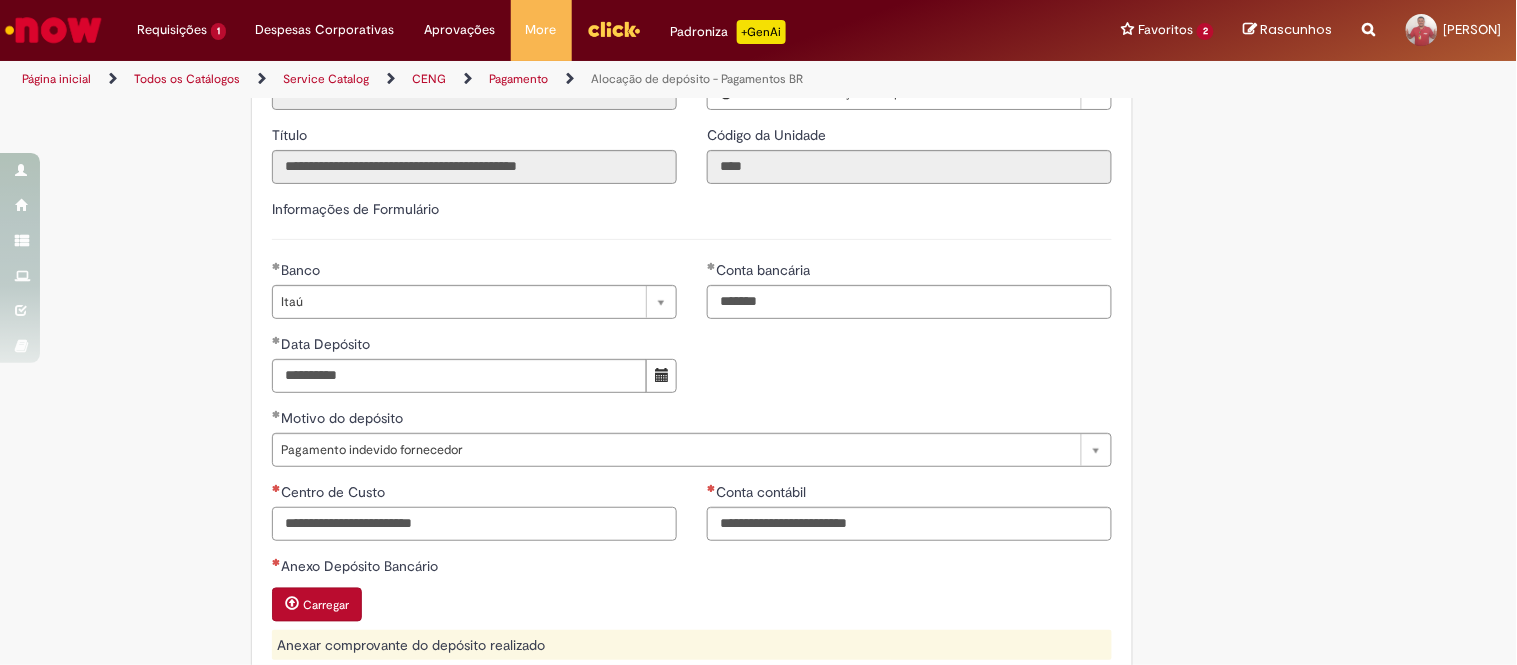click on "Centro de Custo" at bounding box center (474, 524) 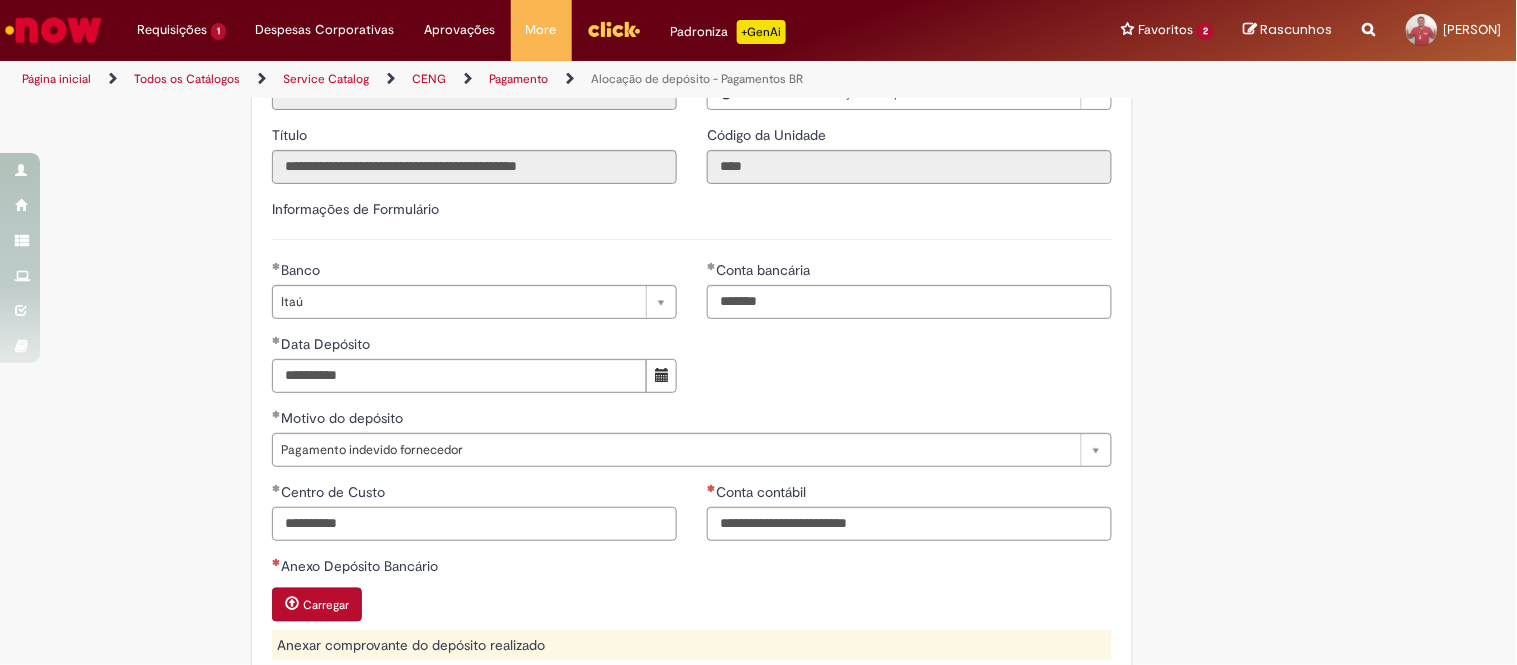 type on "**********" 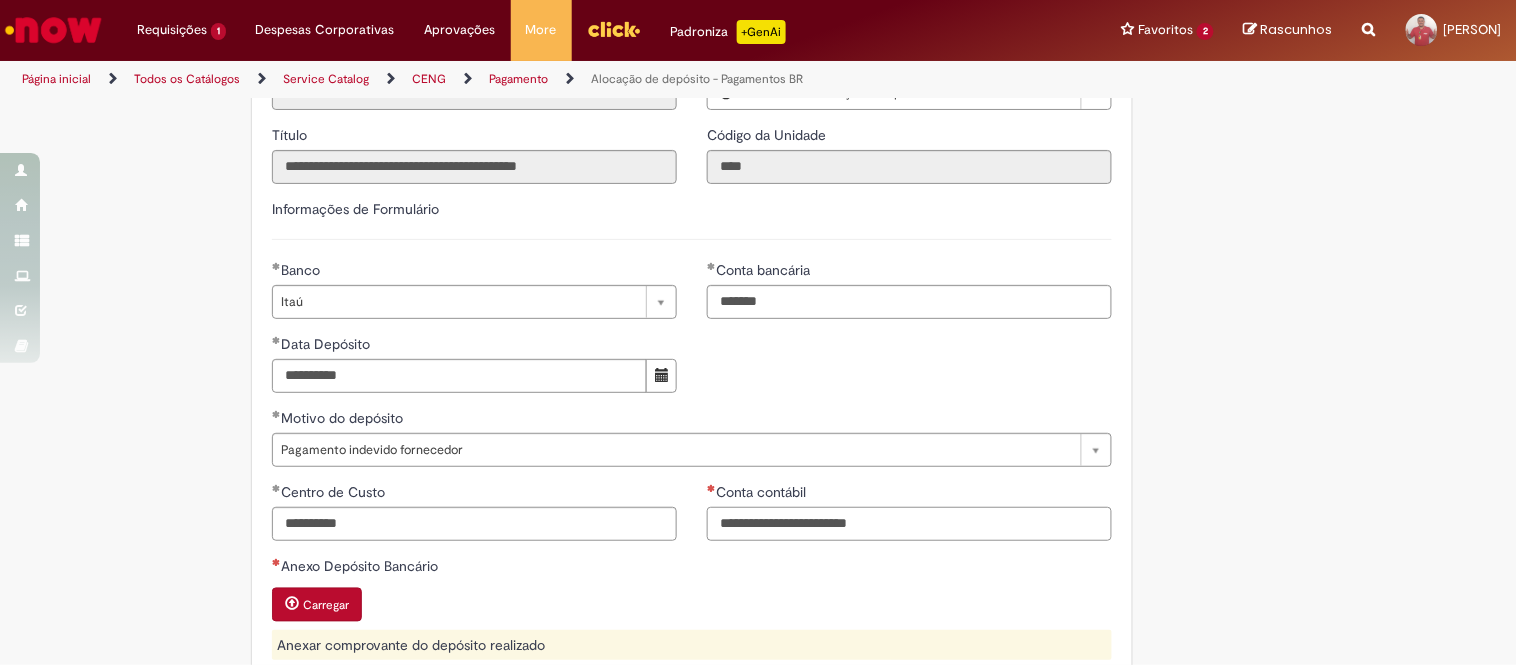 click on "Conta contábil" at bounding box center [909, 524] 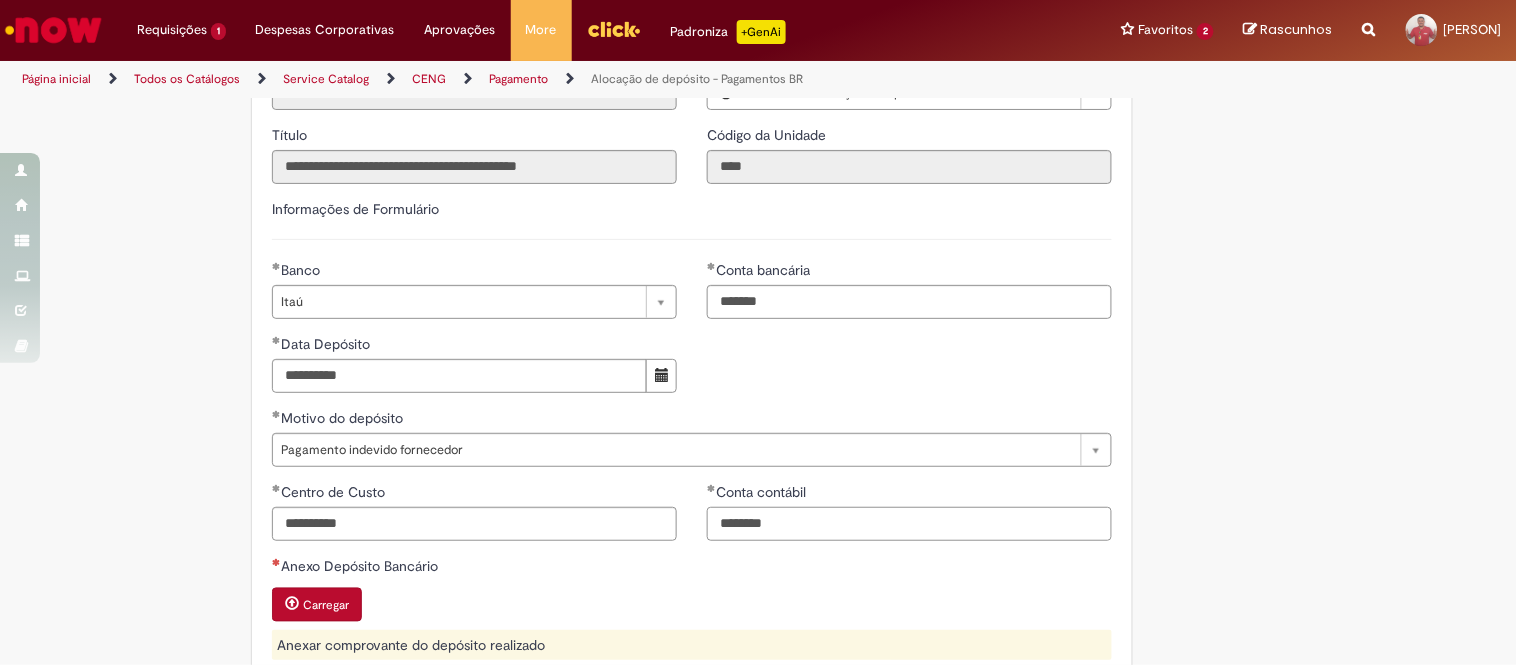 type on "********" 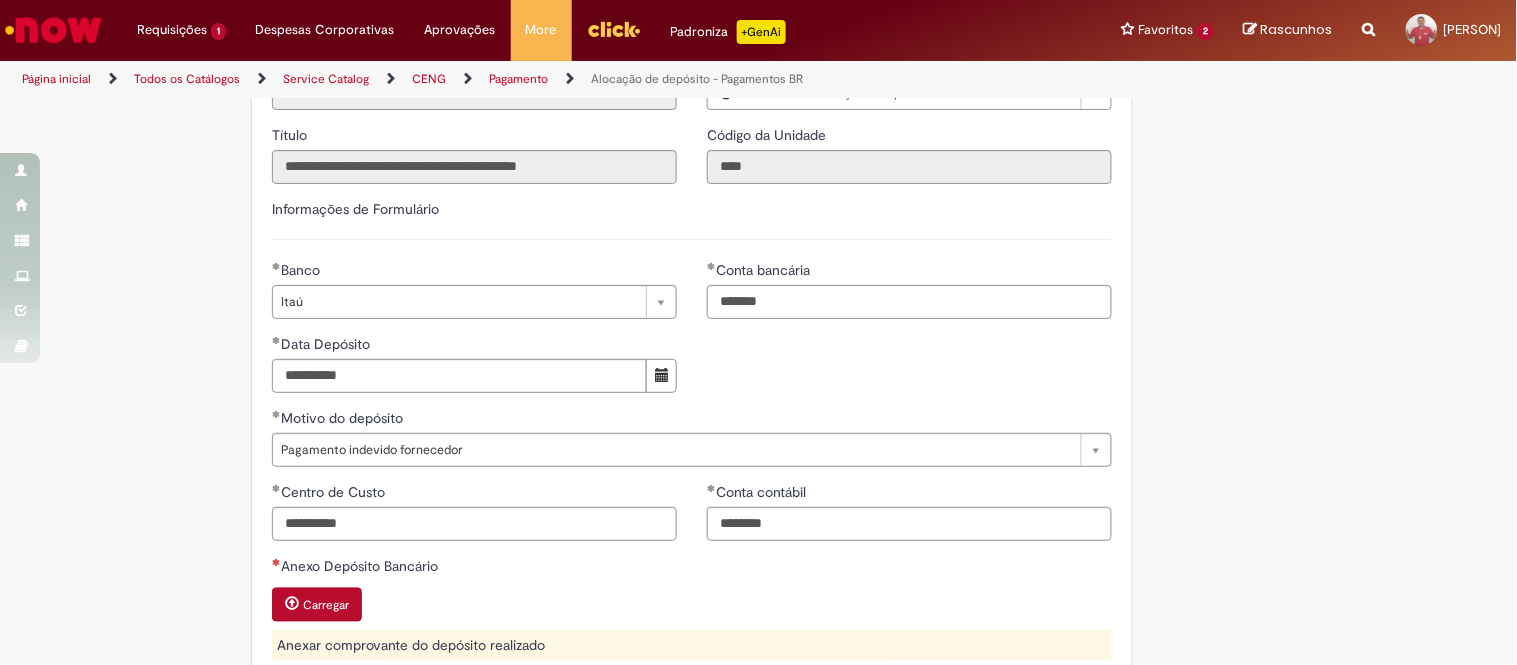 click on "Adicionar a Favoritos
Alocação de depósito - Pagamentos BR
Alocação de depósitos realizados nas contas do Banco Itau e Banco do Brasil
Esta oferta é exclusiva para alocação de depósitos realizados nas contas da Cia no Banco Itau e Banco do Brasil.
- É obrigatório anexar ao chamado o comprovante do depósito;
- É obrigatório informar a conta e centro de custo onde o valor deverá ser alocado;
- Somente depósitos realizados por funcionários poderão ser alocados no código SAP;
- Toda devolução realizada por fornecedor deve, obrigatoriamente, retornar para a conta origem de onde o pagamento saiu;
- Esta oferta só atenderá depósitos realizados nos Bancos Itau e Banco do Brasil. Depósitos realizados nas contas do Bradesco deverão ser direcionados ao time de OTC ( ~Conciliação CDD (OP) <opconcdd@ambev.com.br> )" at bounding box center (759, 261) 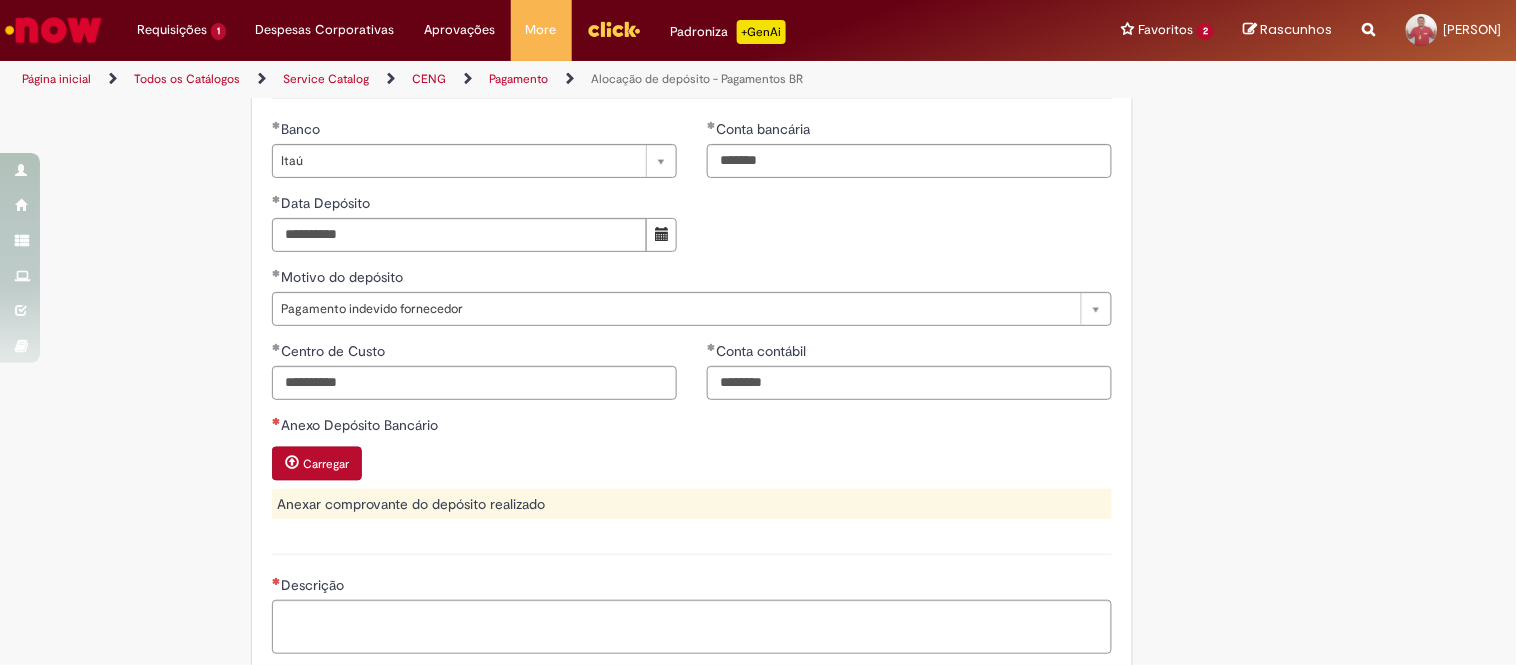 scroll, scrollTop: 1000, scrollLeft: 0, axis: vertical 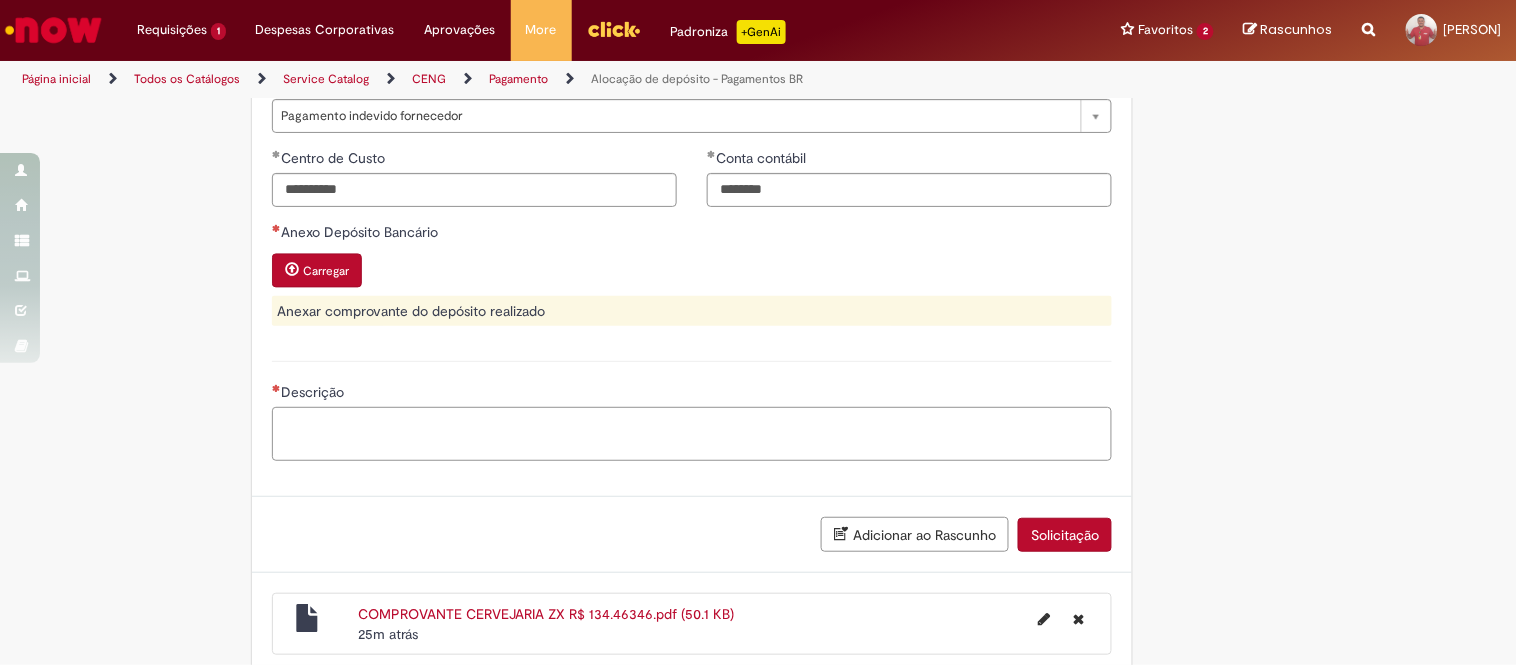 click on "Descrição" at bounding box center [692, 434] 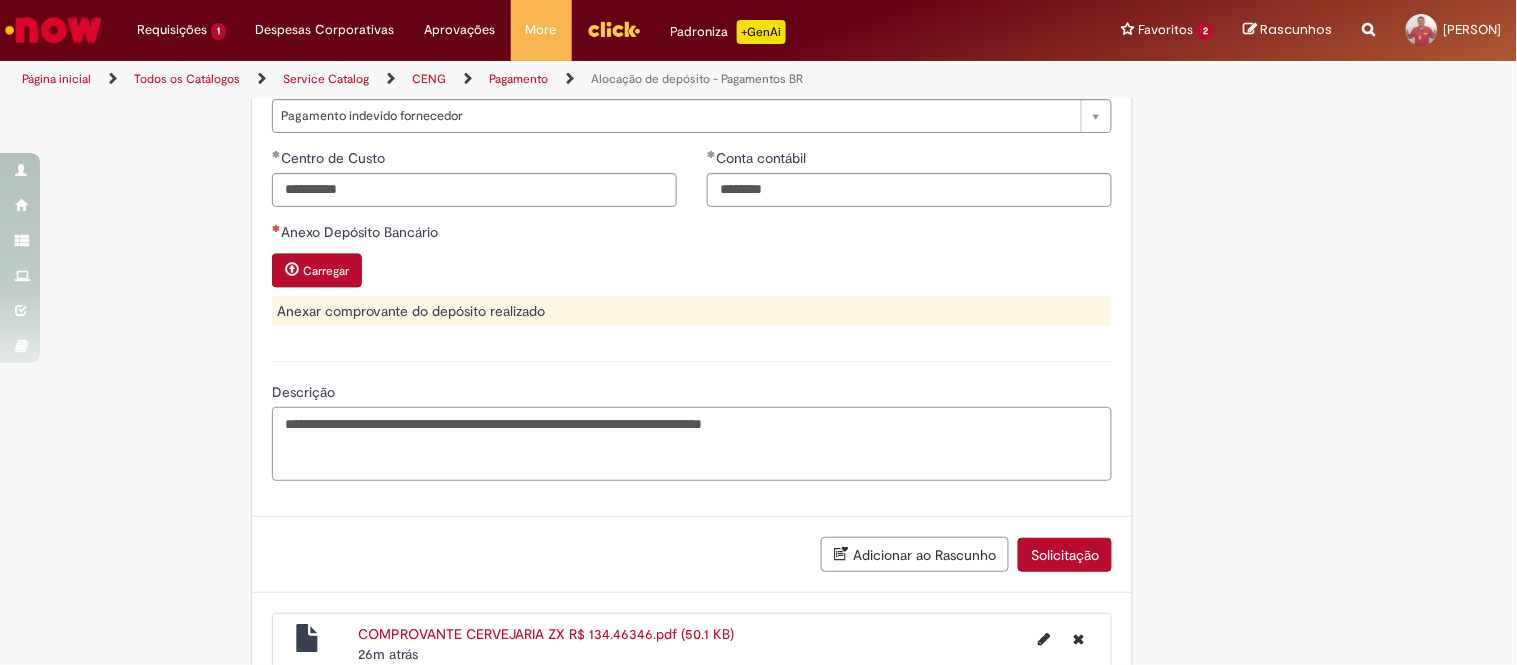 click on "**********" at bounding box center [692, 444] 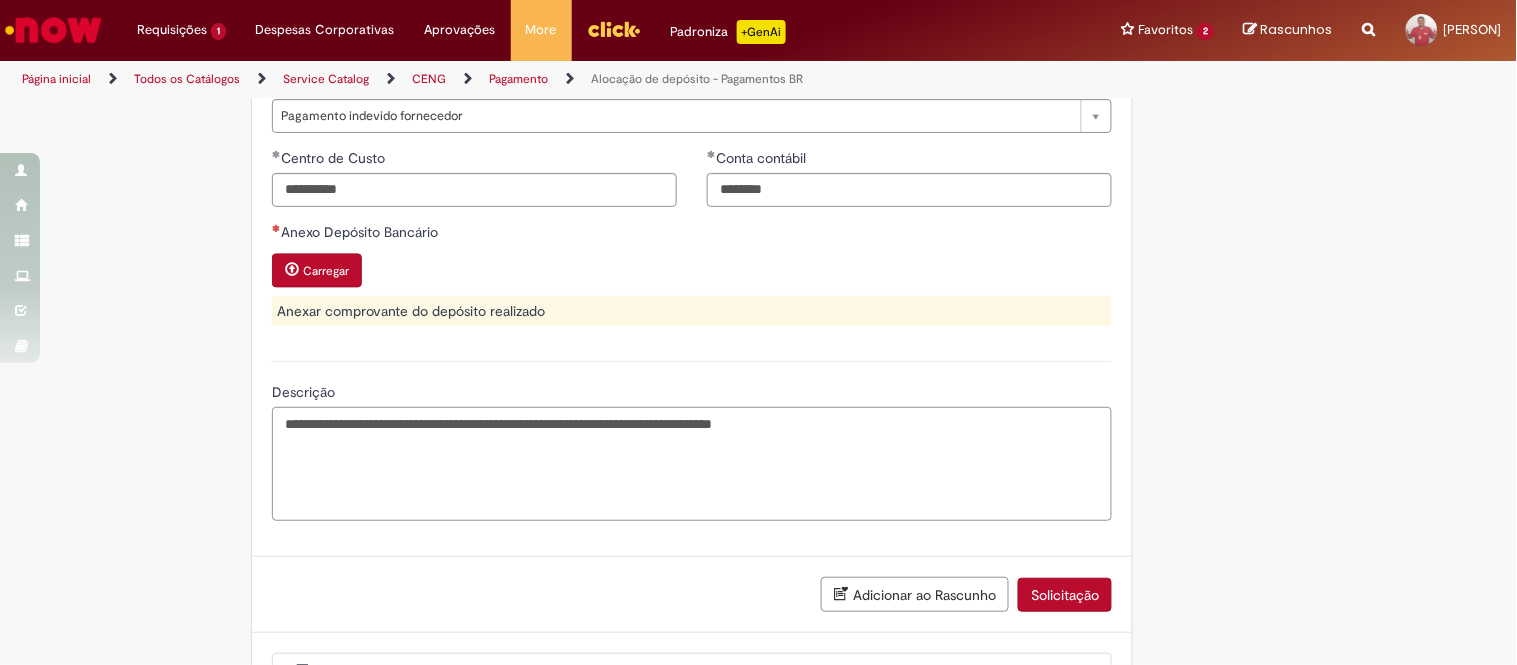 paste on "**********" 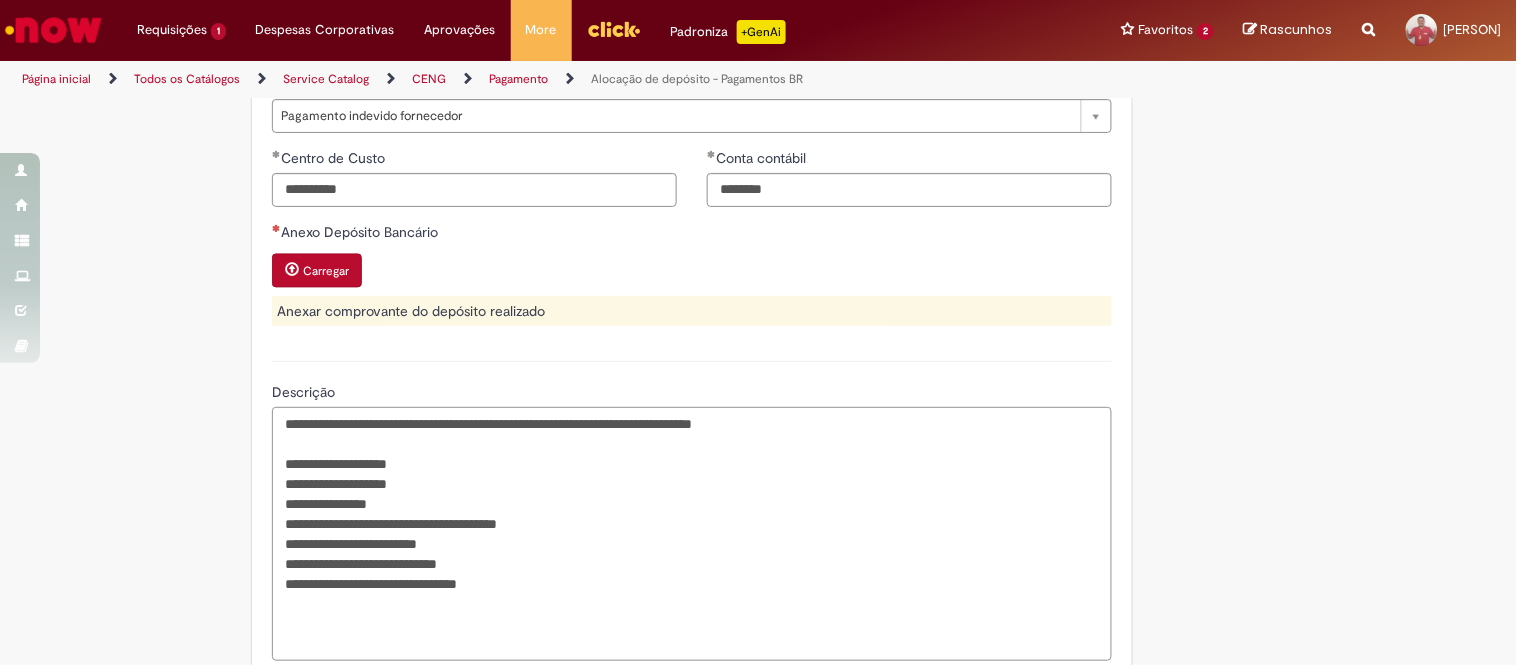 click on "**********" at bounding box center [692, 534] 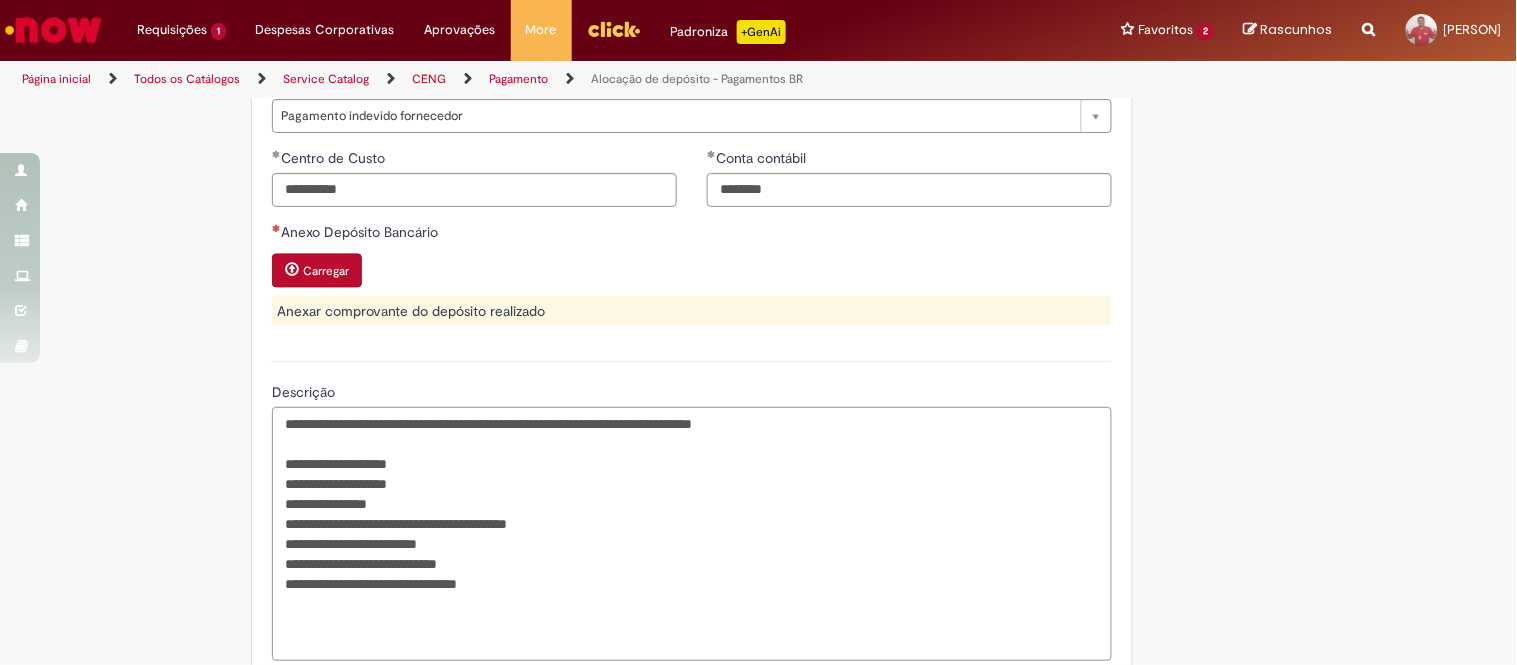 click on "**********" at bounding box center [692, 534] 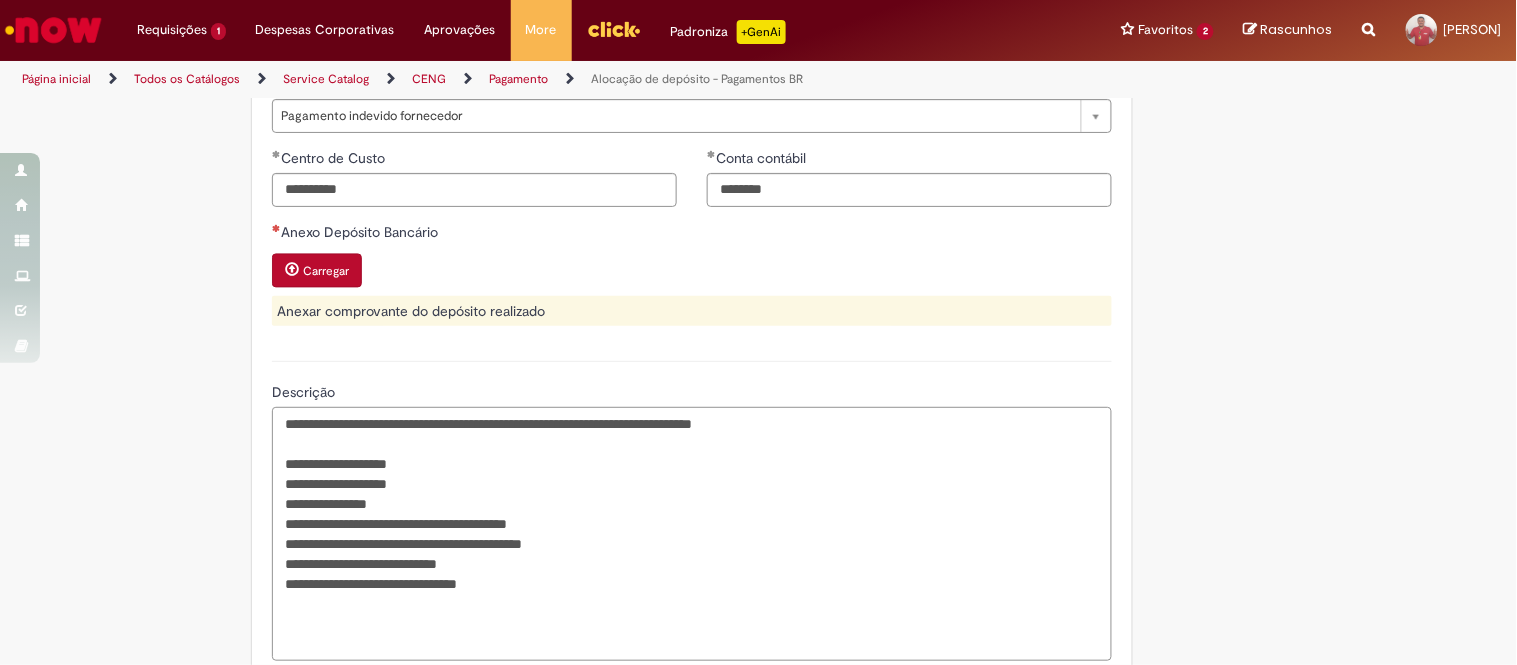 click on "**********" at bounding box center (692, 534) 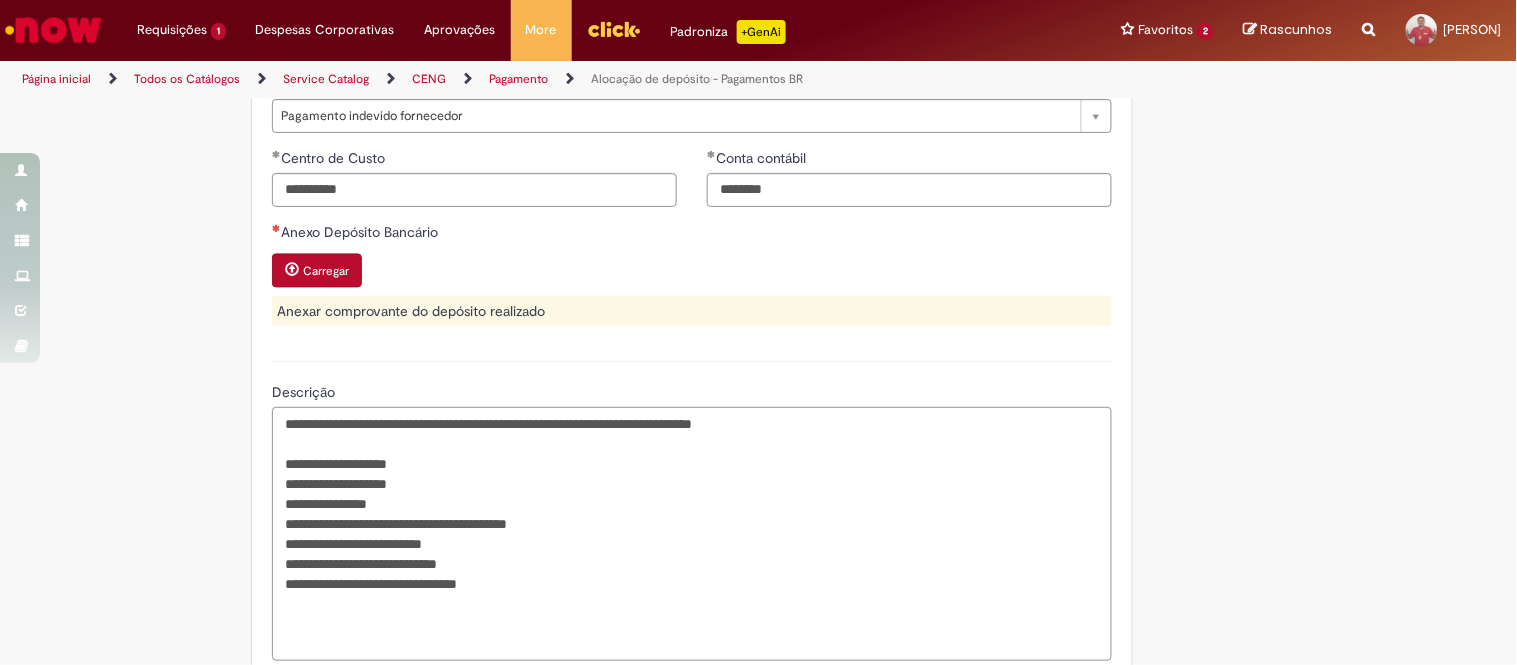 click on "**********" at bounding box center (692, 534) 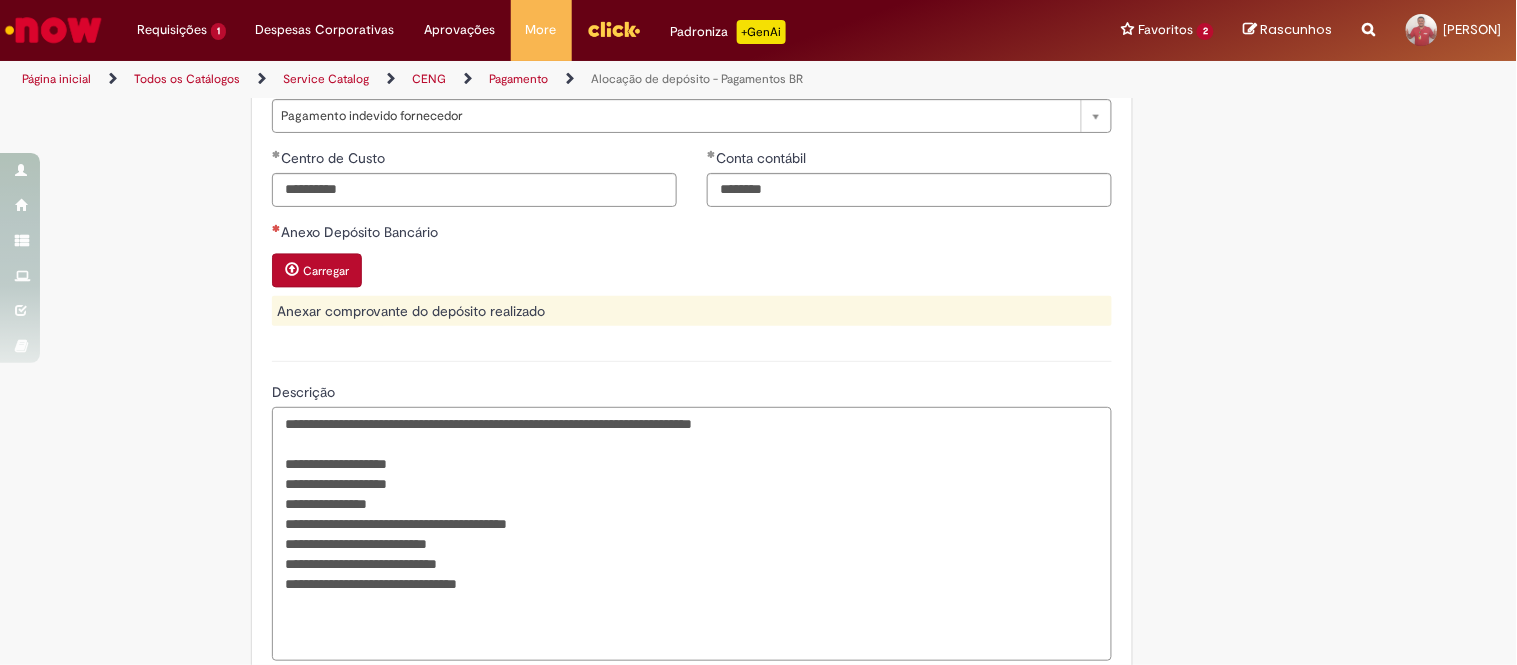 click on "**********" at bounding box center (692, 534) 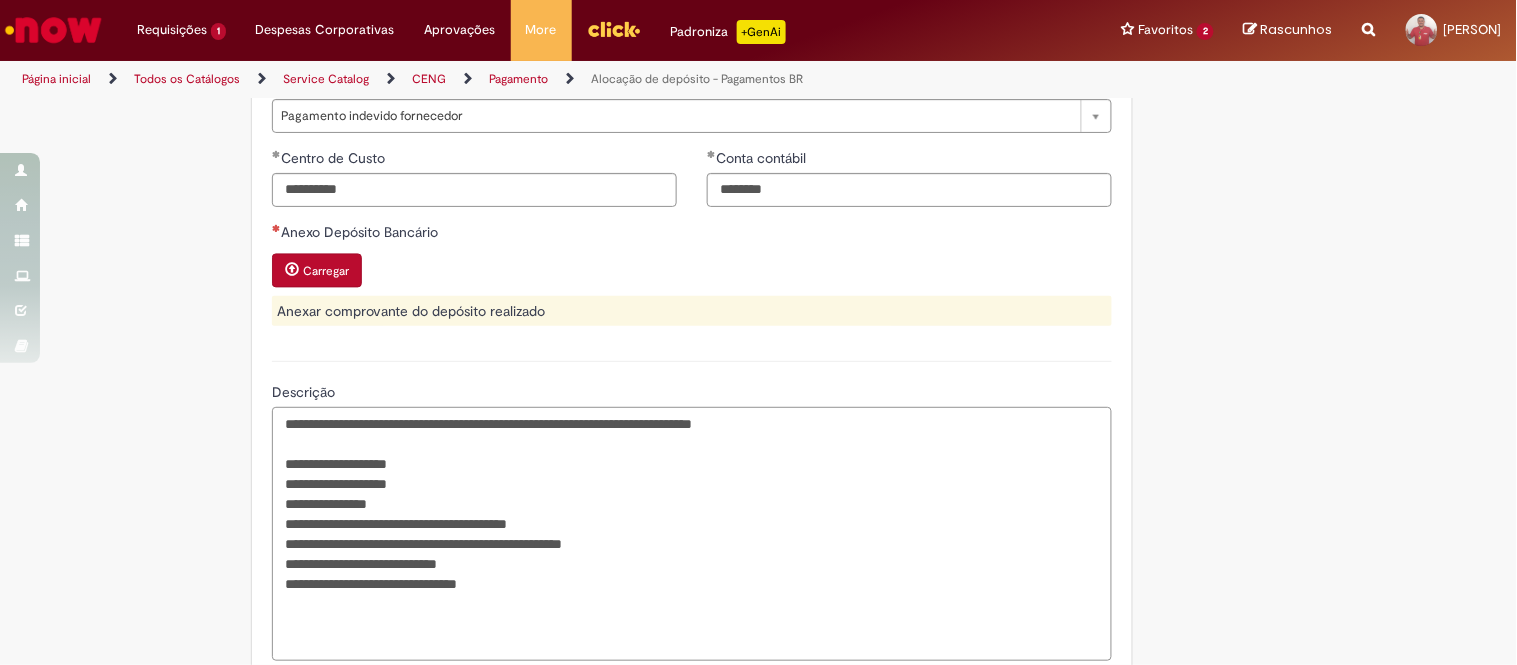 click on "**********" at bounding box center (692, 534) 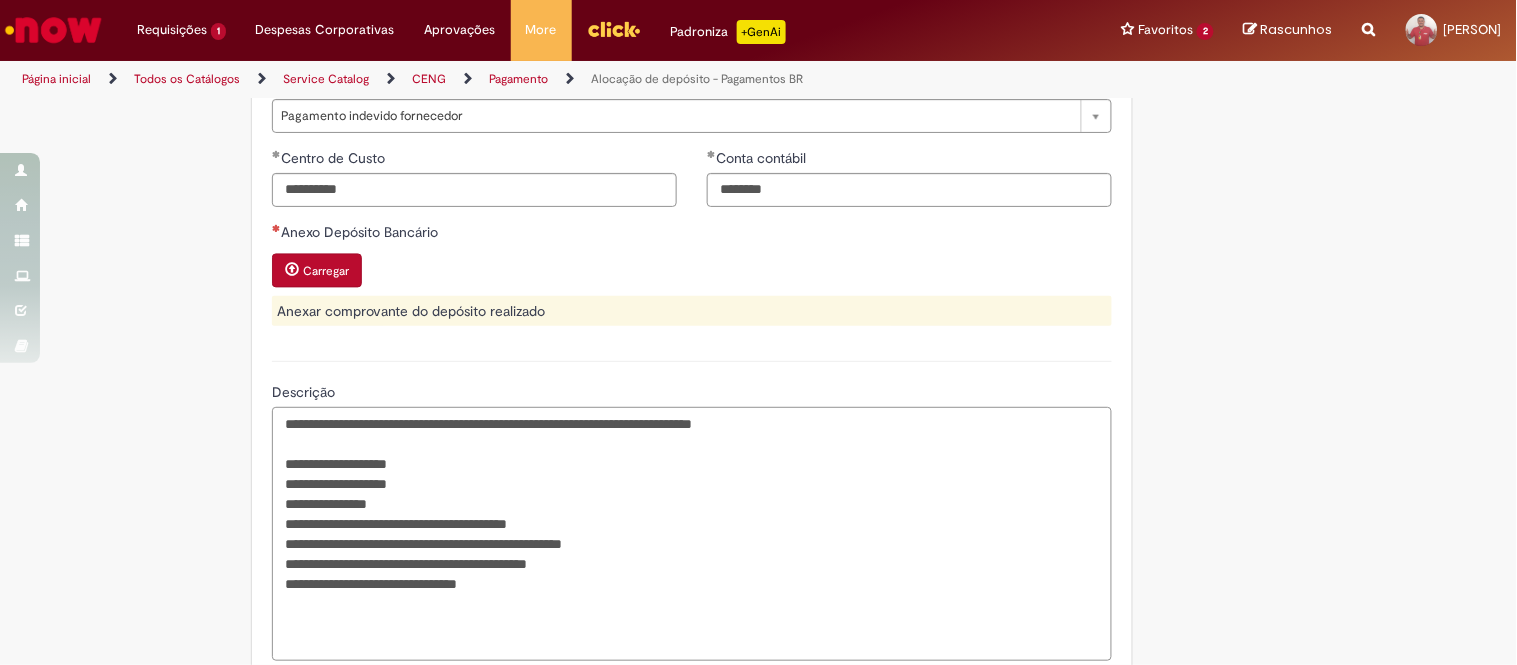 click on "**********" at bounding box center [692, 534] 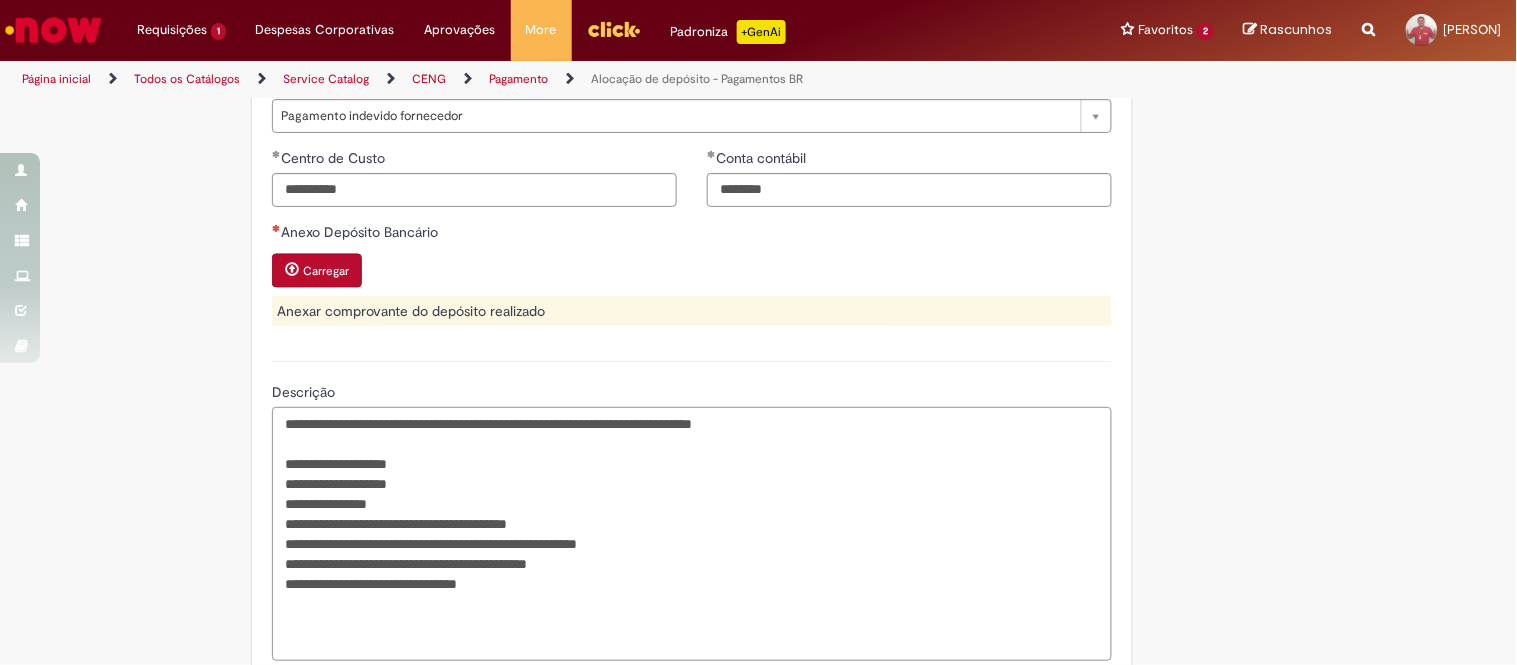click on "**********" at bounding box center [692, 534] 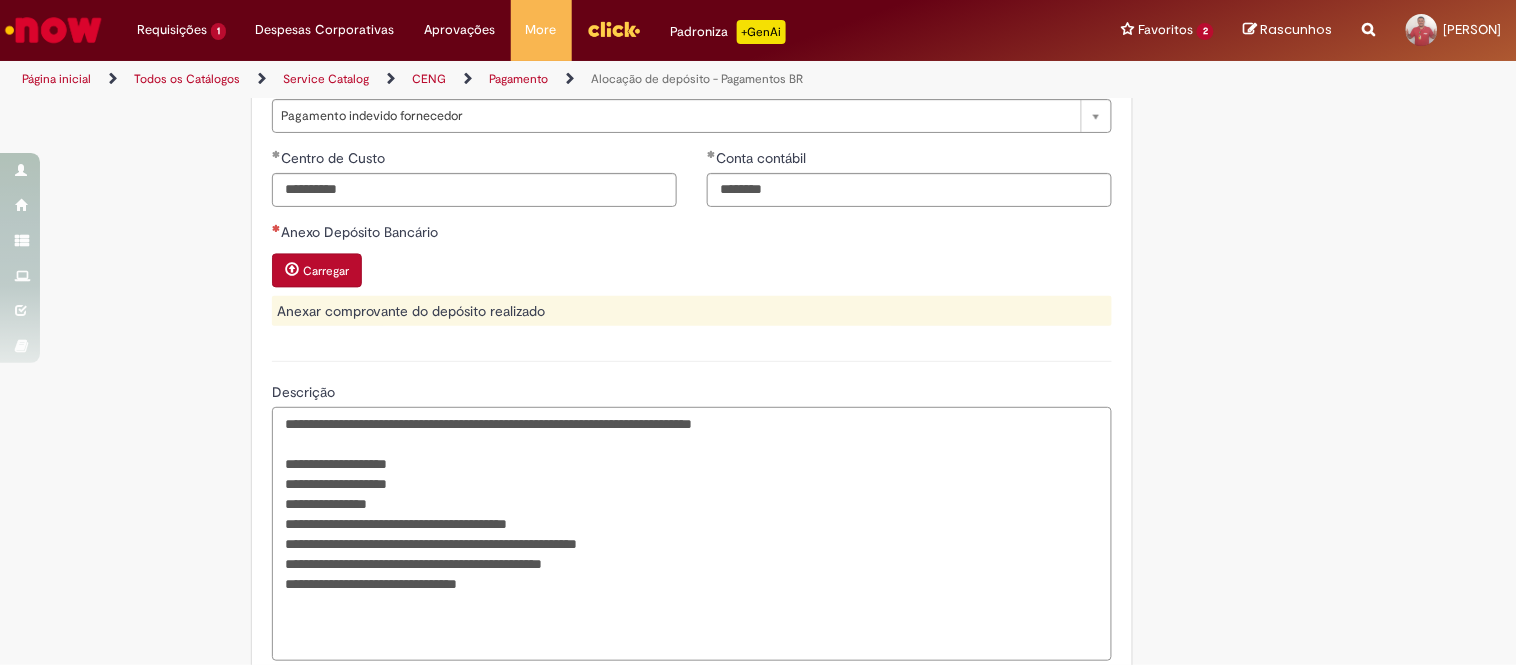 click on "**********" at bounding box center (692, 534) 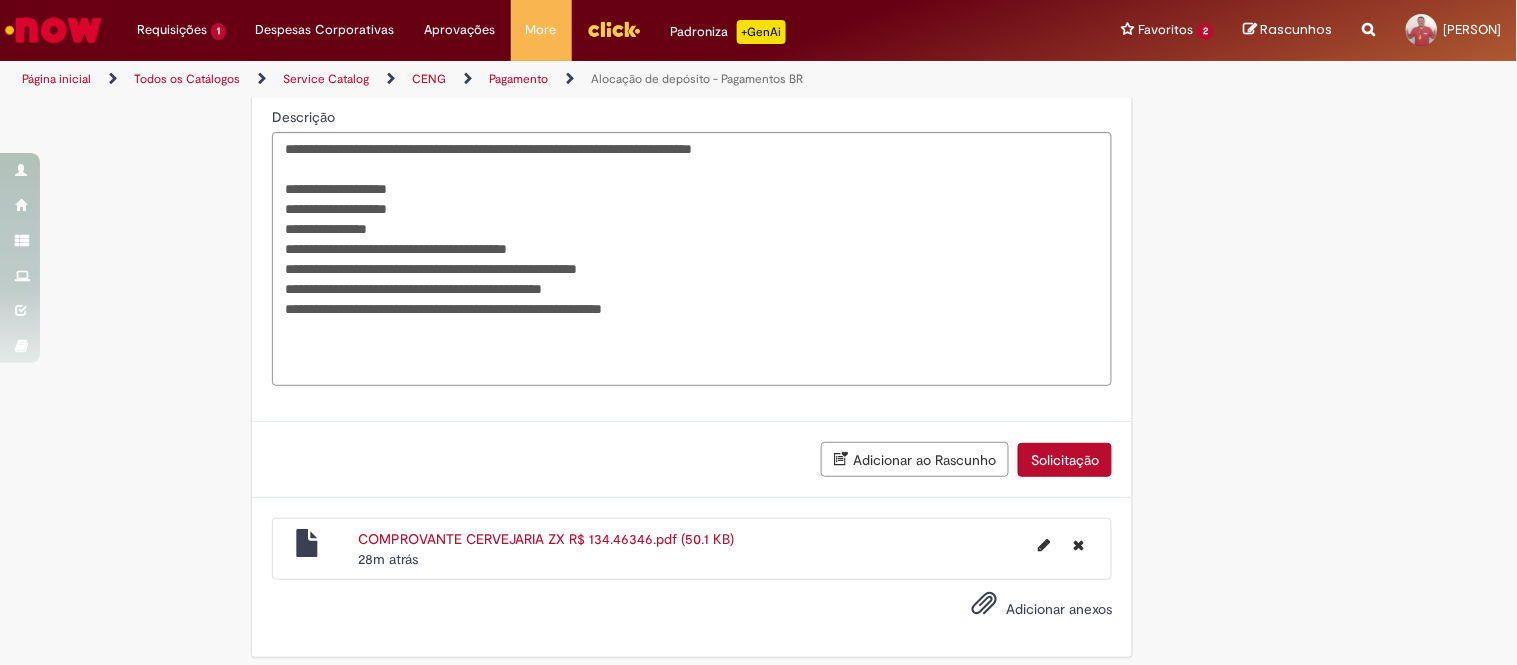 scroll, scrollTop: 1292, scrollLeft: 0, axis: vertical 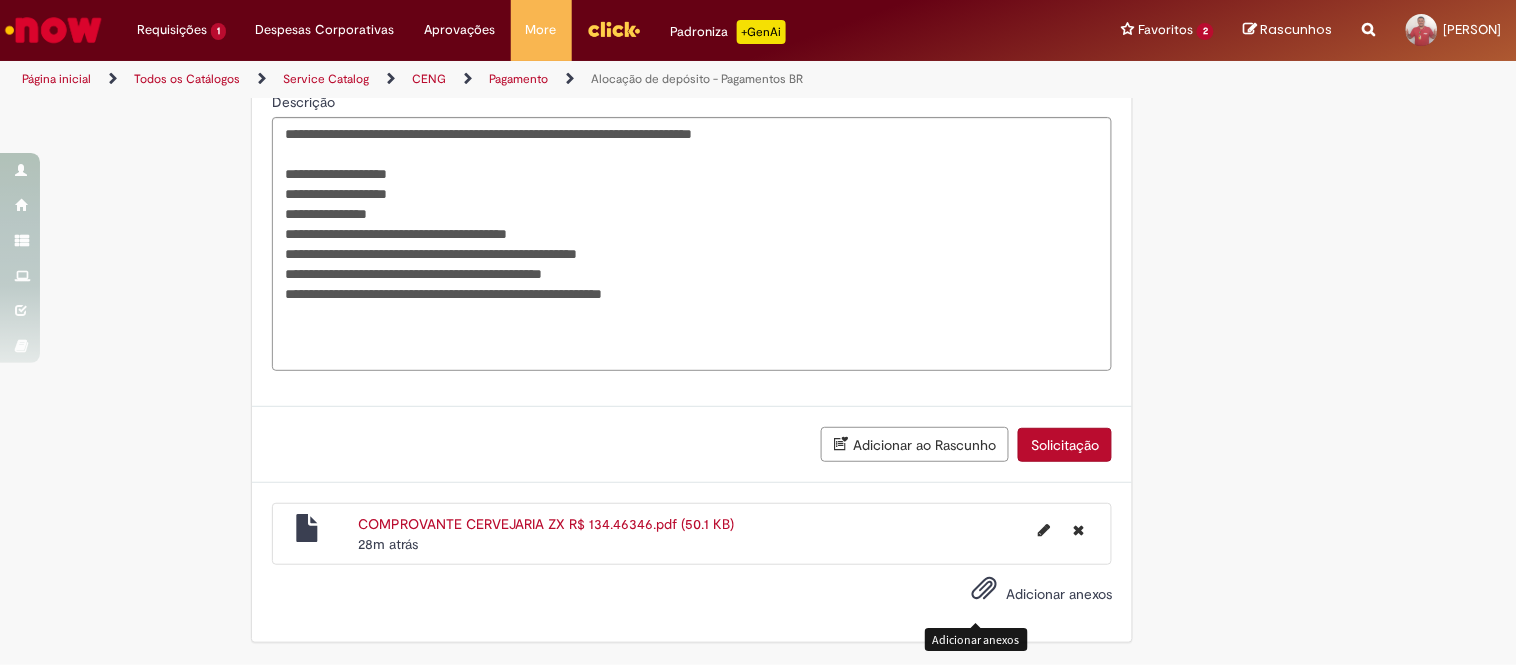 click at bounding box center [984, 589] 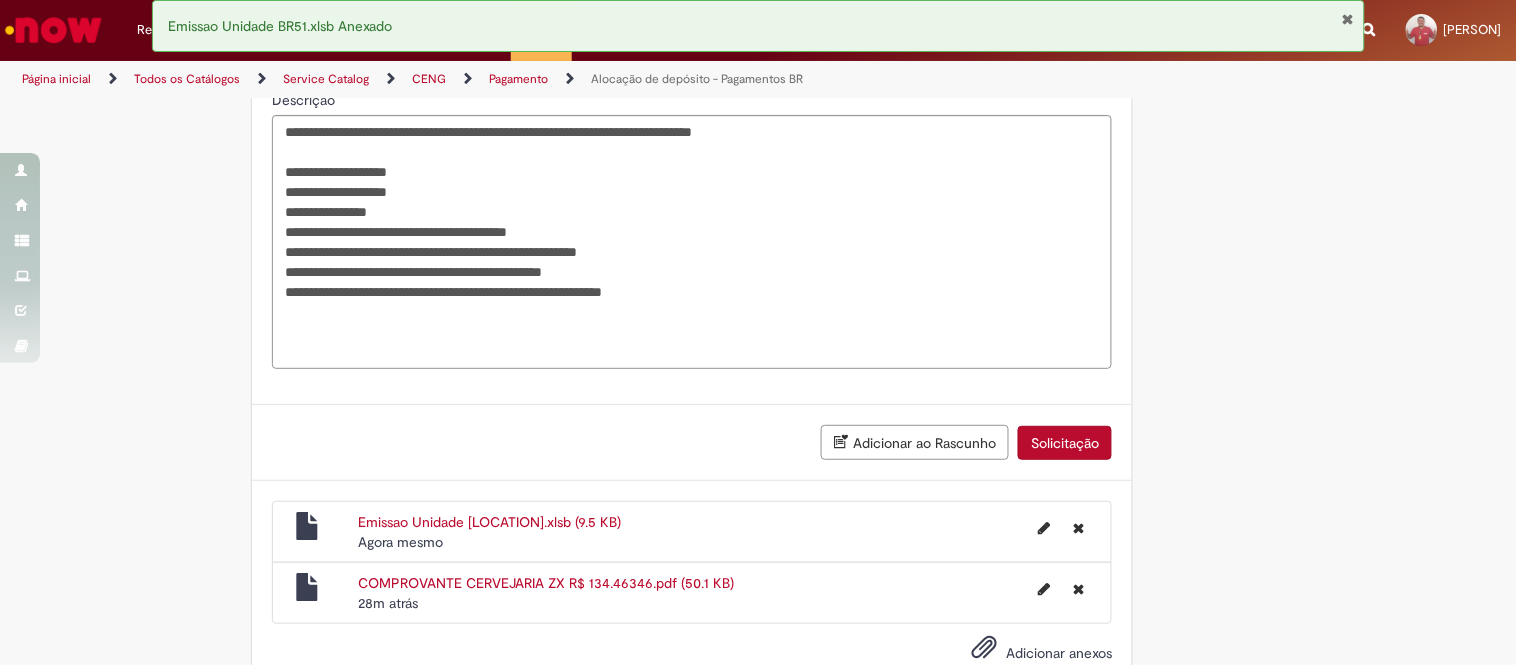 click on "Adicionar a Favoritos
Alocação de depósito - Pagamentos BR
Alocação de depósitos realizados nas contas do Banco Itau e Banco do Brasil
Esta oferta é exclusiva para alocação de depósitos realizados nas contas da Cia no Banco Itau e Banco do Brasil.
- É obrigatório anexar ao chamado o comprovante do depósito;
- É obrigatório informar a conta e centro de custo onde o valor deverá ser alocado;
- Somente depósitos realizados por funcionários poderão ser alocados no código SAP;
- Toda devolução realizada por fornecedor deve, obrigatoriamente, retornar para a conta origem de onde o pagamento saiu;
- Esta oferta só atenderá depósitos realizados nos Bancos Itau e Banco do Brasil. Depósitos realizados nas contas do Bradesco deverão ser direcionados ao time de OTC ( ~Conciliação CDD (OP) <opconcdd@ambev.com.br> )" at bounding box center (759, -235) 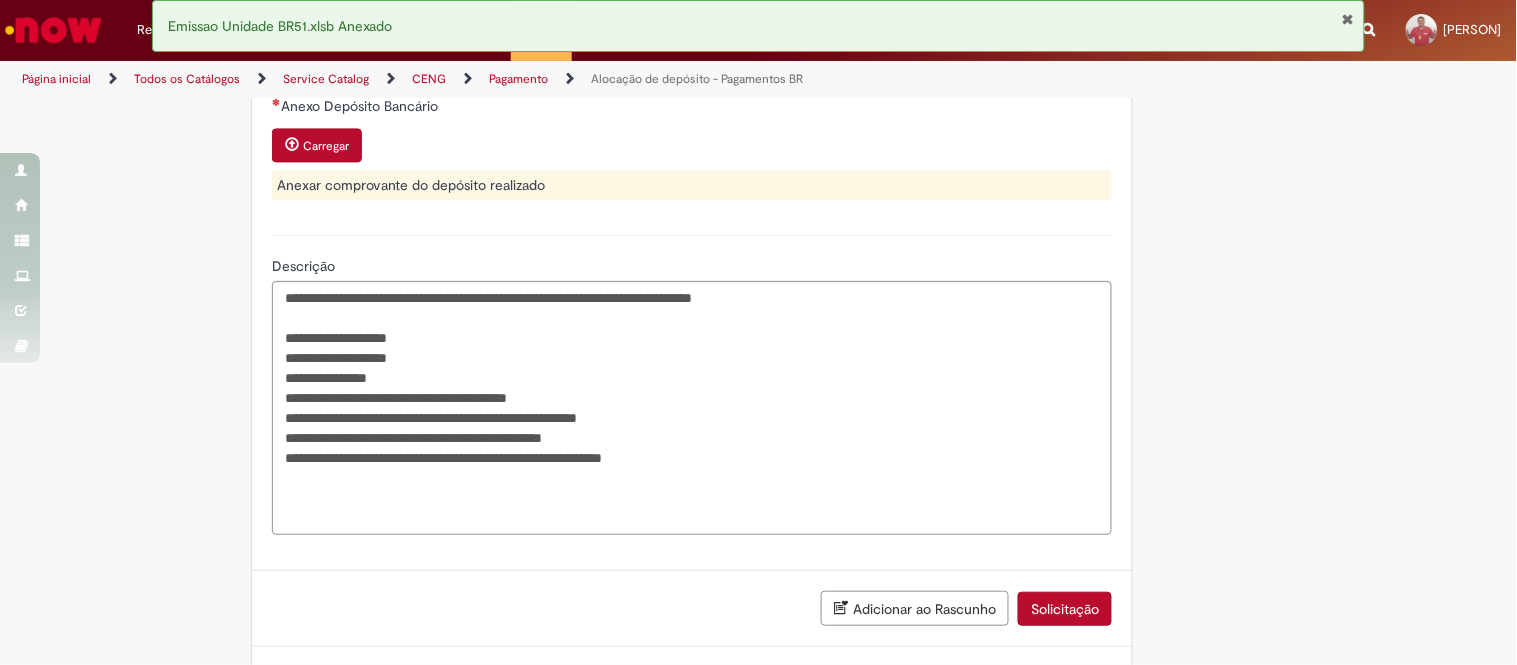 scroll, scrollTop: 1181, scrollLeft: 0, axis: vertical 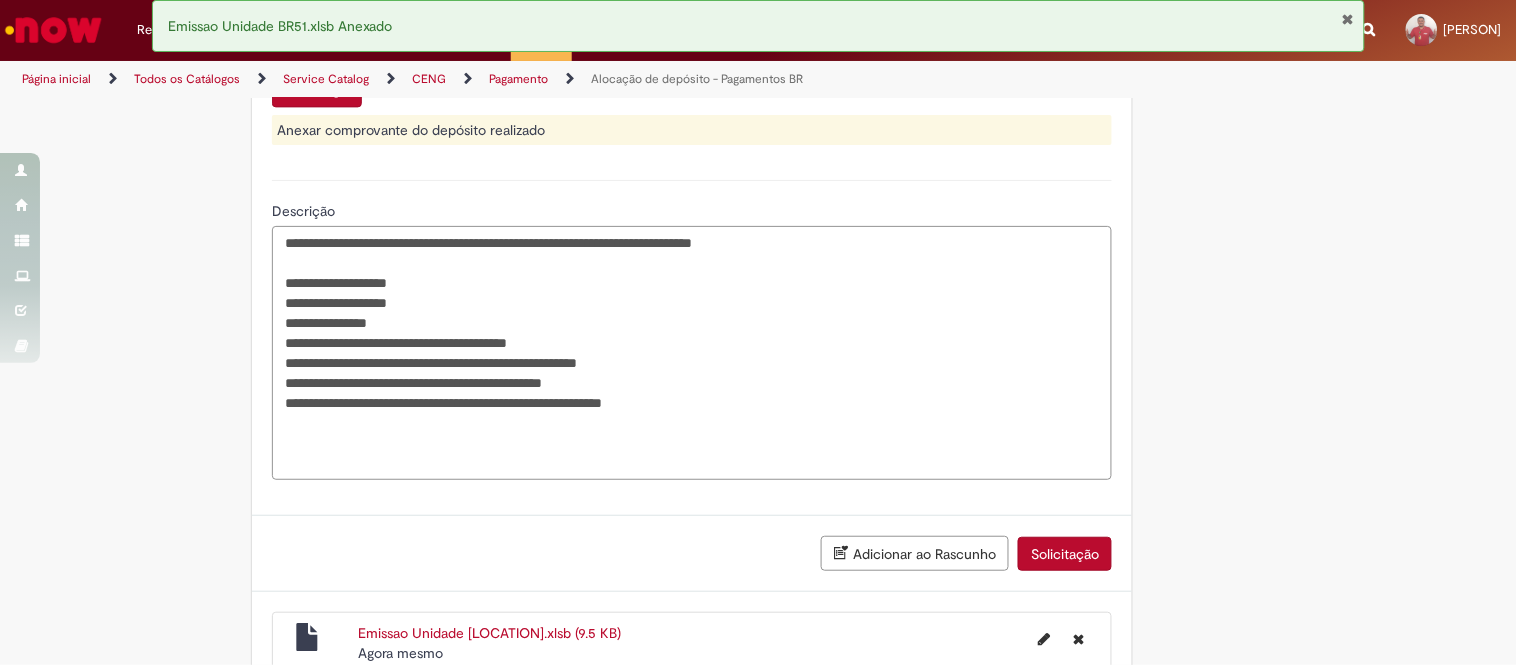 click on "**********" at bounding box center [692, 353] 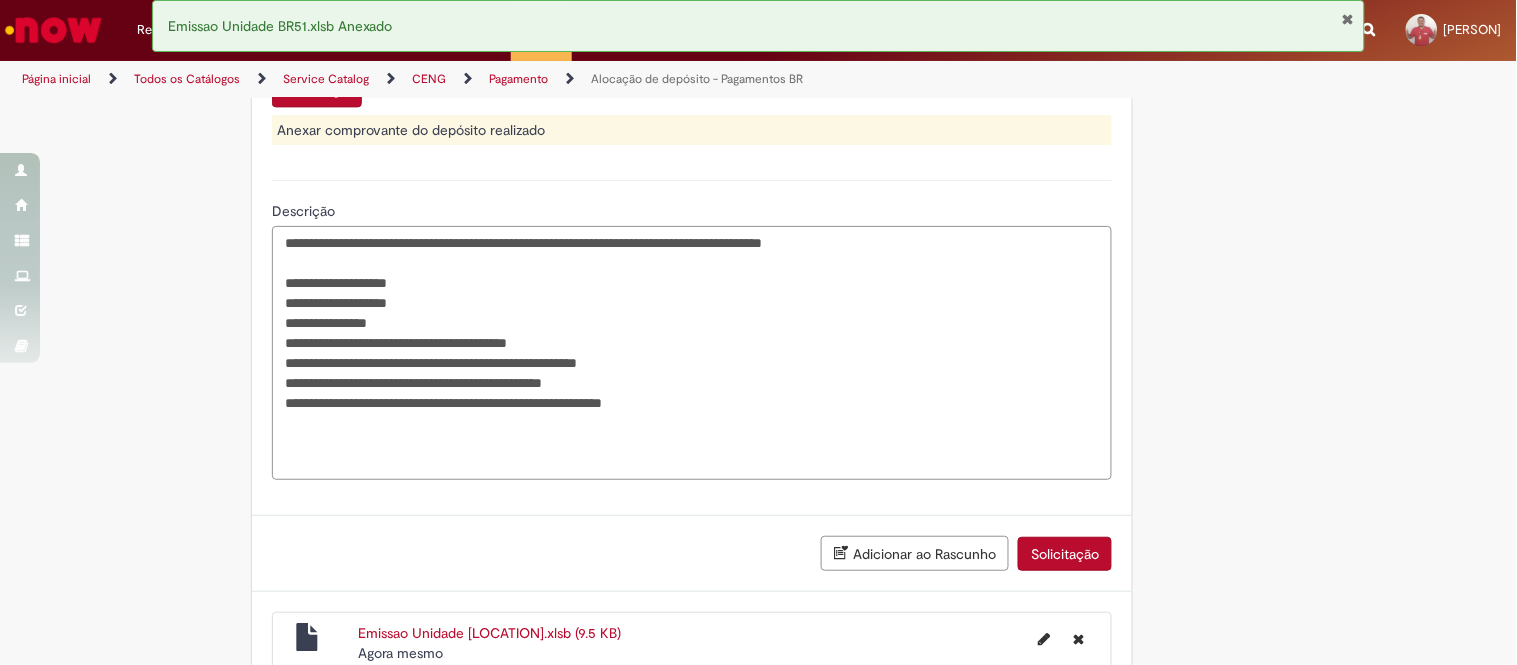 click on "**********" at bounding box center (692, 353) 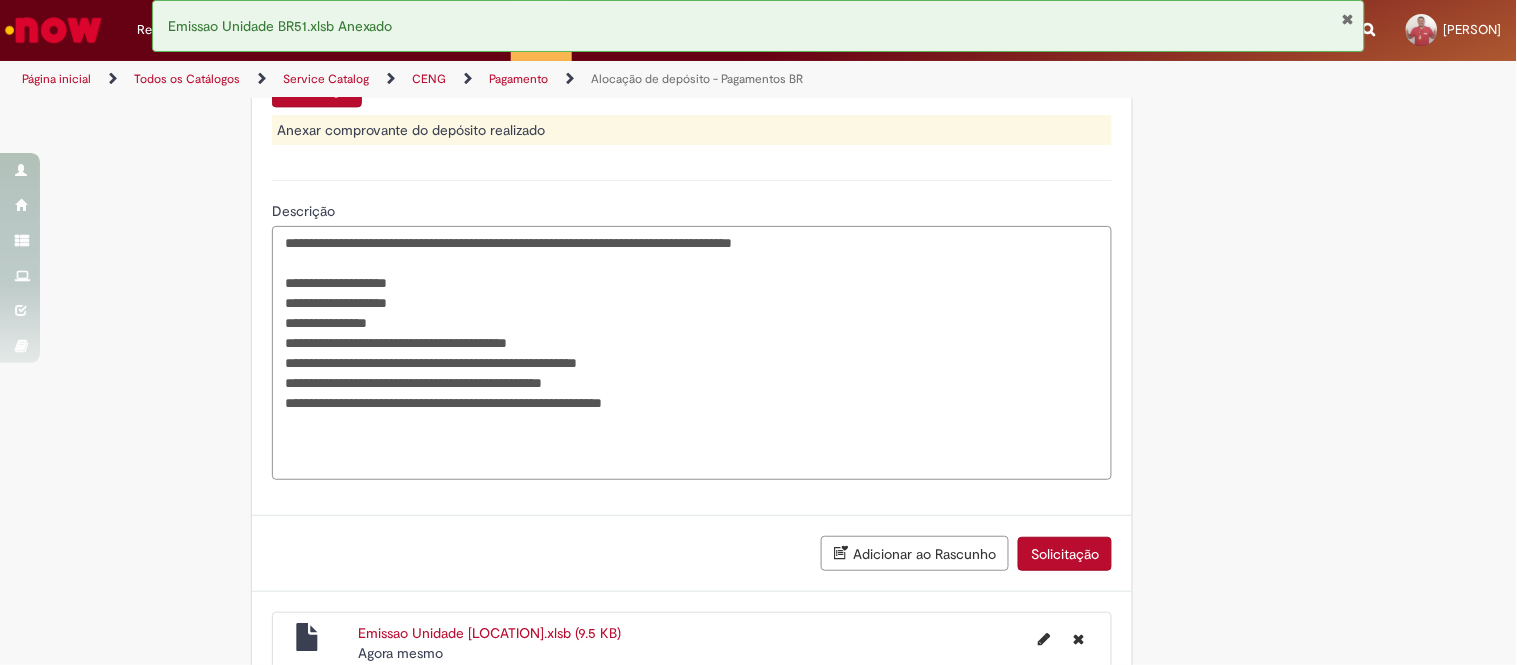 click on "**********" at bounding box center (692, 353) 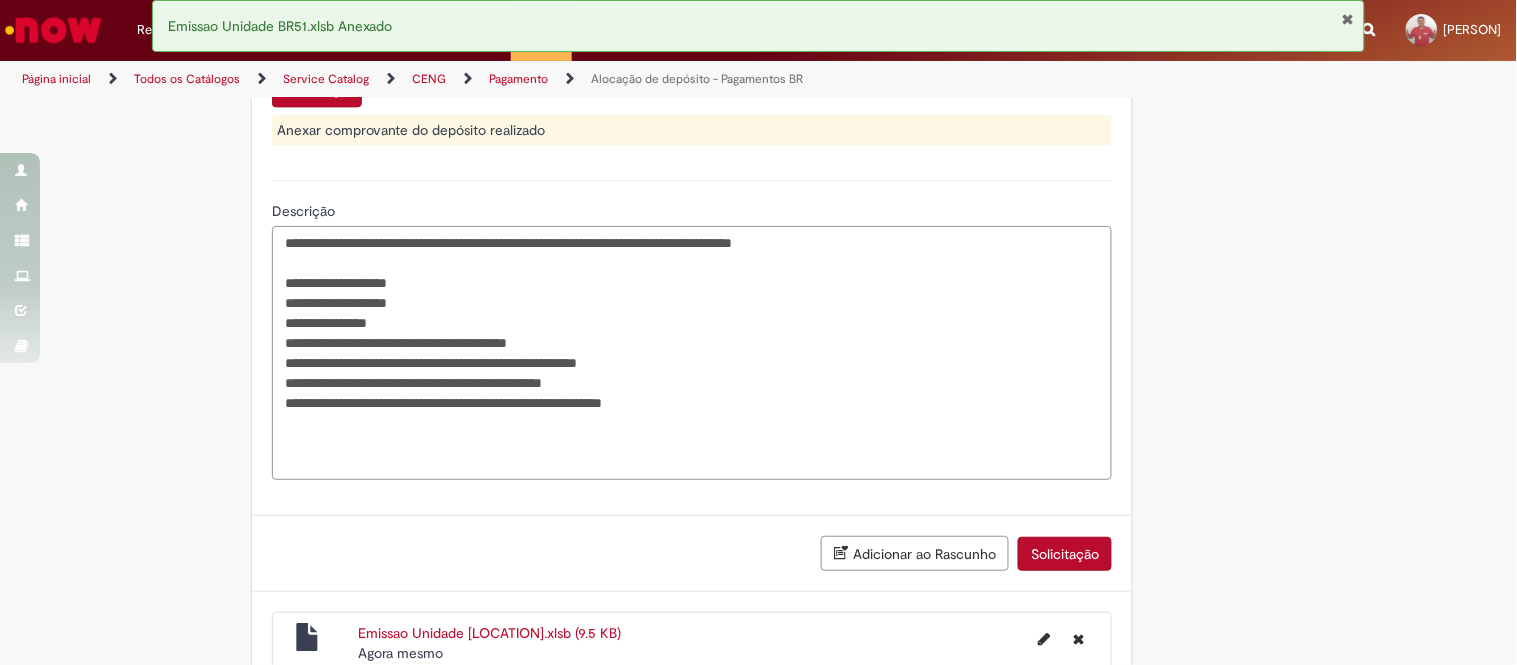 click on "**********" at bounding box center (692, 353) 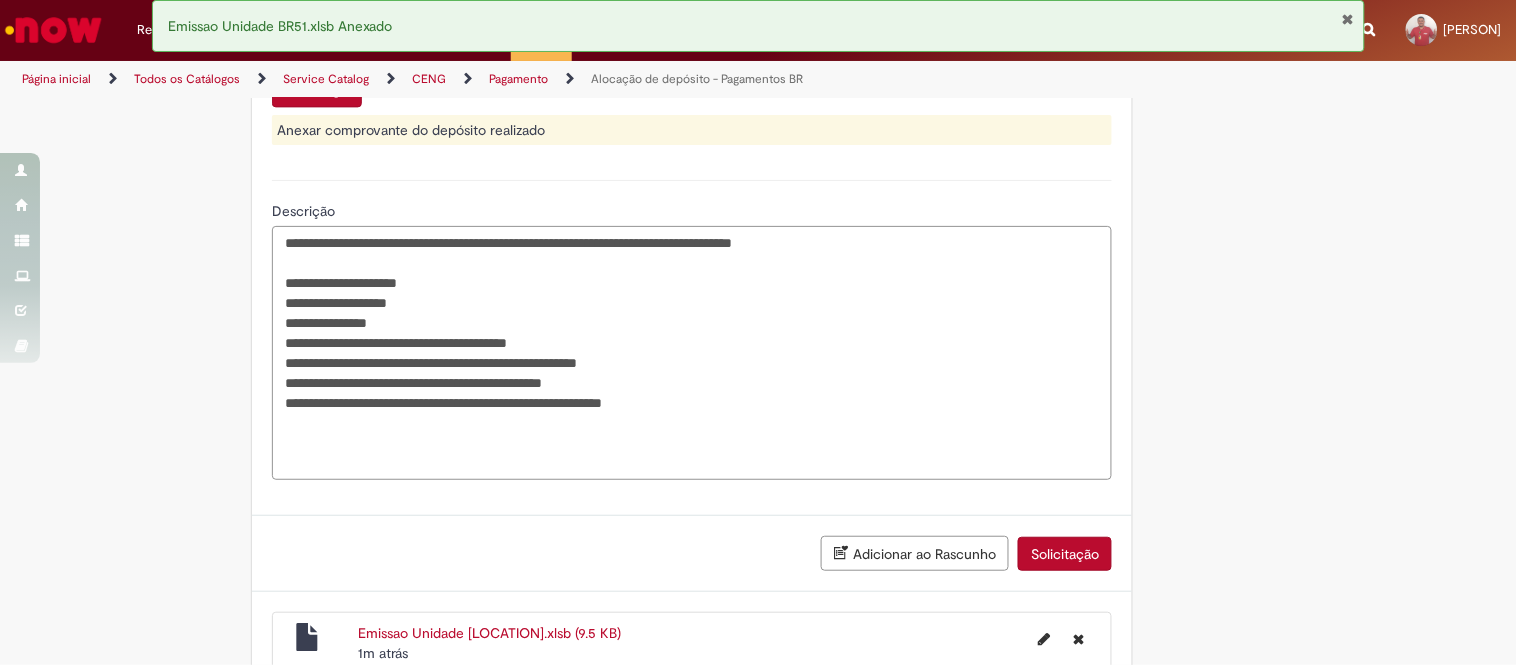 click on "**********" at bounding box center [692, 353] 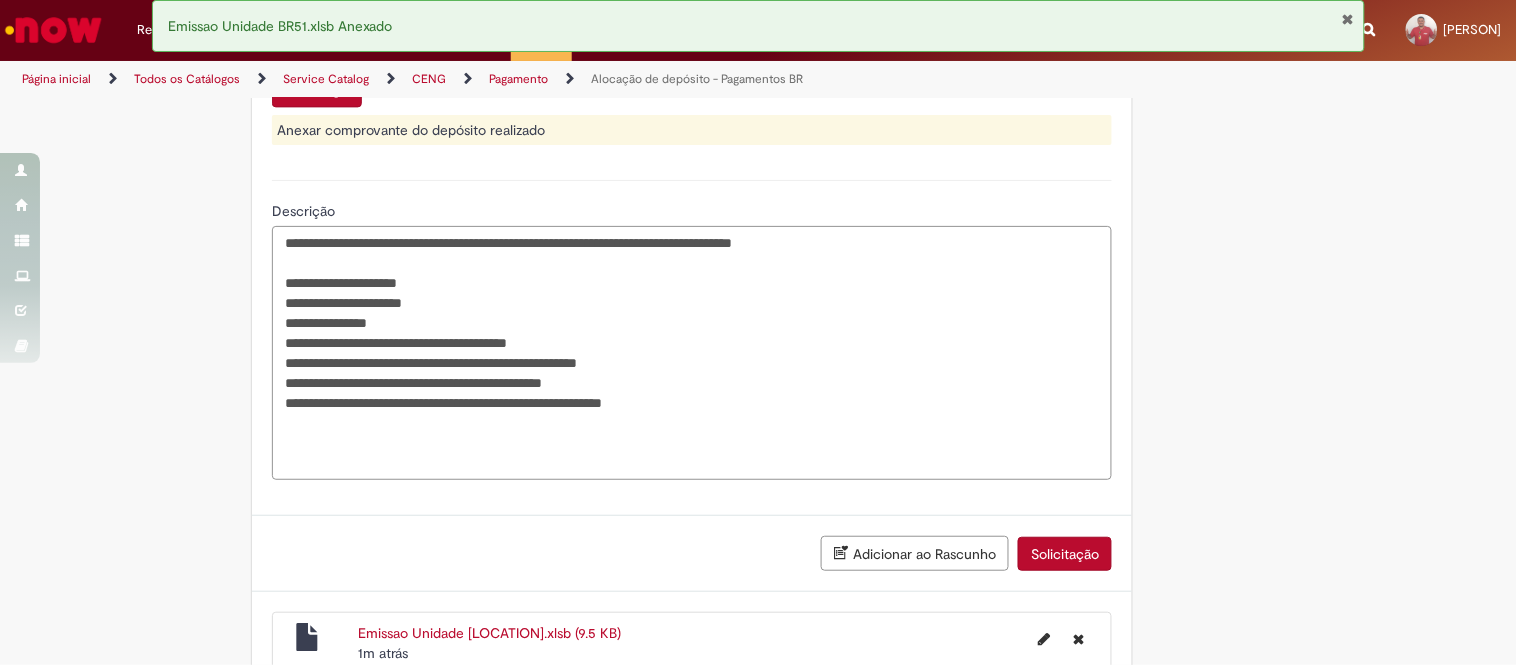 click on "**********" at bounding box center (692, 353) 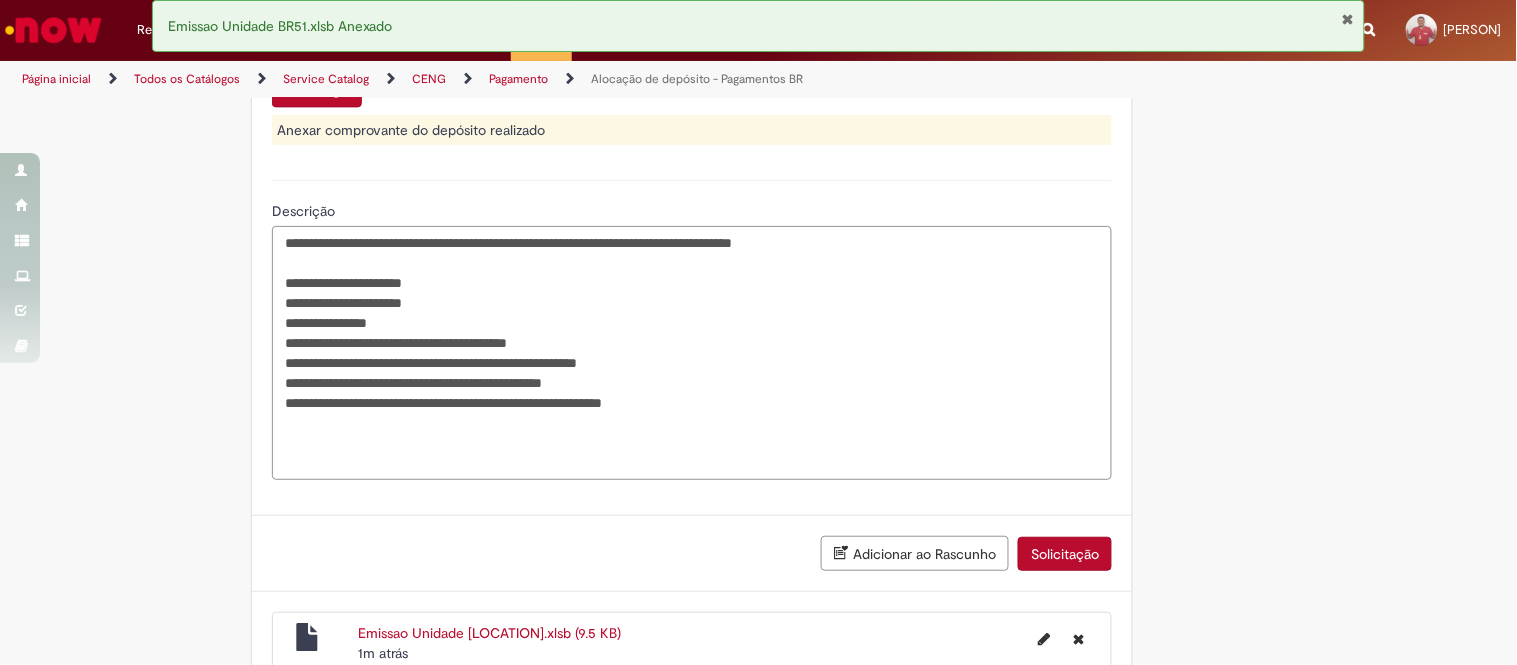 click on "**********" at bounding box center [692, 353] 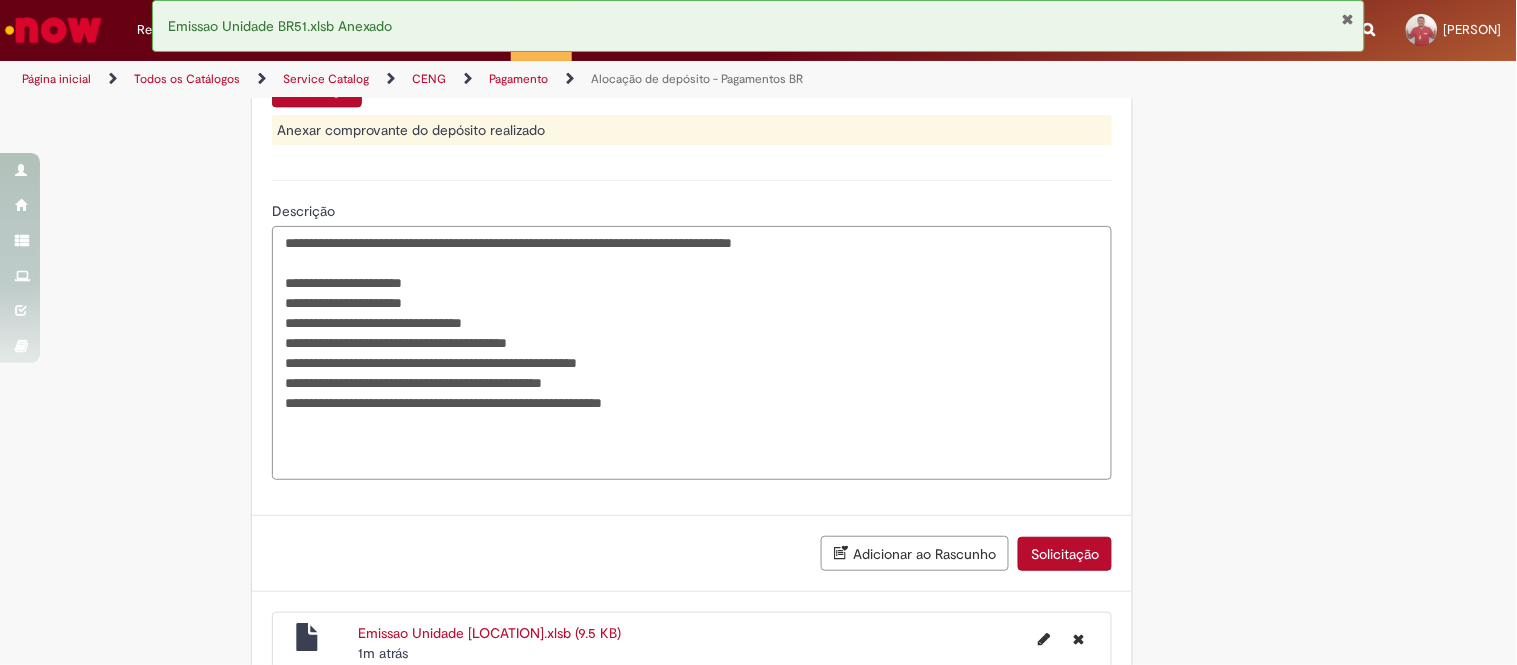click on "**********" at bounding box center (692, 353) 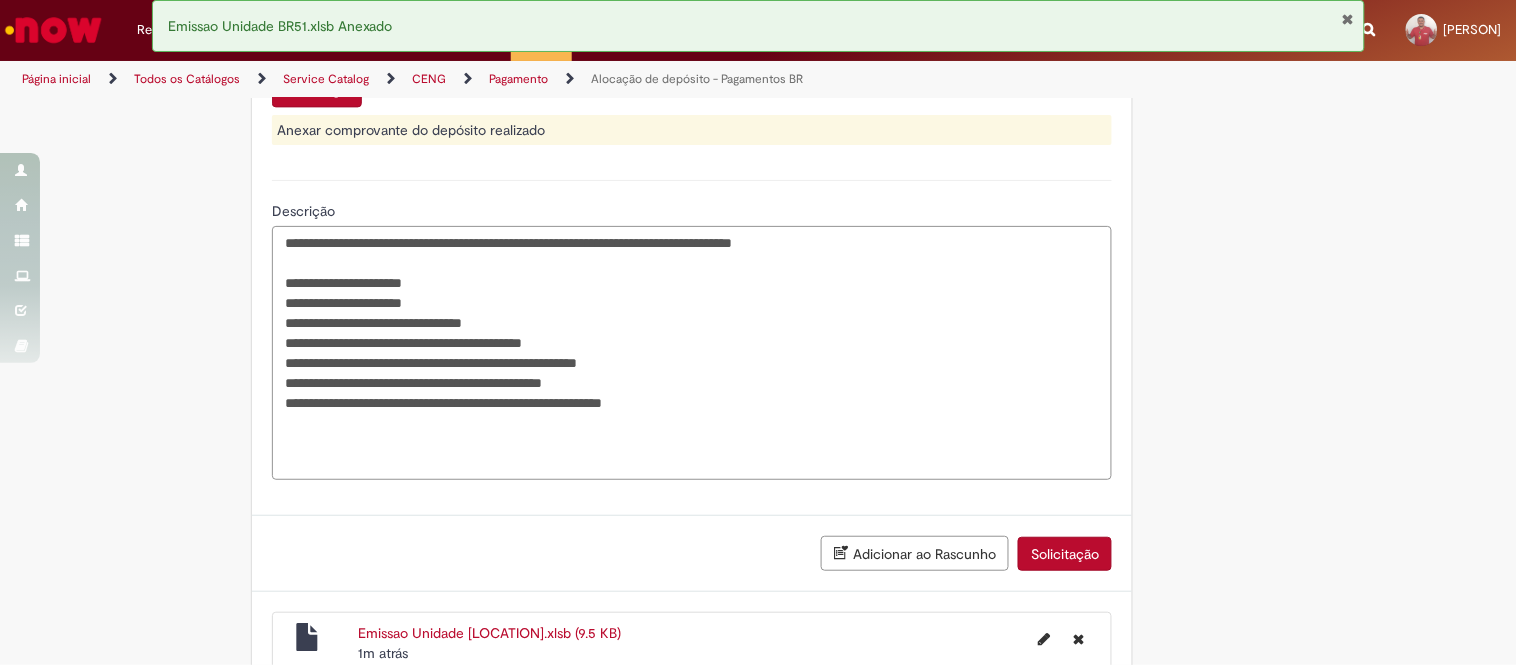click on "**********" at bounding box center (692, 353) 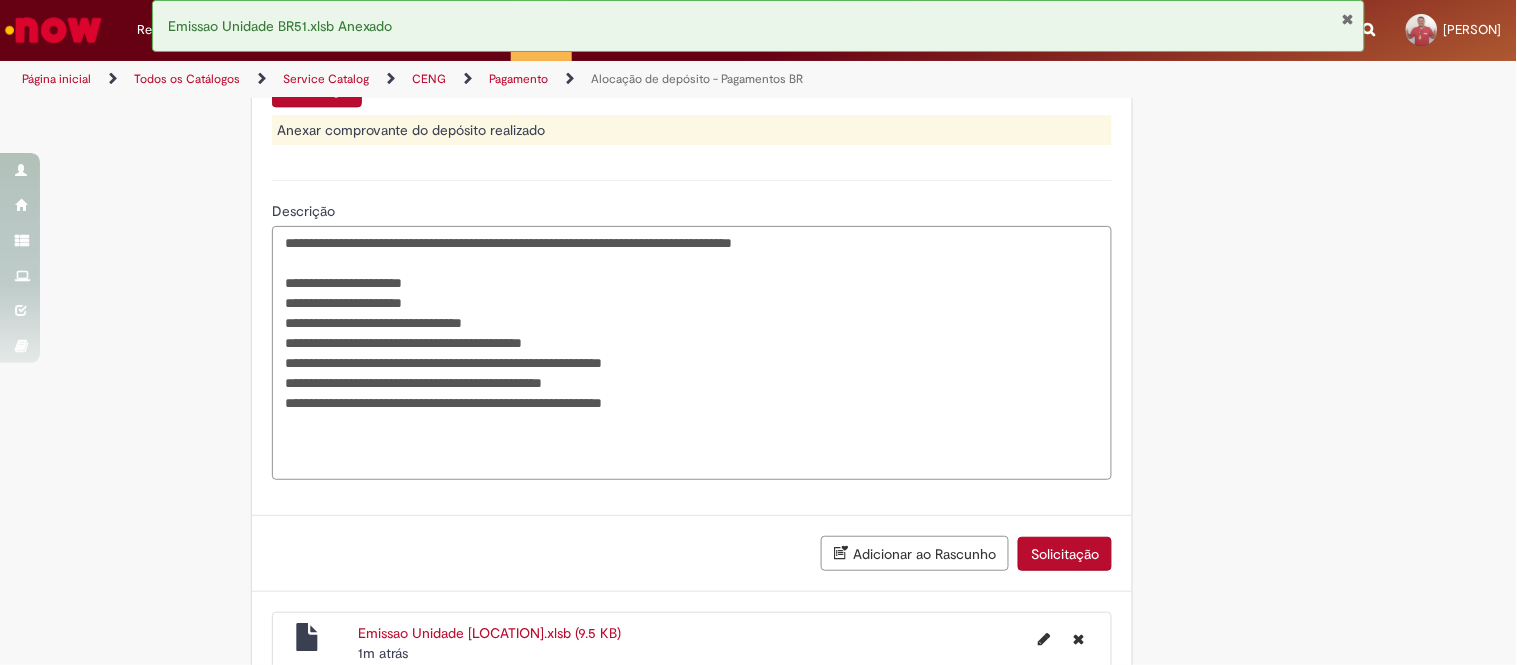 click on "**********" at bounding box center [692, 353] 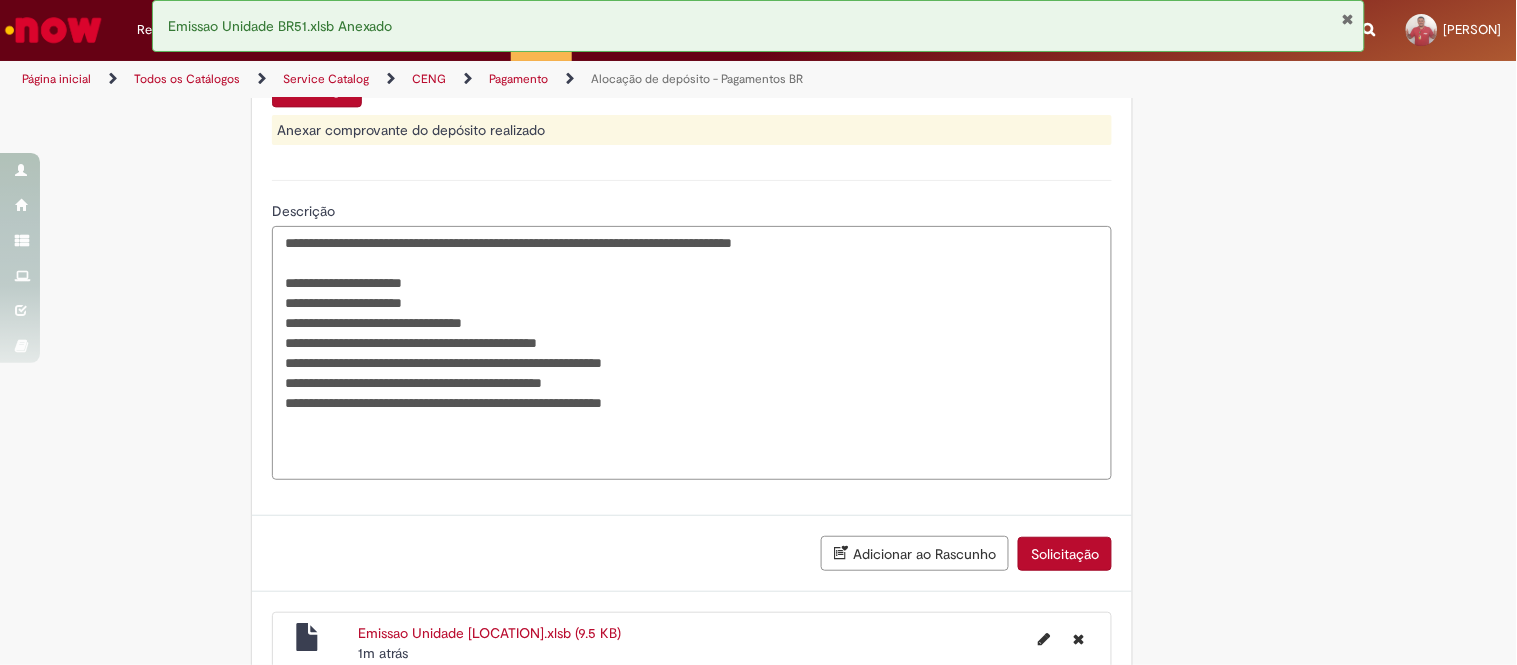 click on "**********" at bounding box center (692, 353) 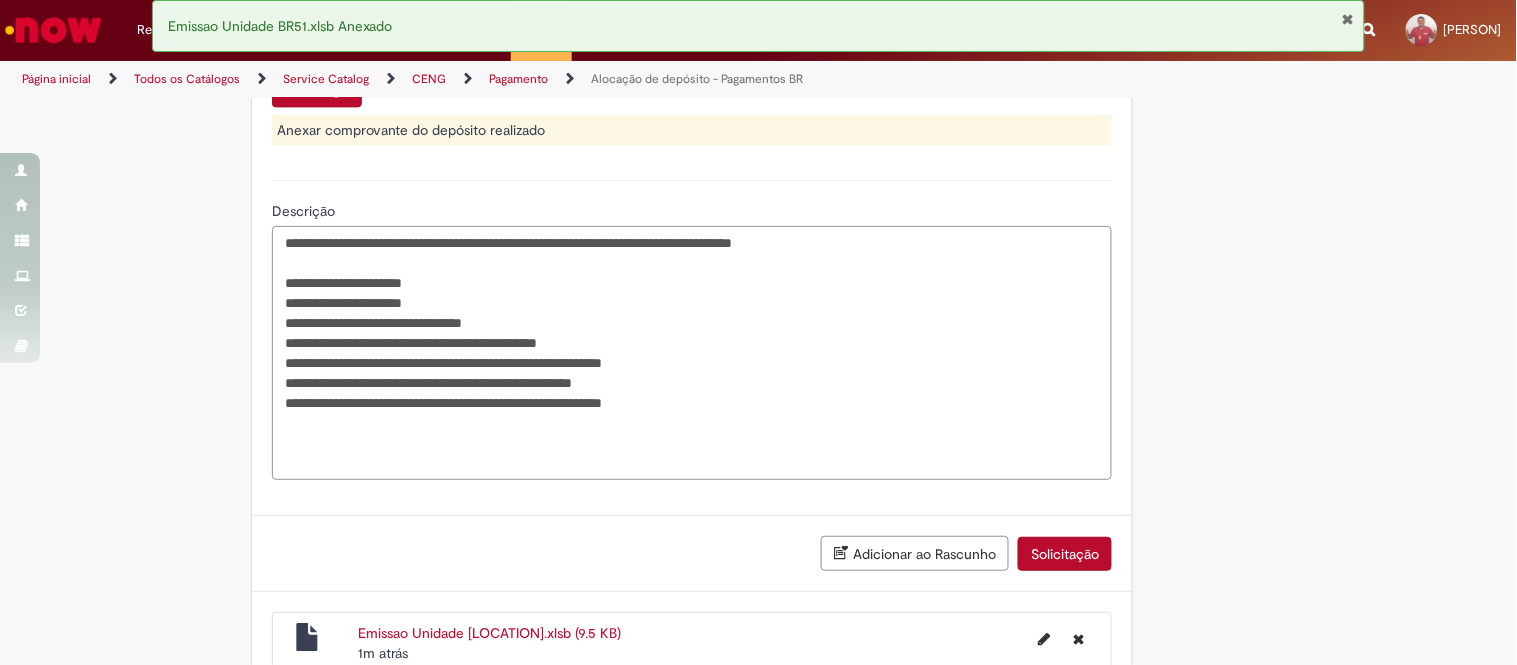 click on "**********" at bounding box center [692, 353] 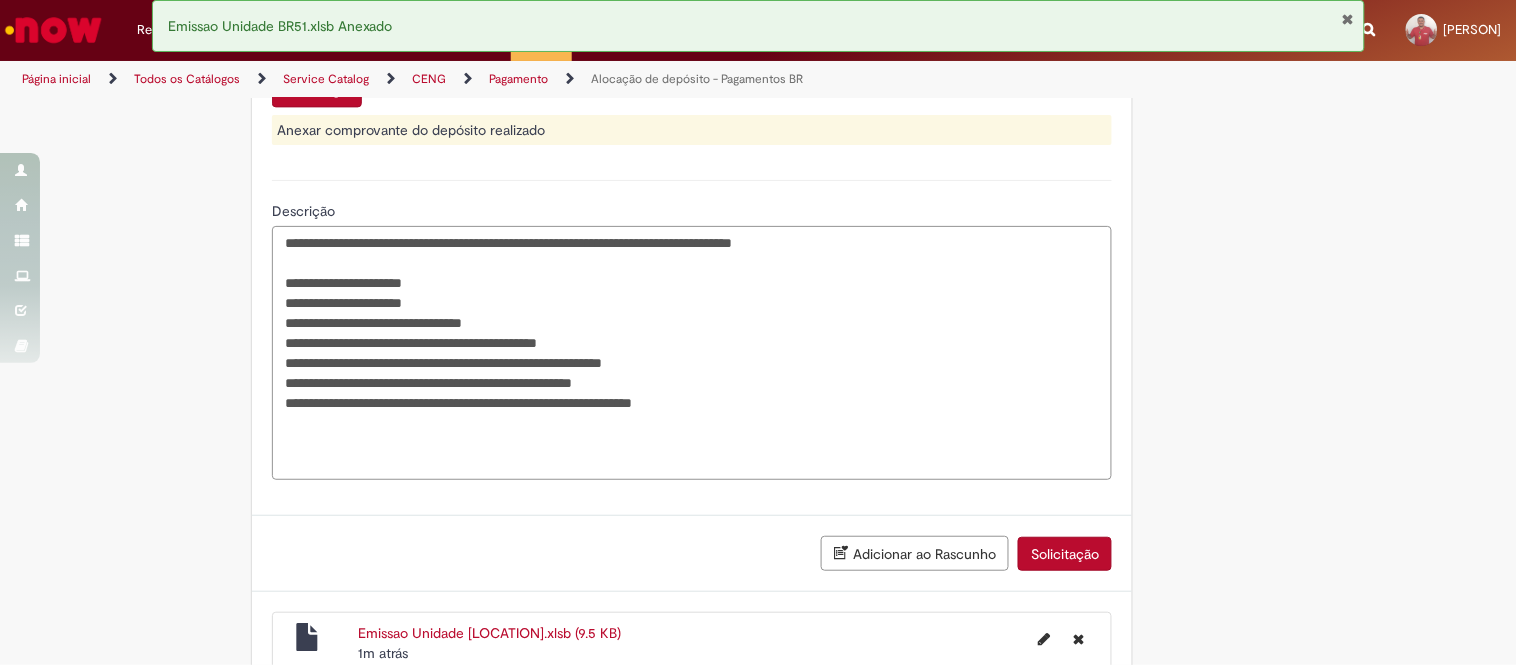 click on "**********" at bounding box center (692, 353) 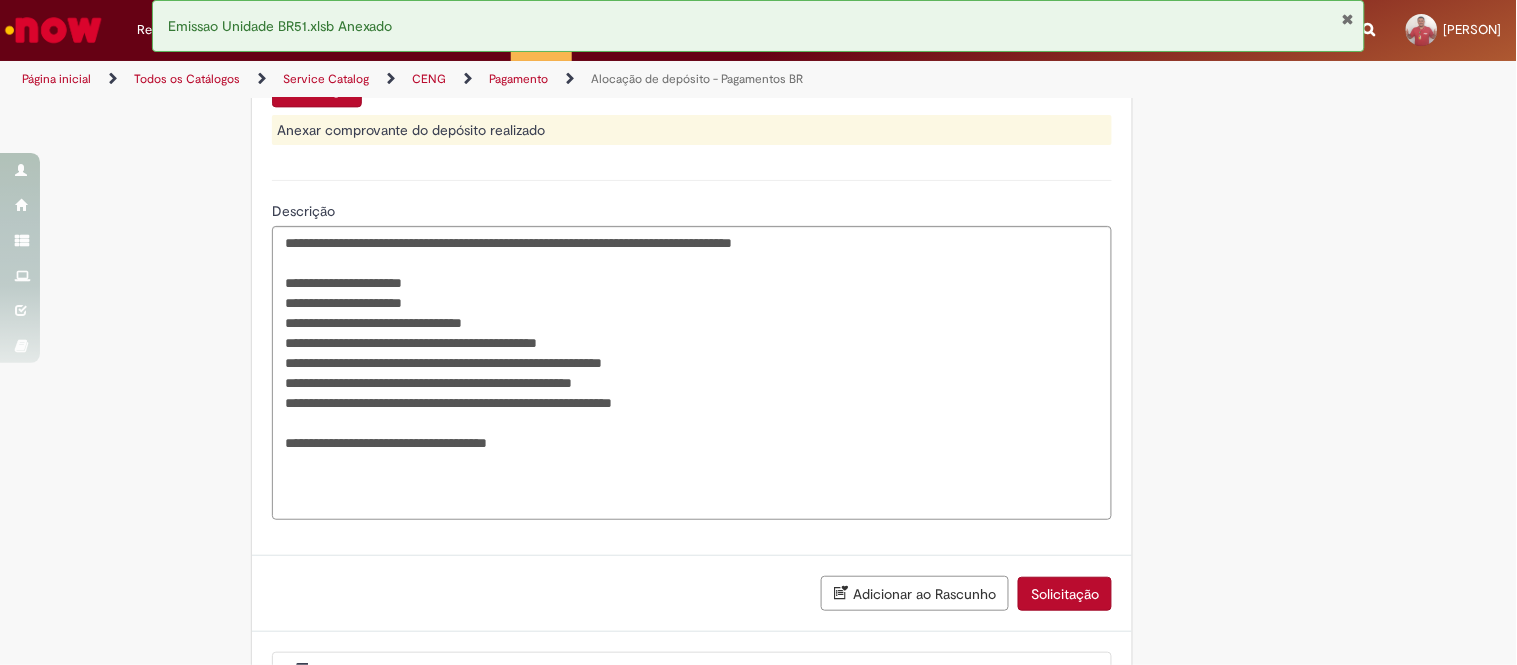 click on "Adicionar a Favoritos
Alocação de depósito - Pagamentos BR
Alocação de depósitos realizados nas contas do Banco Itau e Banco do Brasil
Esta oferta é exclusiva para alocação de depósitos realizados nas contas da Cia no Banco Itau e Banco do Brasil.
- É obrigatório anexar ao chamado o comprovante do depósito;
- É obrigatório informar a conta e centro de custo onde o valor deverá ser alocado;
- Somente depósitos realizados por funcionários poderão ser alocados no código SAP;
- Toda devolução realizada por fornecedor deve, obrigatoriamente, retornar para a conta origem de onde o pagamento saiu;
- Esta oferta só atenderá depósitos realizados nos Bancos Itau e Banco do Brasil. Depósitos realizados nas contas do Bradesco deverão ser direcionados ao time de OTC ( ~Conciliação CDD (OP) <opconcdd@ambev.com.br> )" at bounding box center [759, -104] 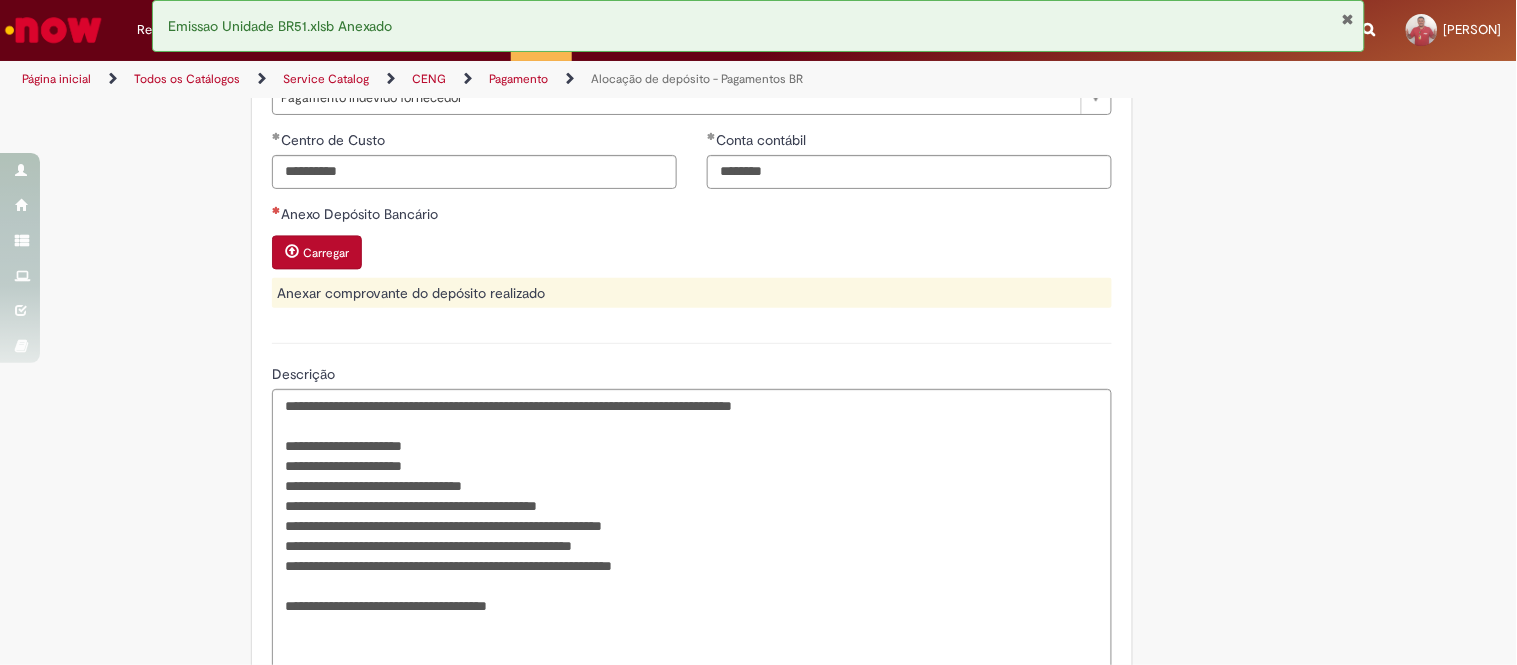 scroll, scrollTop: 1070, scrollLeft: 0, axis: vertical 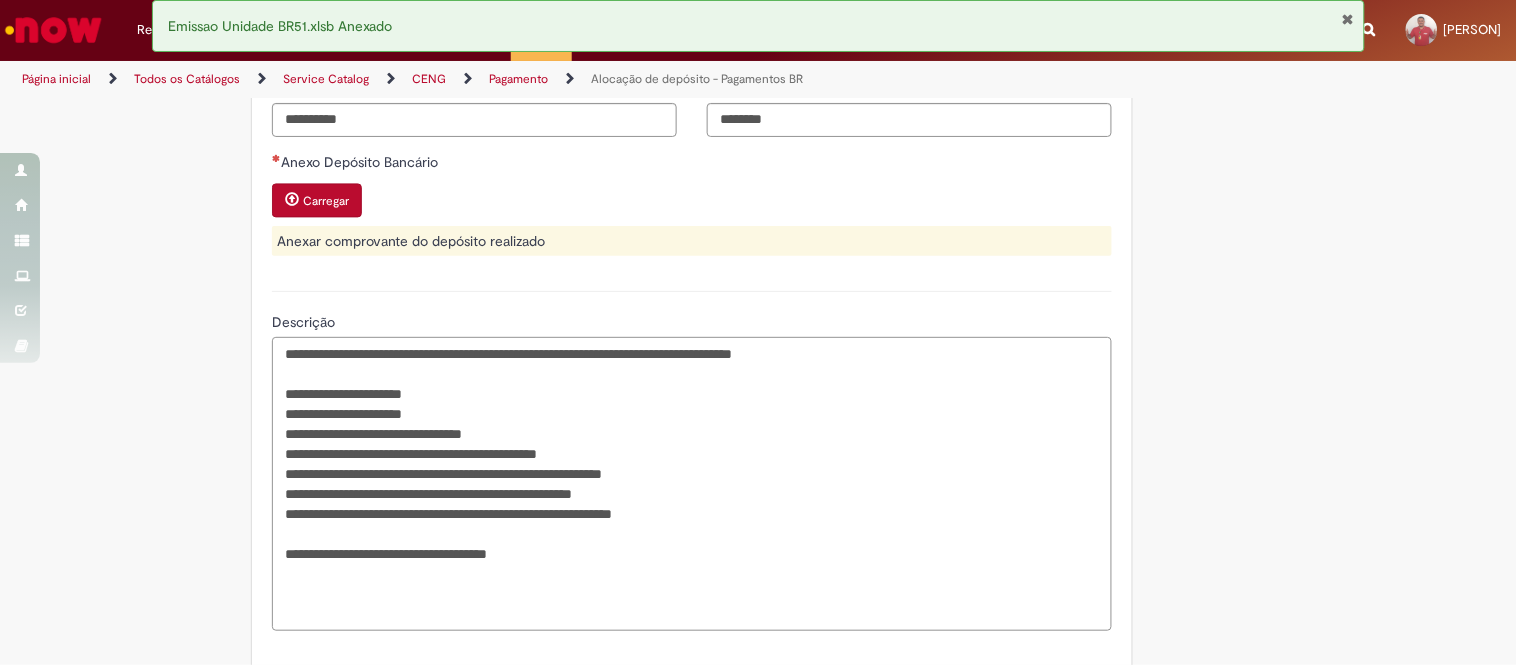 click on "**********" at bounding box center (692, 484) 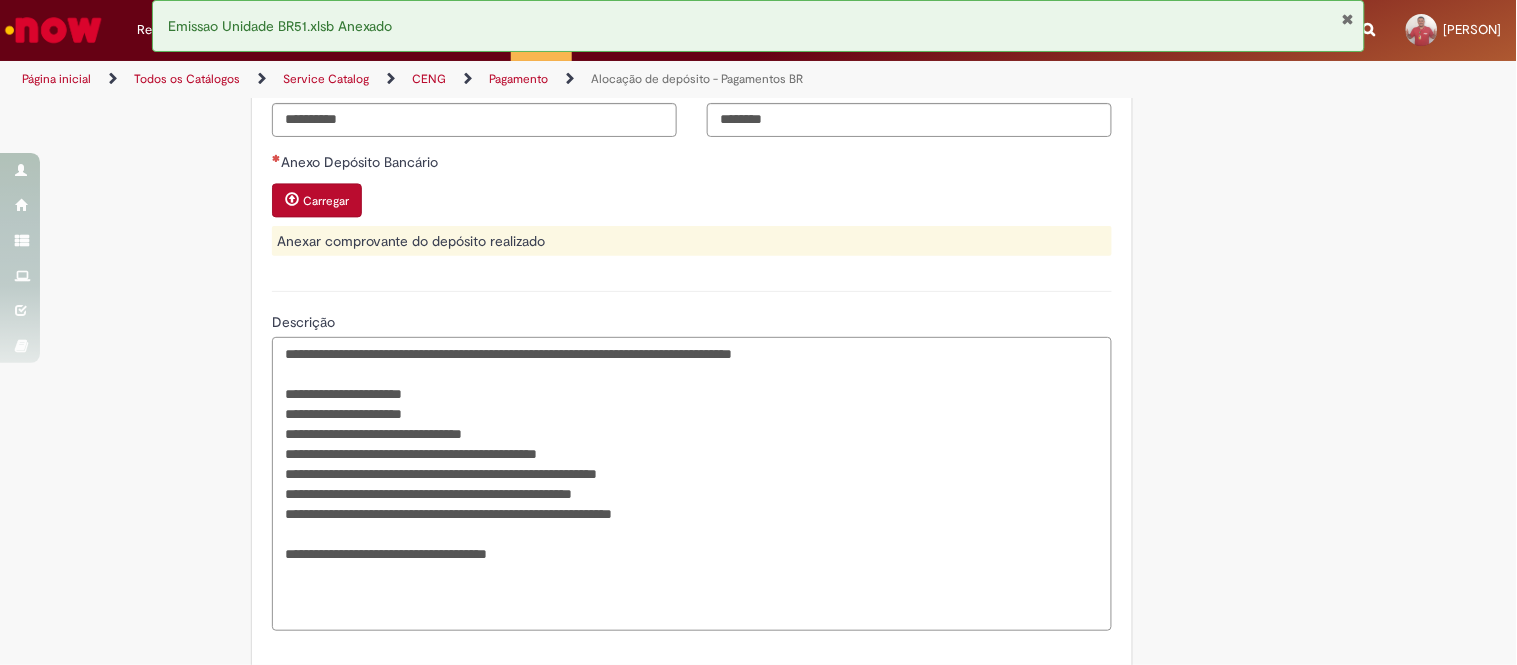 click on "**********" at bounding box center [692, 484] 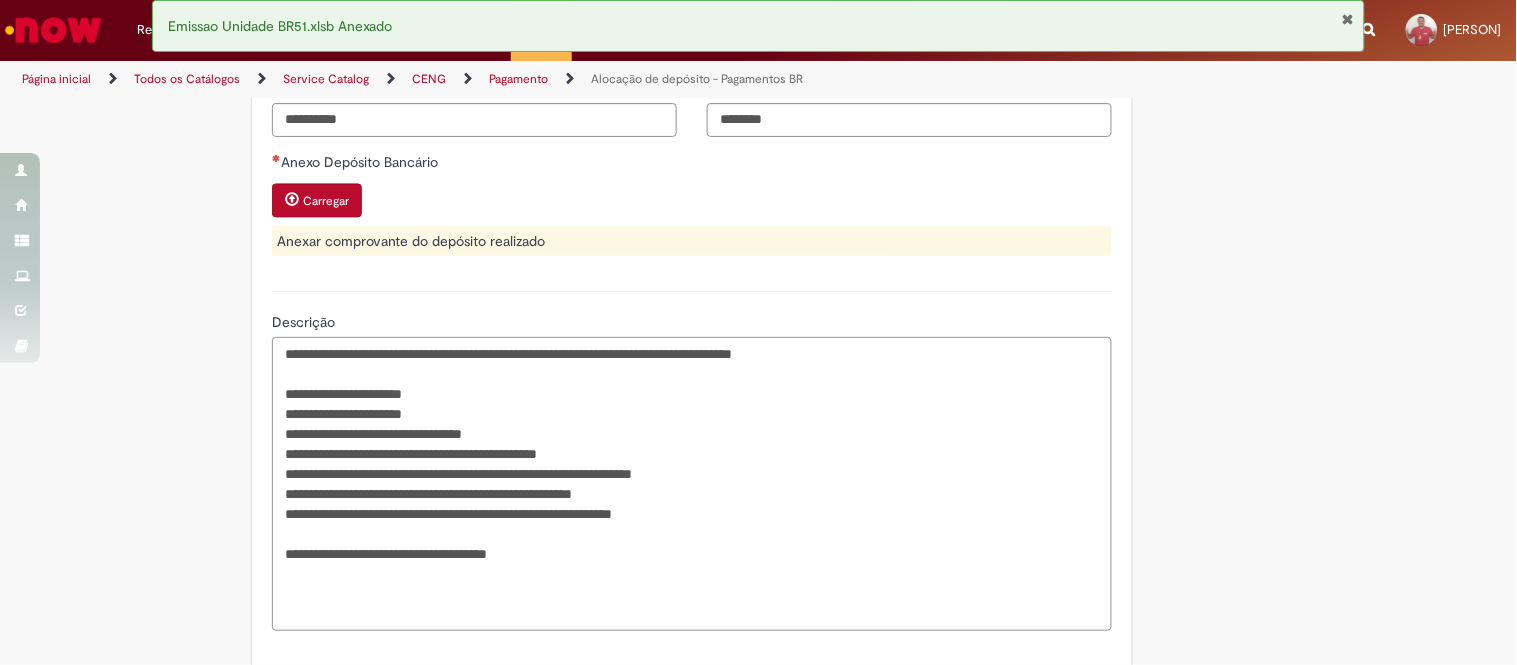 click on "**********" at bounding box center [692, 484] 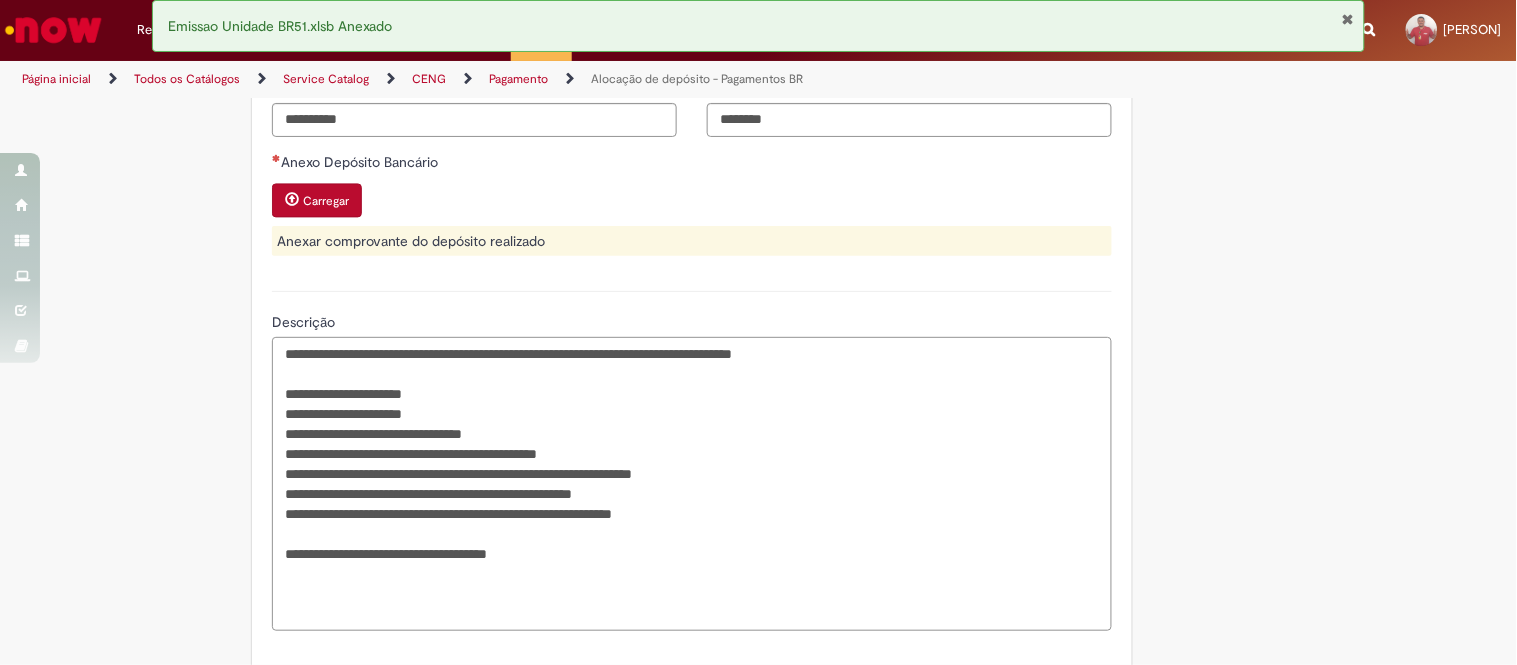 click on "**********" at bounding box center [692, 484] 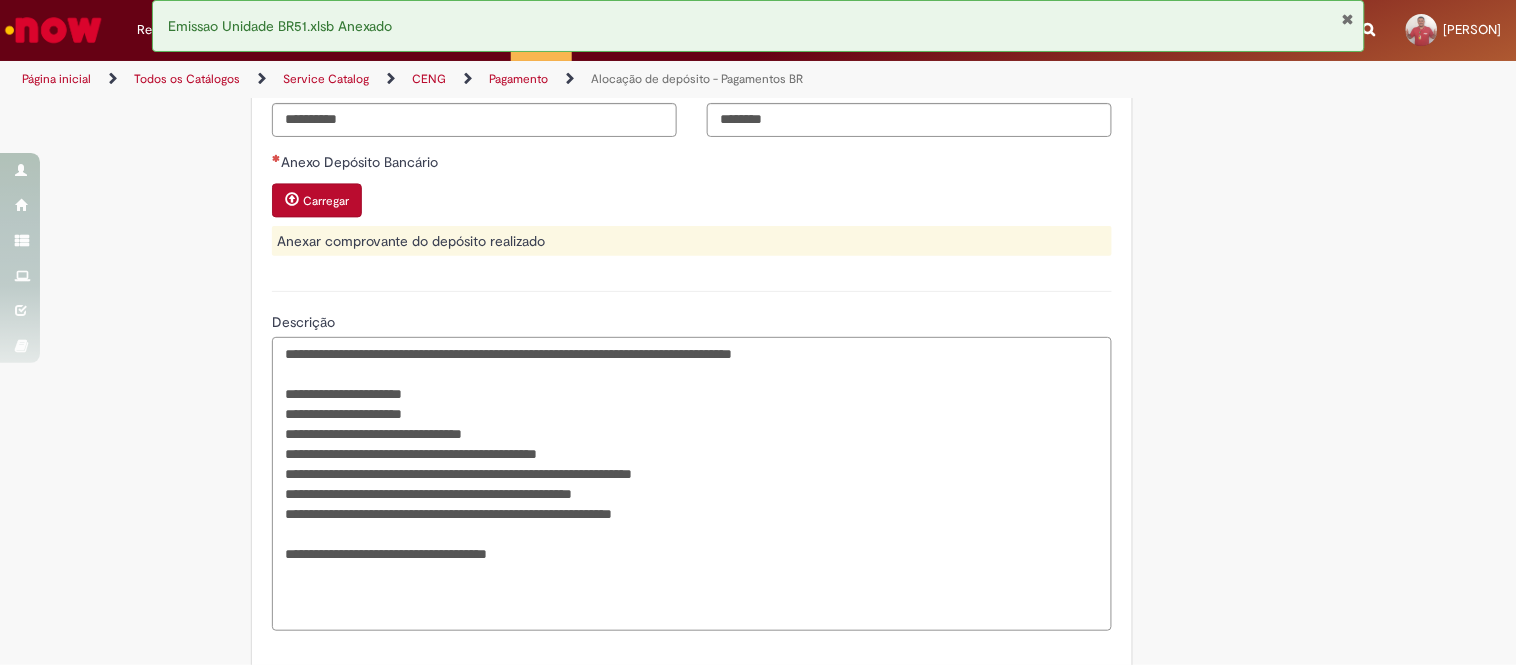 click on "**********" at bounding box center [692, 484] 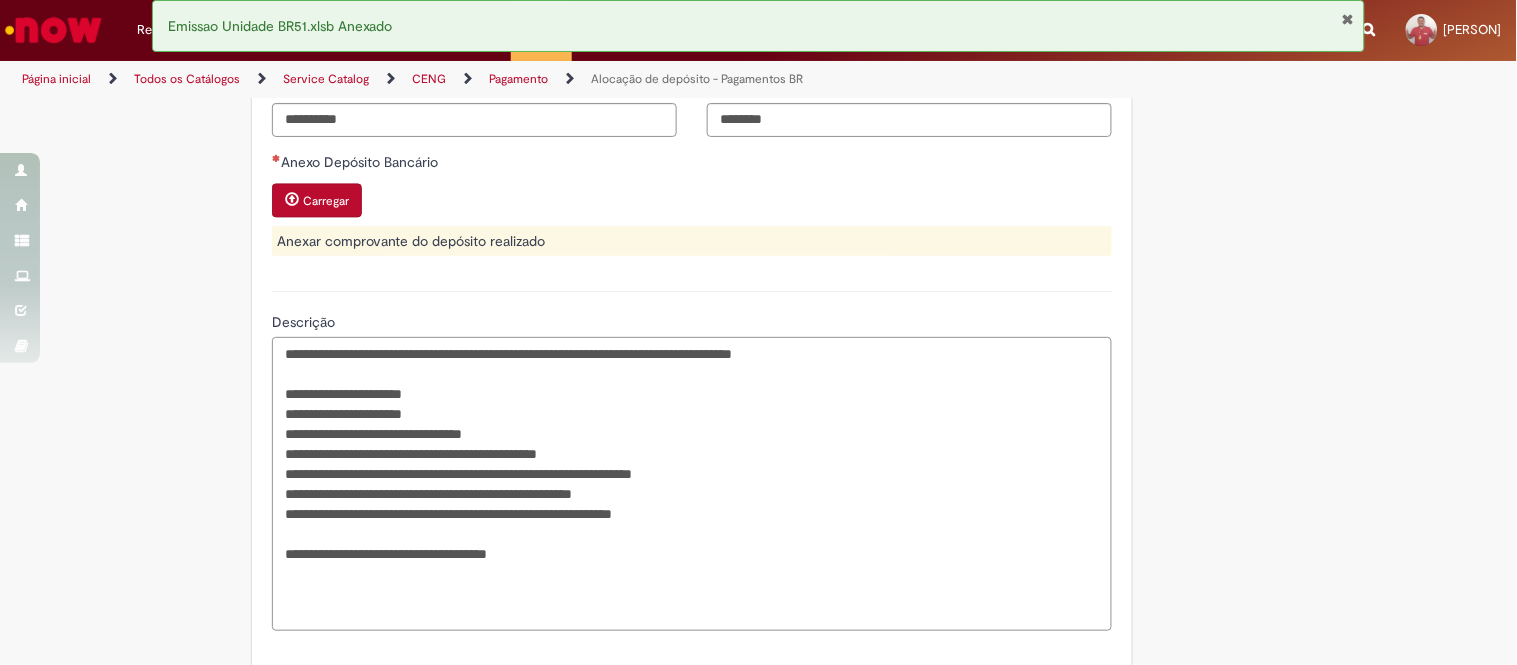 type on "**********" 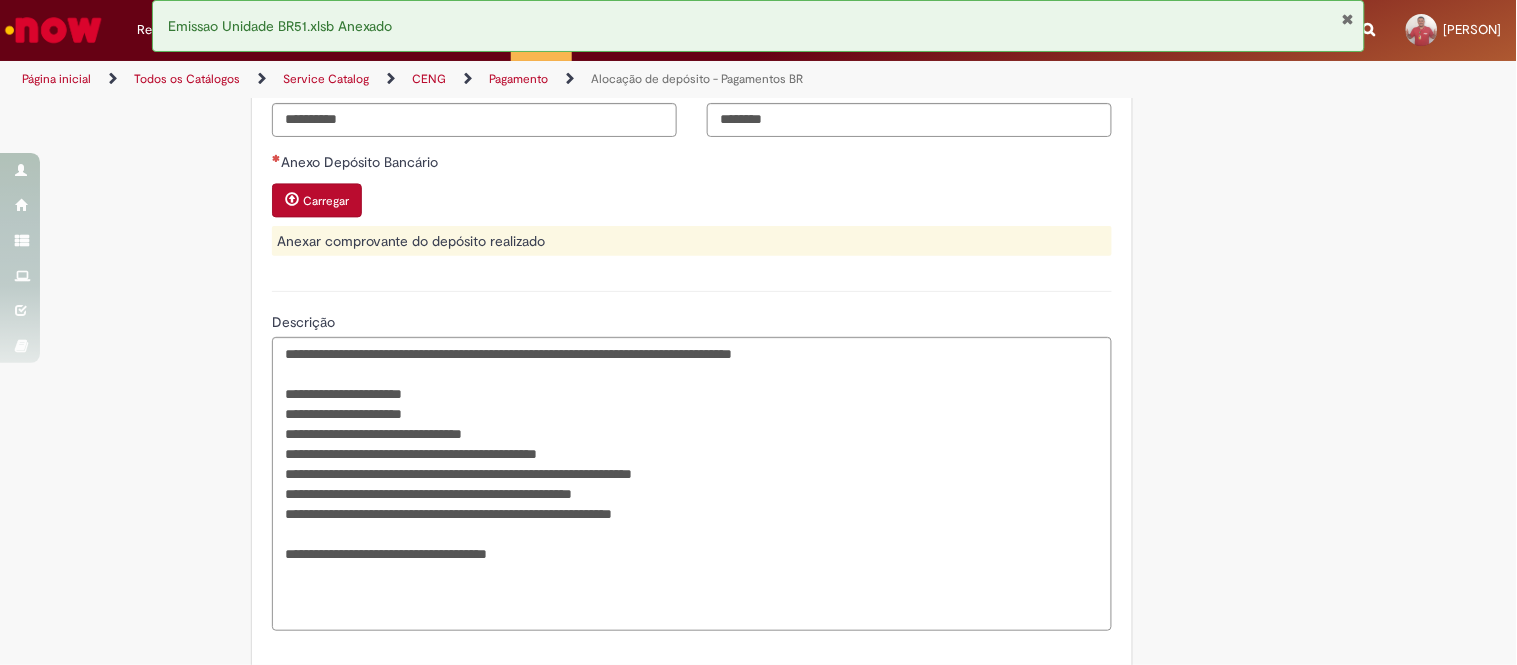 click at bounding box center [1347, 19] 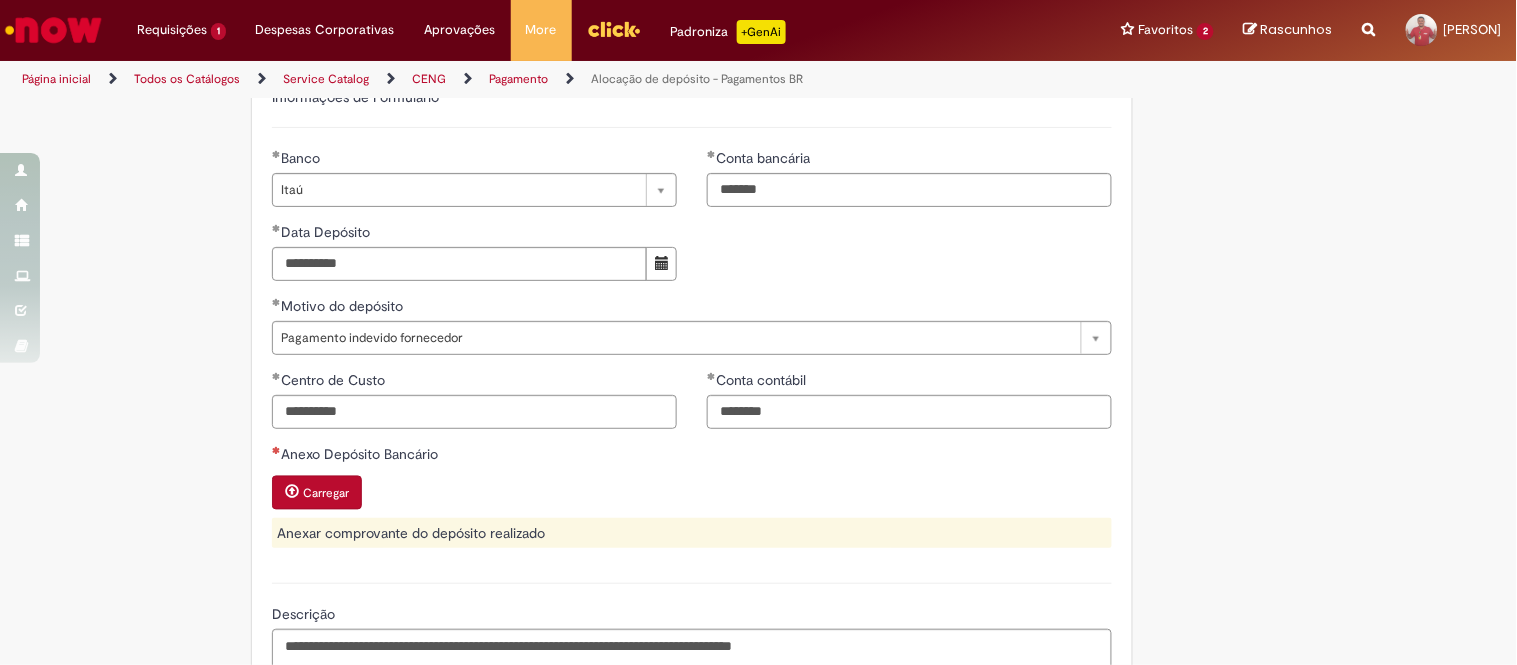 scroll, scrollTop: 777, scrollLeft: 0, axis: vertical 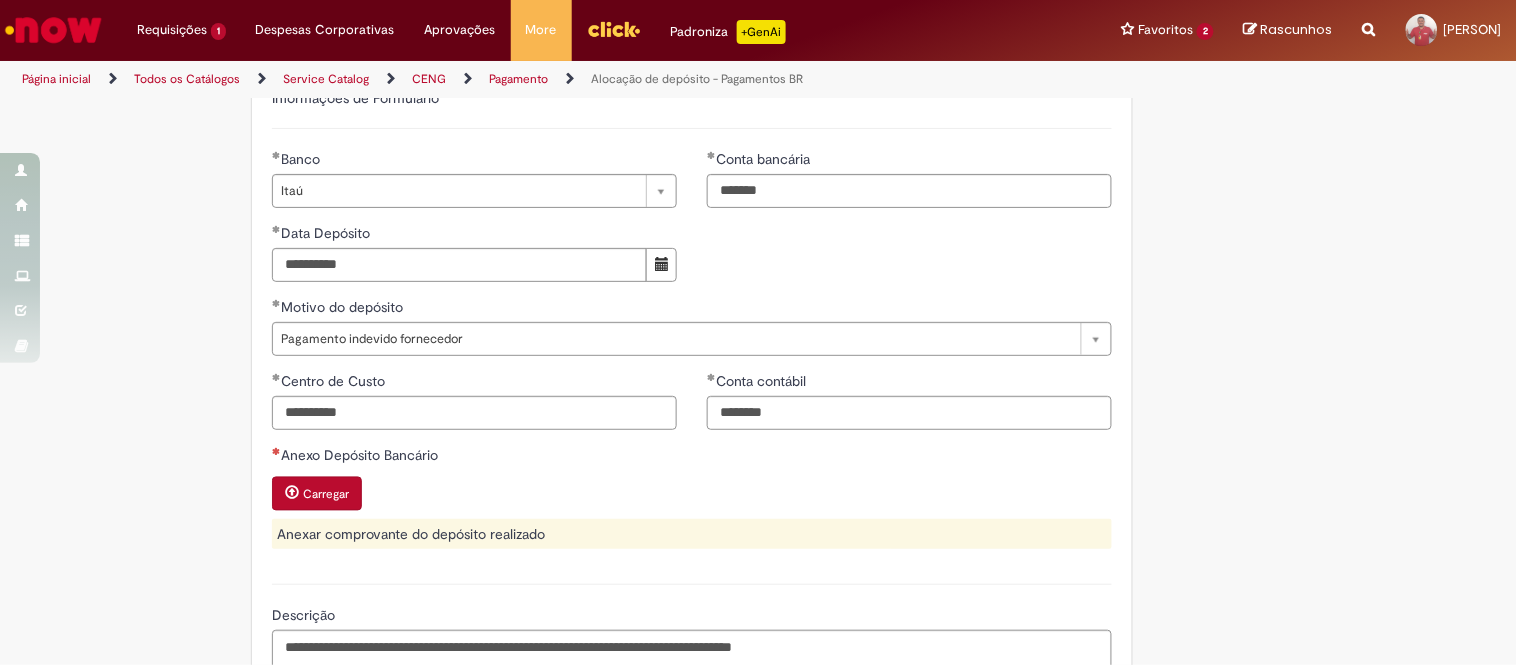 click on "Adicionar a Favoritos
Alocação de depósito - Pagamentos BR
Alocação de depósitos realizados nas contas do Banco Itau e Banco do Brasil
Esta oferta é exclusiva para alocação de depósitos realizados nas contas da Cia no Banco Itau e Banco do Brasil.
- É obrigatório anexar ao chamado o comprovante do depósito;
- É obrigatório informar a conta e centro de custo onde o valor deverá ser alocado;
- Somente depósitos realizados por funcionários poderão ser alocados no código SAP;
- Toda devolução realizada por fornecedor deve, obrigatoriamente, retornar para a conta origem de onde o pagamento saiu;
- Esta oferta só atenderá depósitos realizados nos Bancos Itau e Banco do Brasil. Depósitos realizados nas contas do Bradesco deverão ser direcionados ao time de OTC ( ~Conciliação CDD (OP) <opconcdd@ambev.com.br> )" at bounding box center [759, 300] 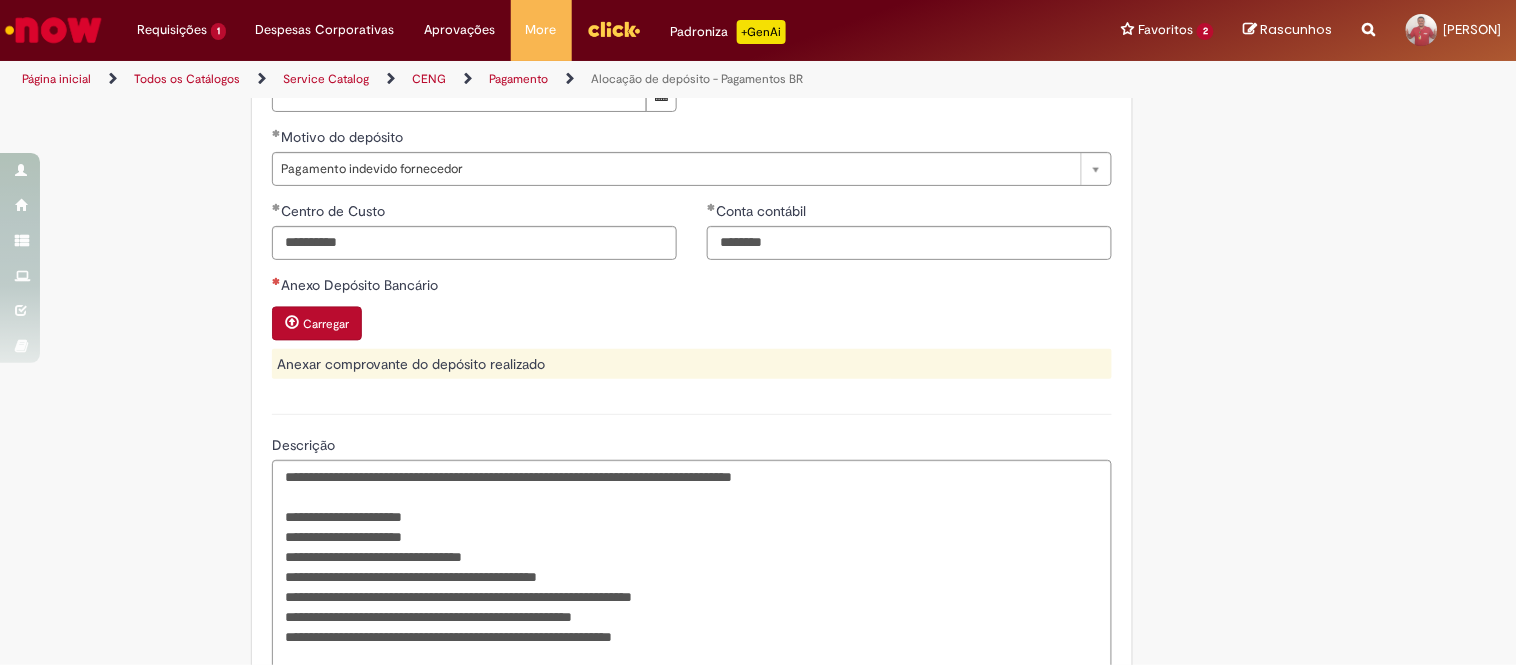 scroll, scrollTop: 1000, scrollLeft: 0, axis: vertical 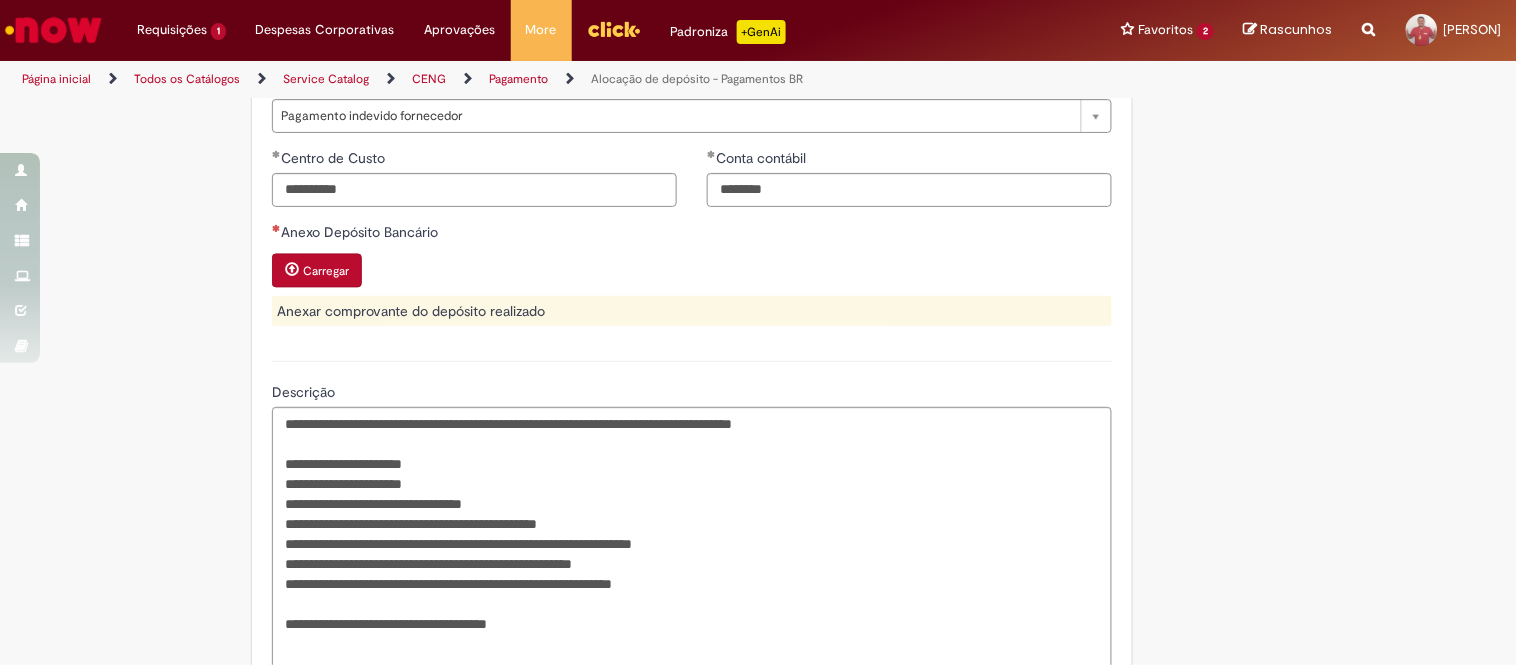 click on "Carregar" at bounding box center [326, 272] 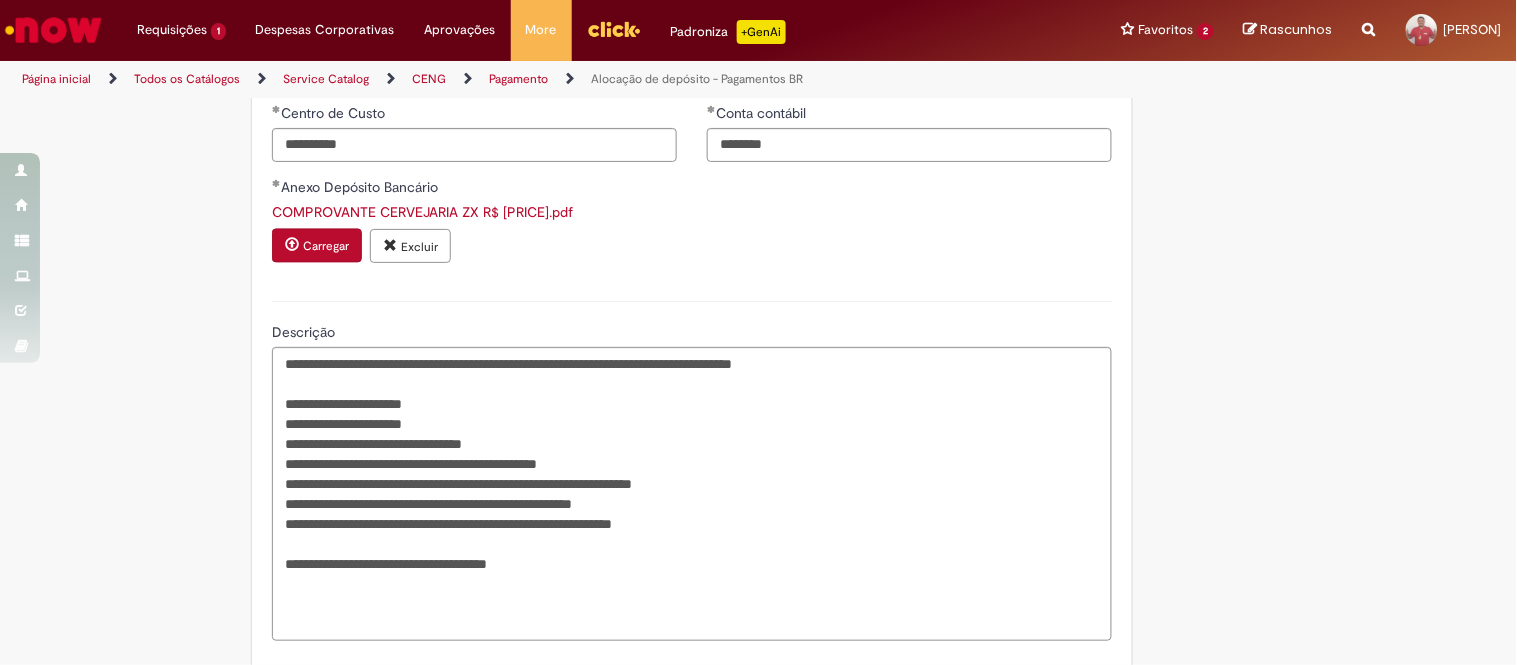 scroll, scrollTop: 1044, scrollLeft: 0, axis: vertical 